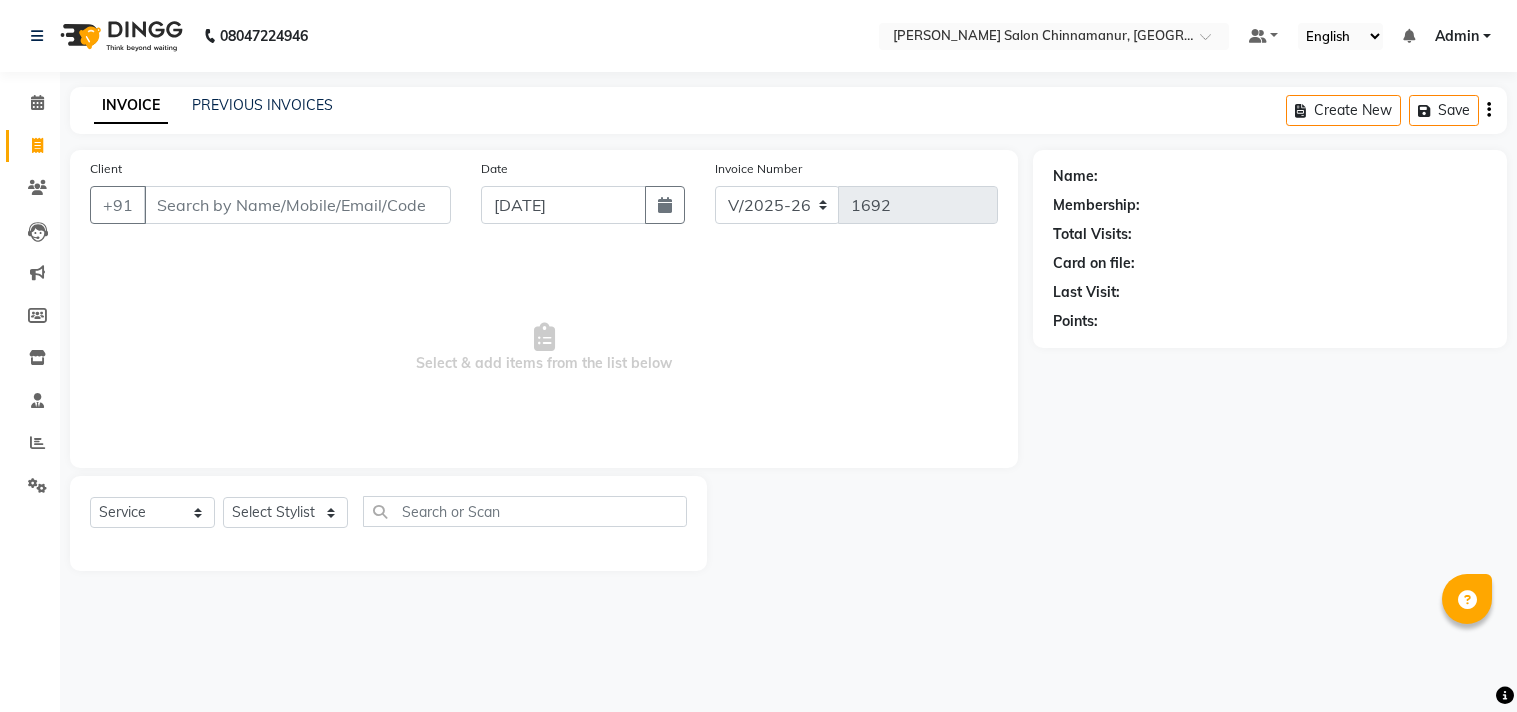 select on "8329" 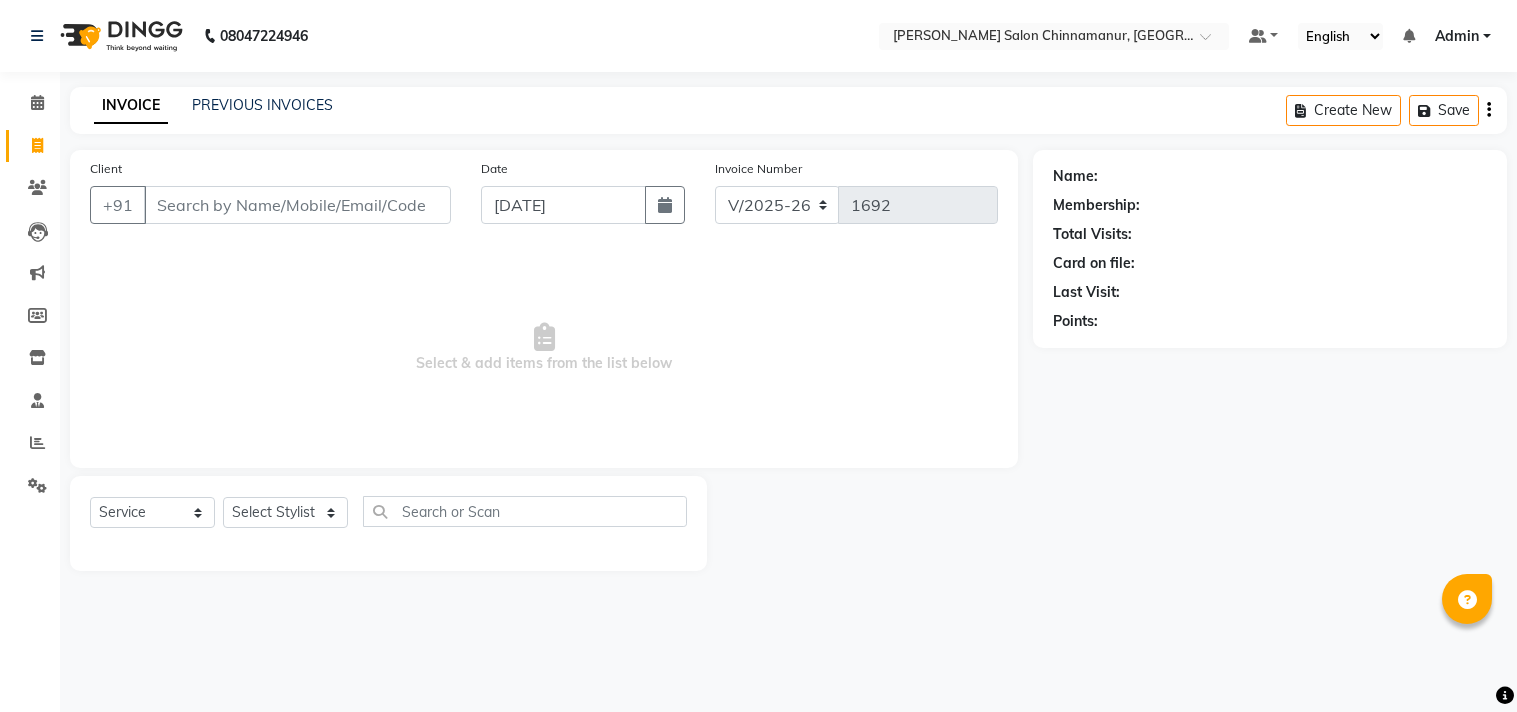 scroll, scrollTop: 0, scrollLeft: 0, axis: both 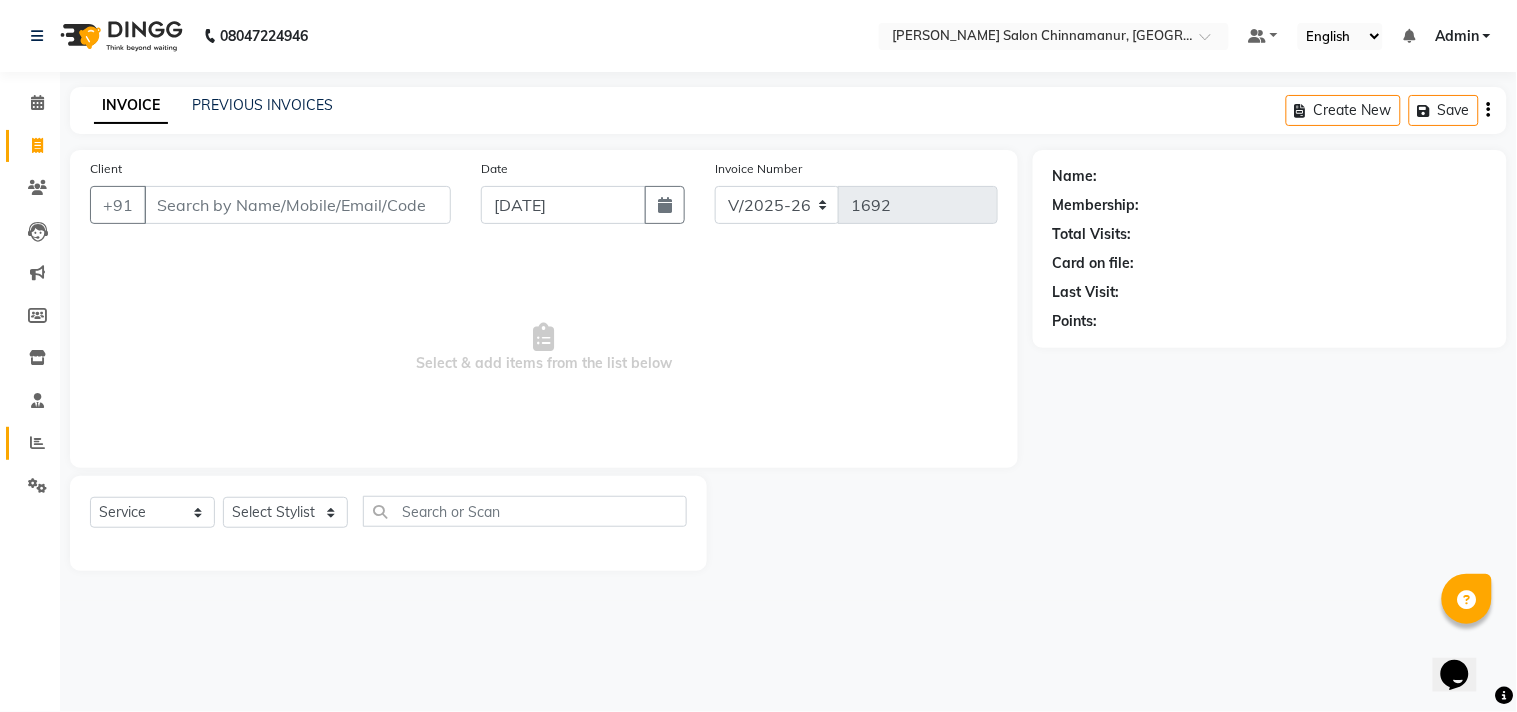 drag, startPoint x: 55, startPoint y: 451, endPoint x: 28, endPoint y: 438, distance: 29.966648 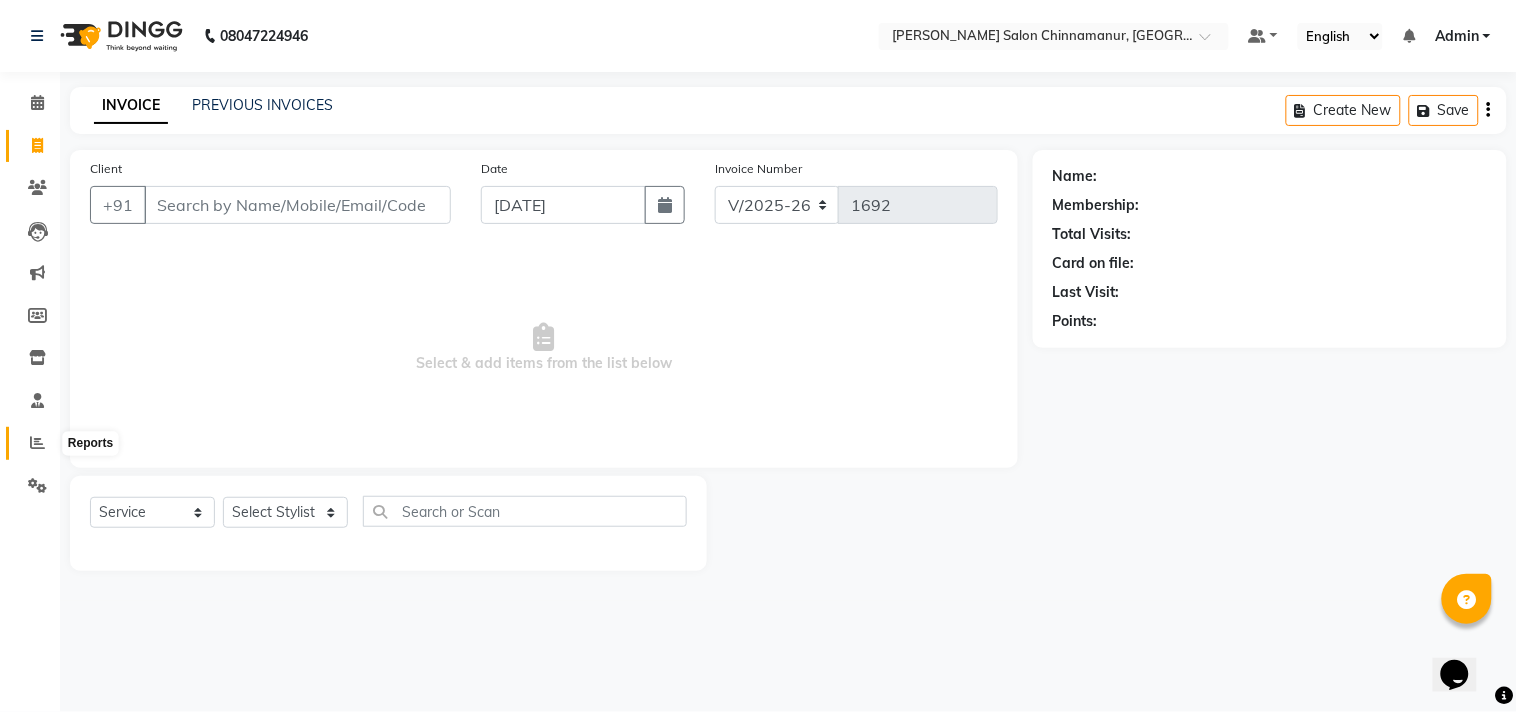 click 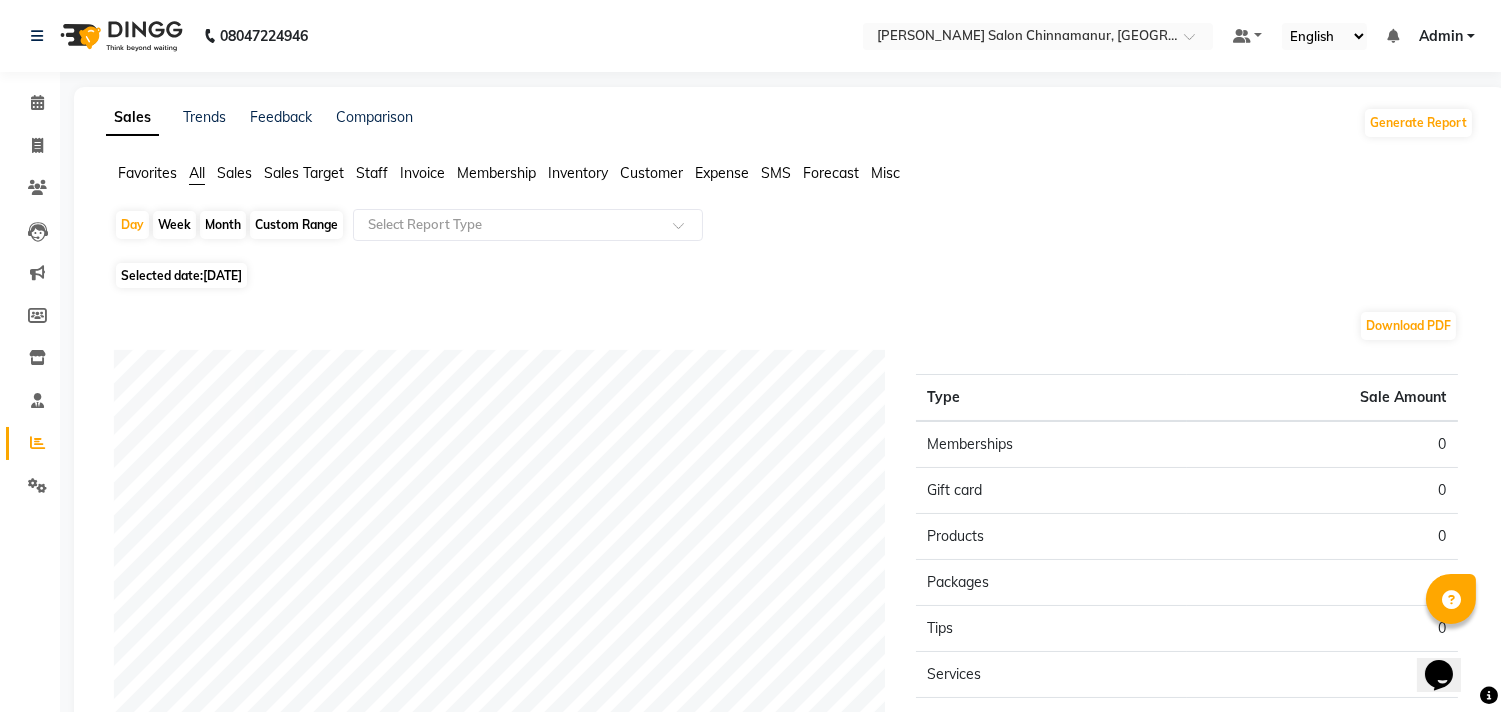 click on "Selected date:  [DATE]" 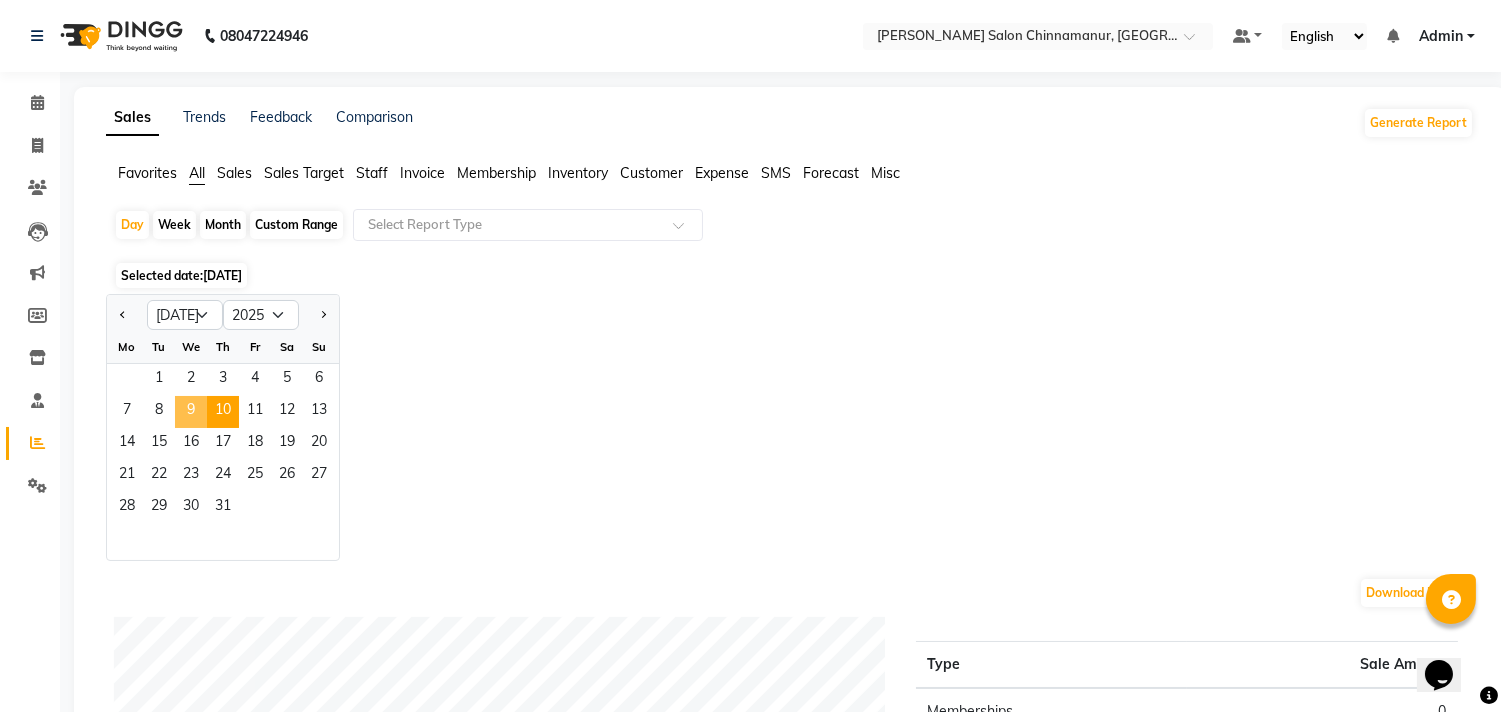 click on "9" 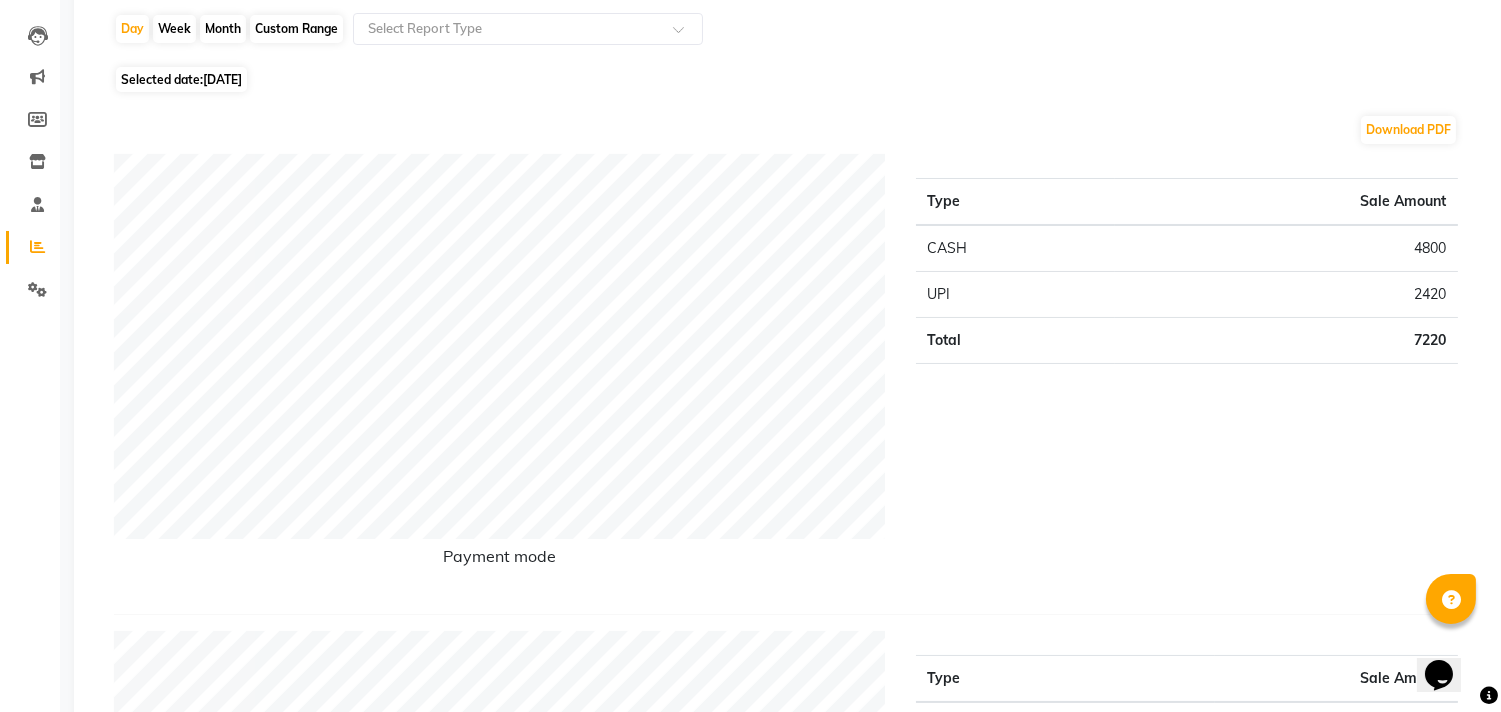 scroll, scrollTop: 0, scrollLeft: 0, axis: both 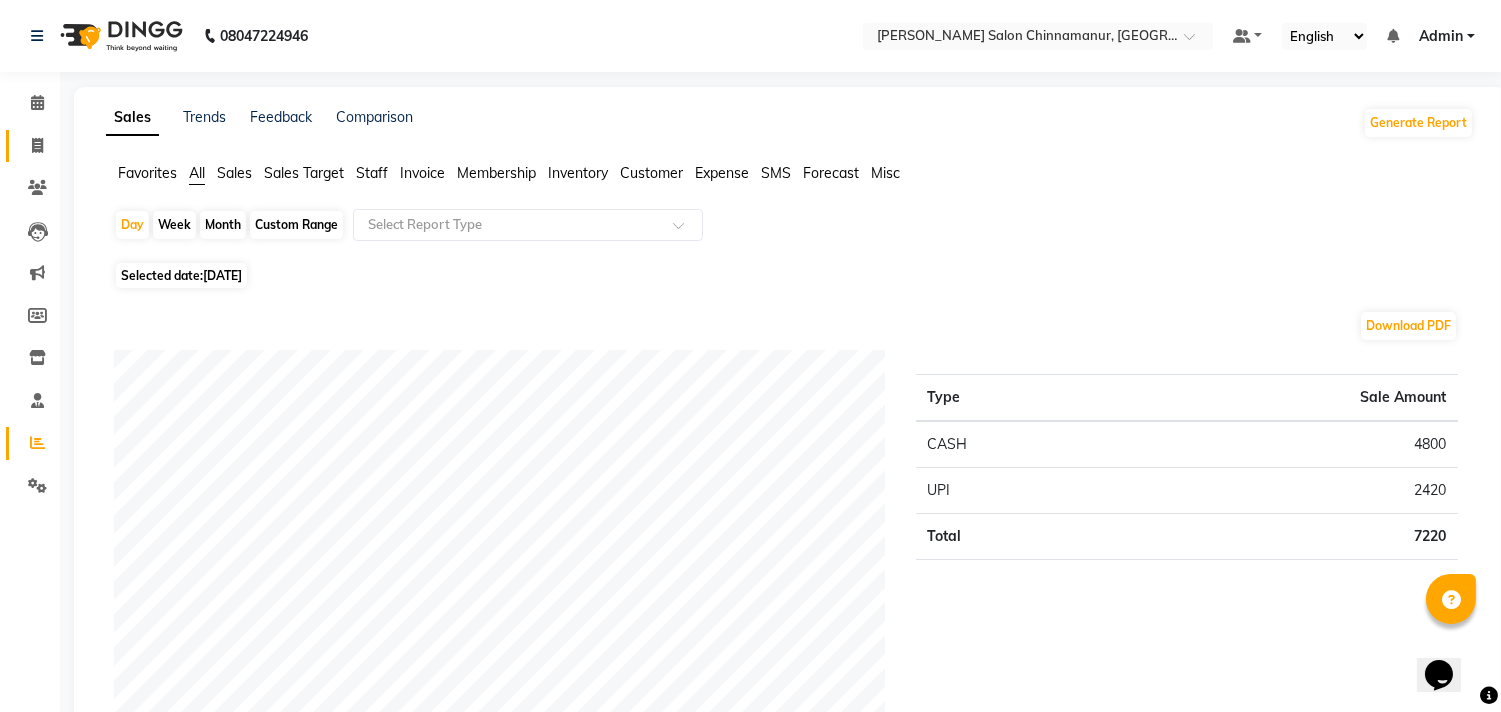 click 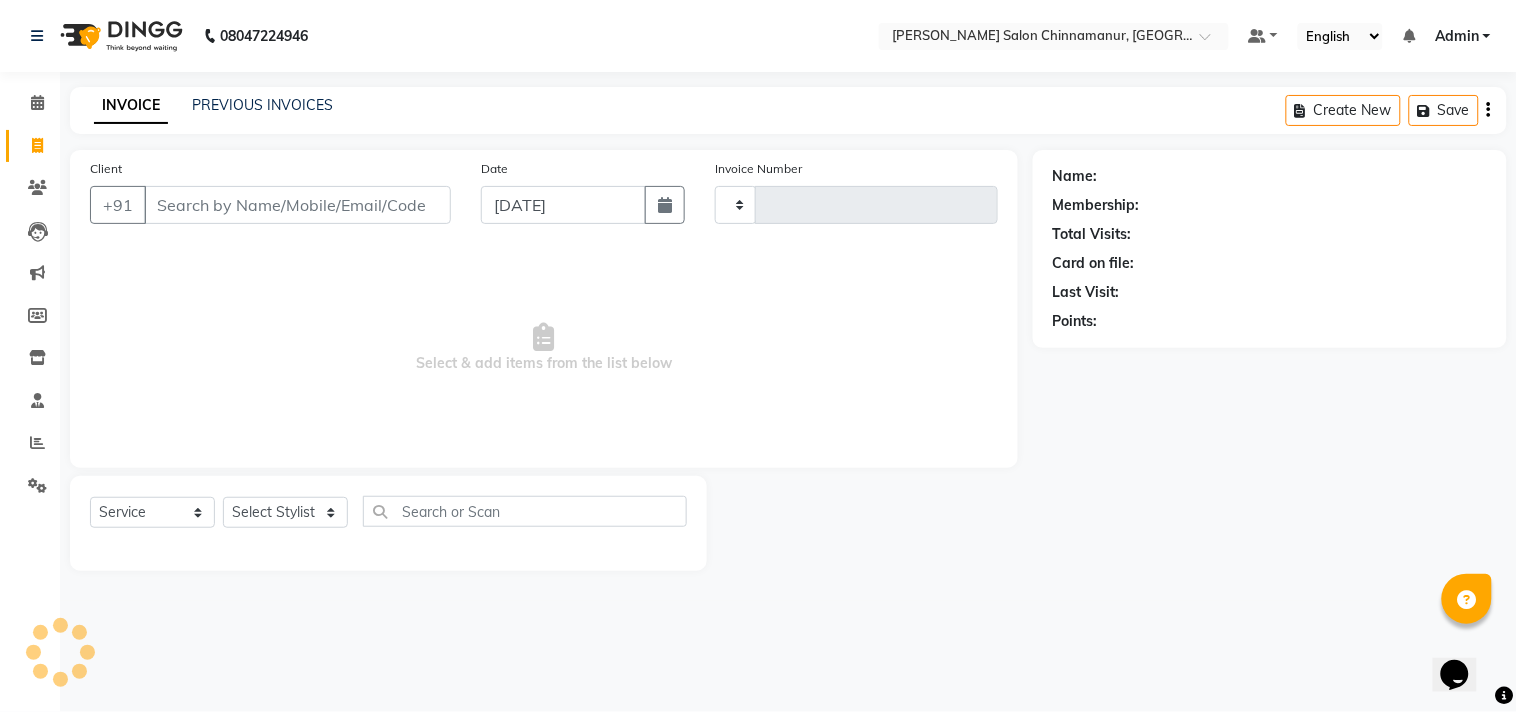 type on "1692" 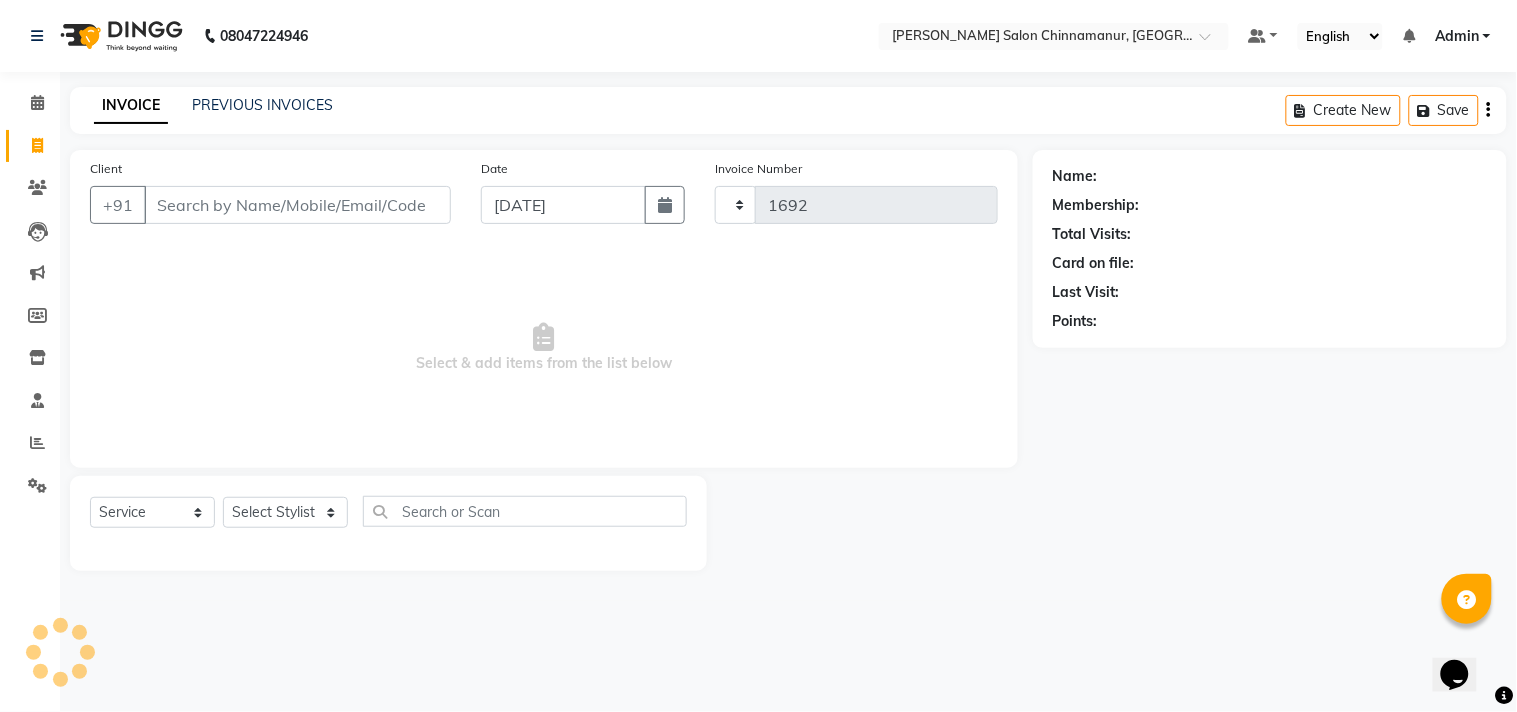 select on "8329" 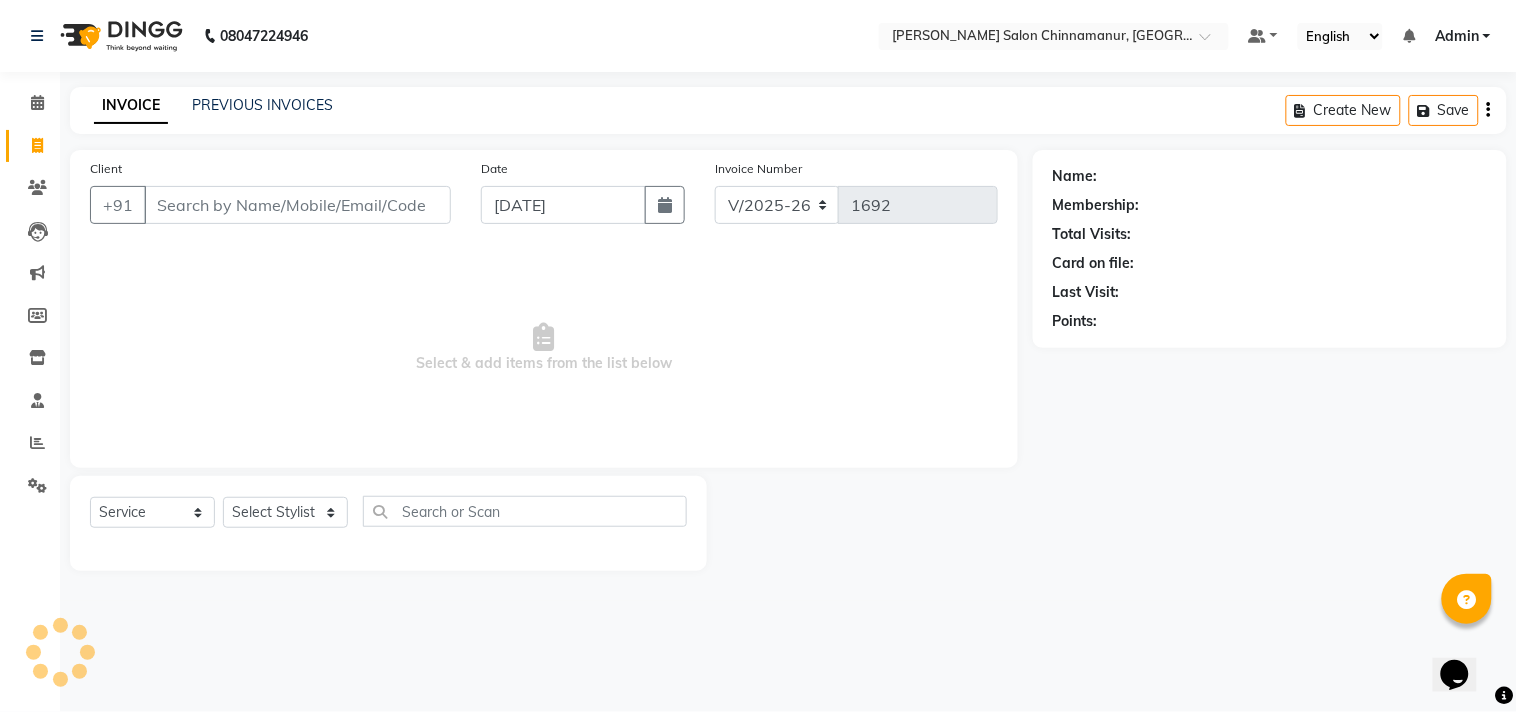 click on "Client" at bounding box center (297, 205) 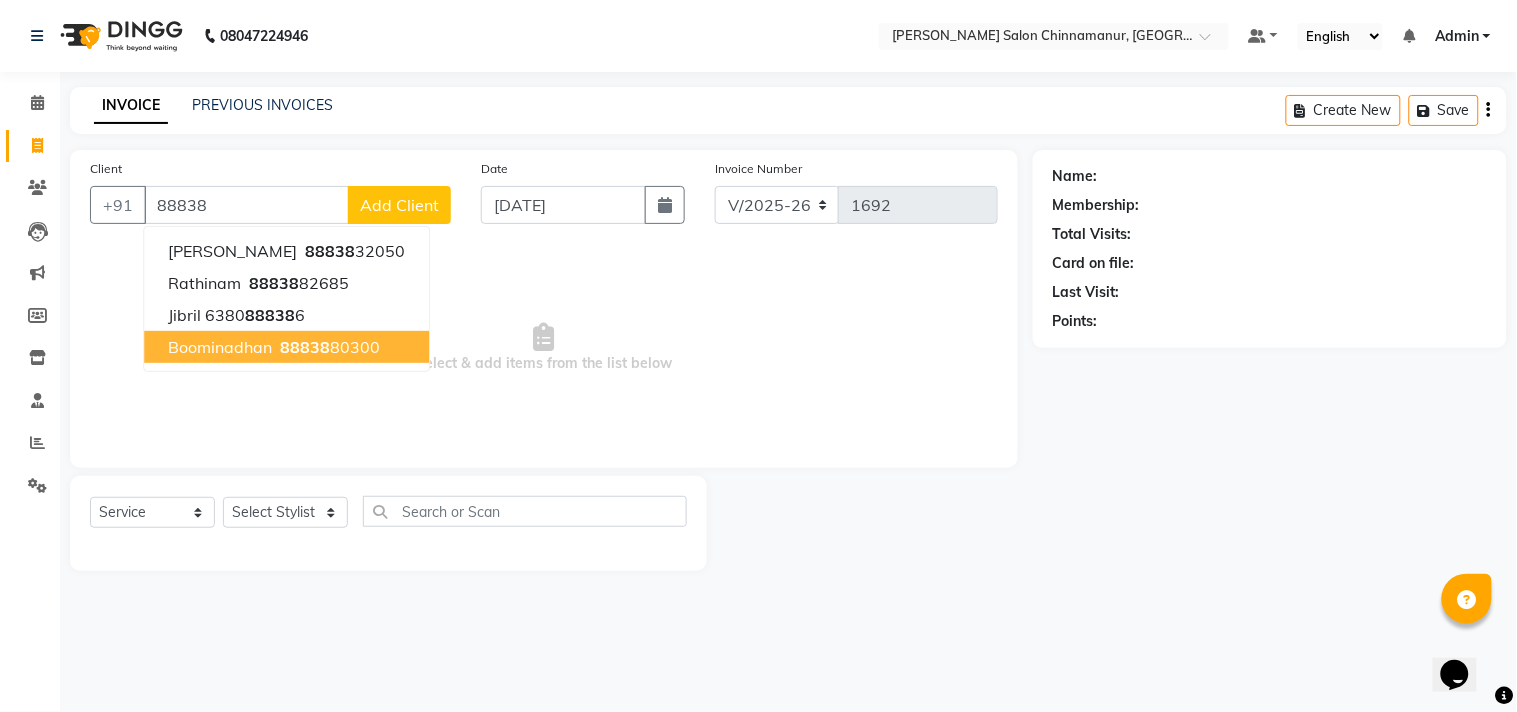 click on "Boominadhan" at bounding box center [220, 347] 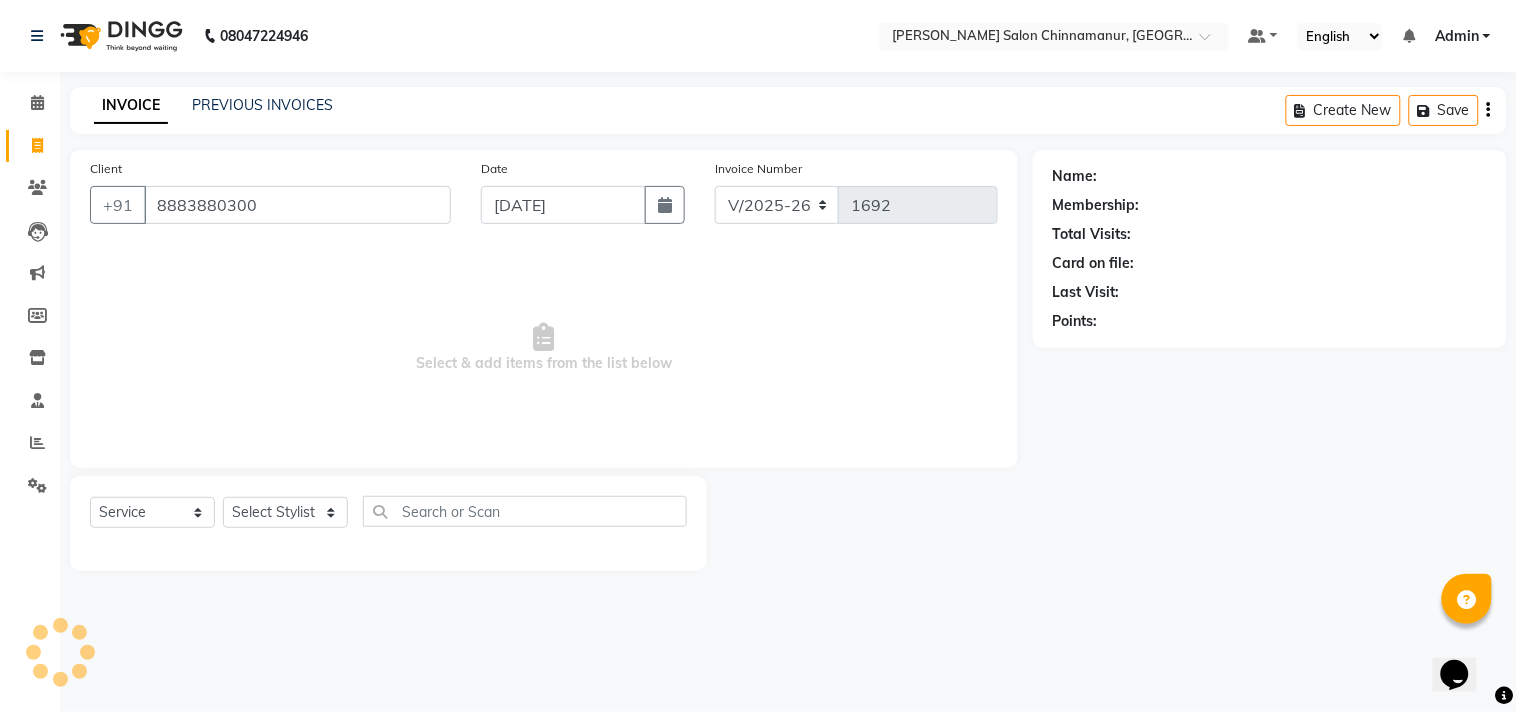type on "8883880300" 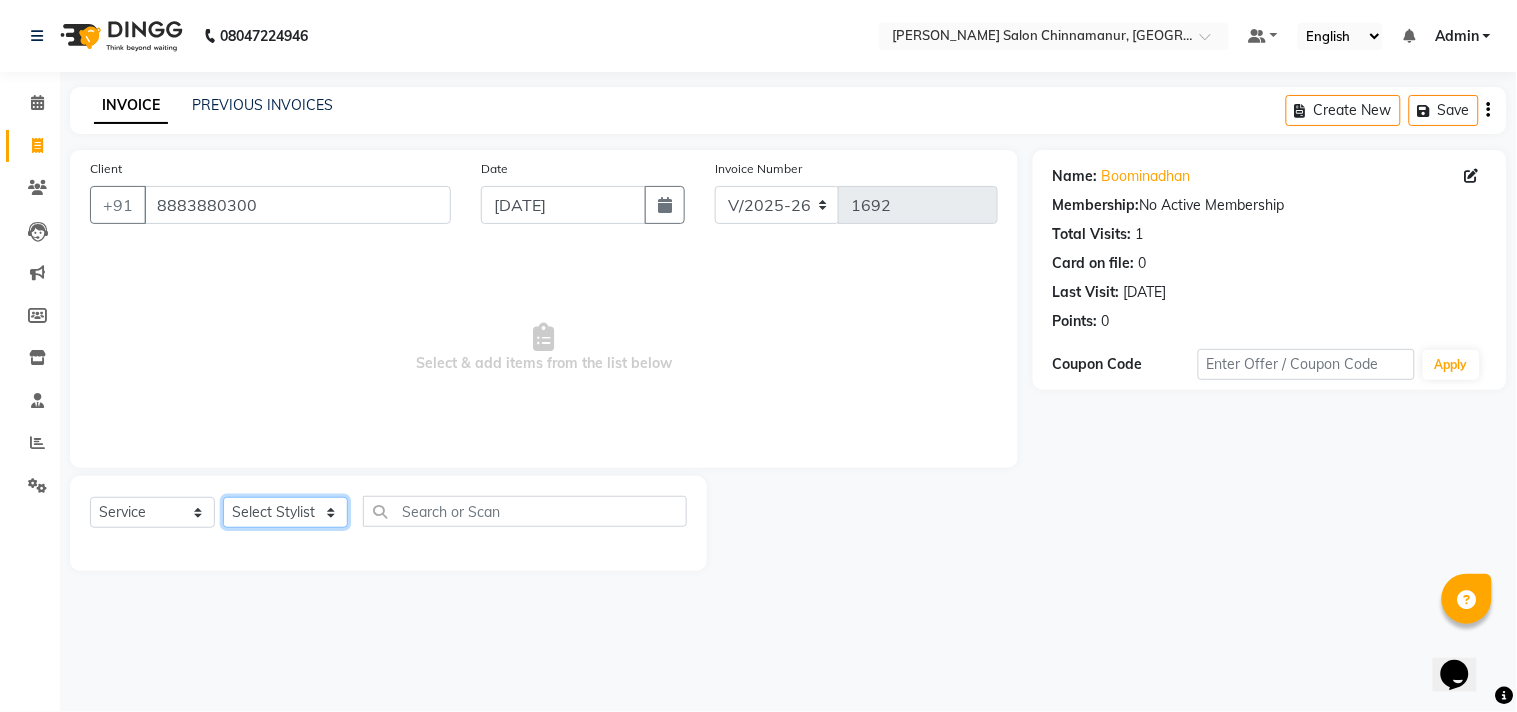 click on "Select Stylist Admin Atif [PERSON_NAME] [PERSON_NAME] [PERSON_NAME] [PERSON_NAME]" 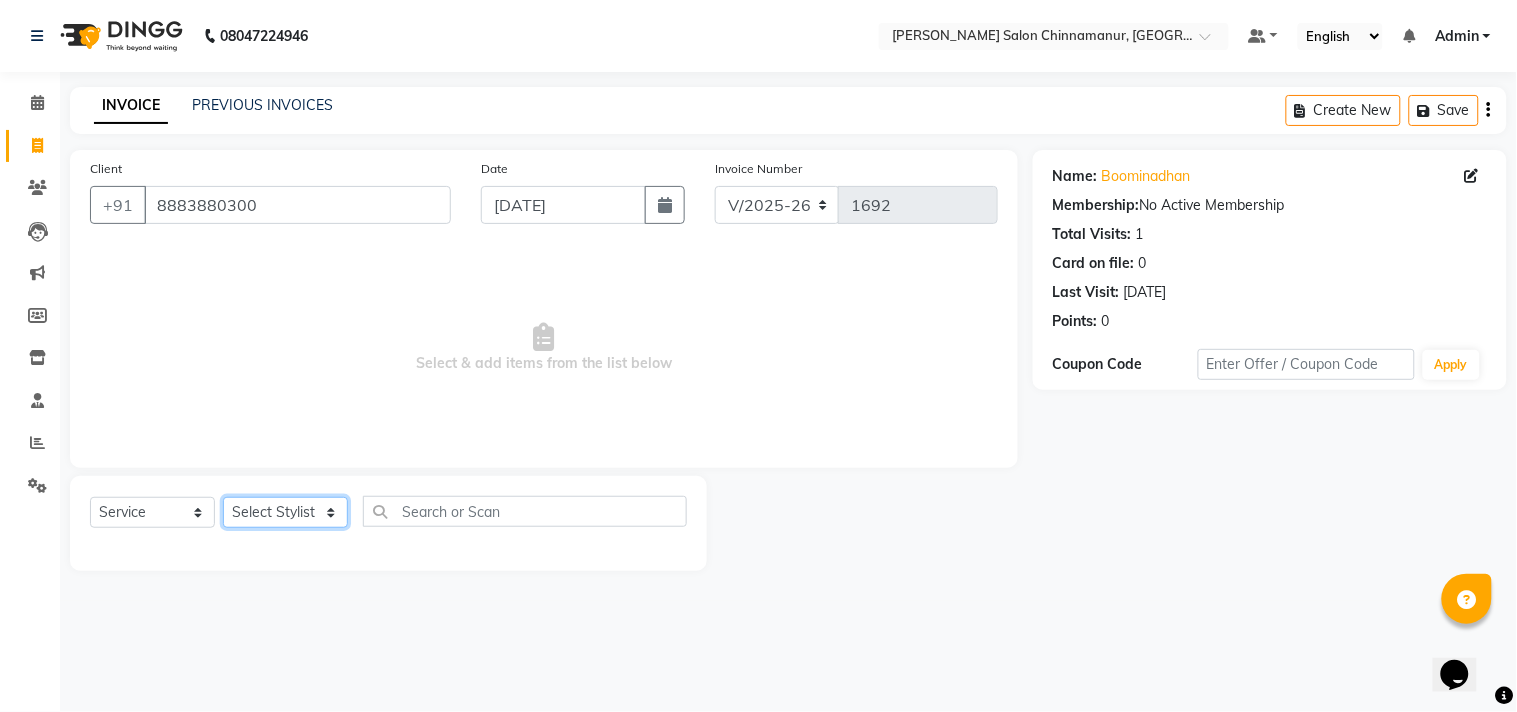 select on "83997" 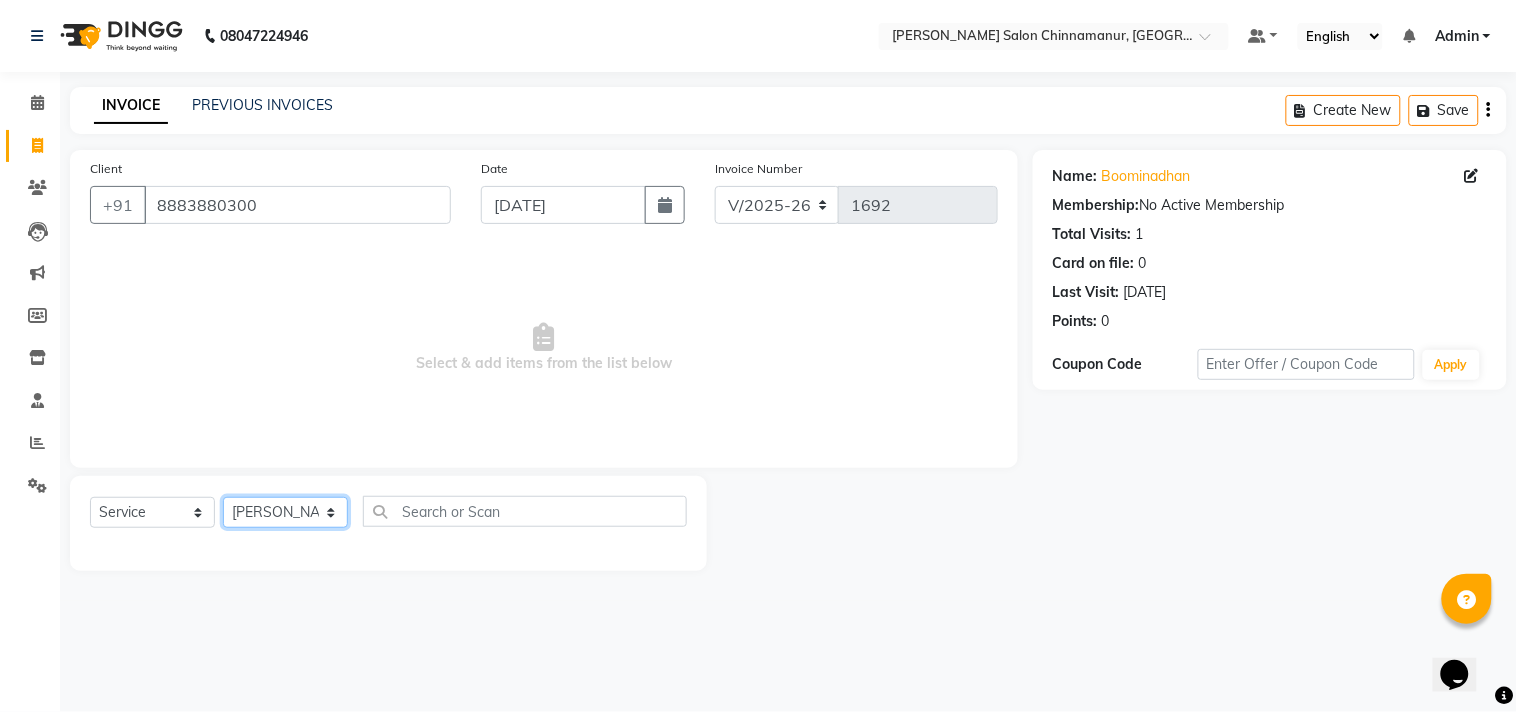 click on "Select Stylist Admin Atif [PERSON_NAME] [PERSON_NAME] [PERSON_NAME] [PERSON_NAME]" 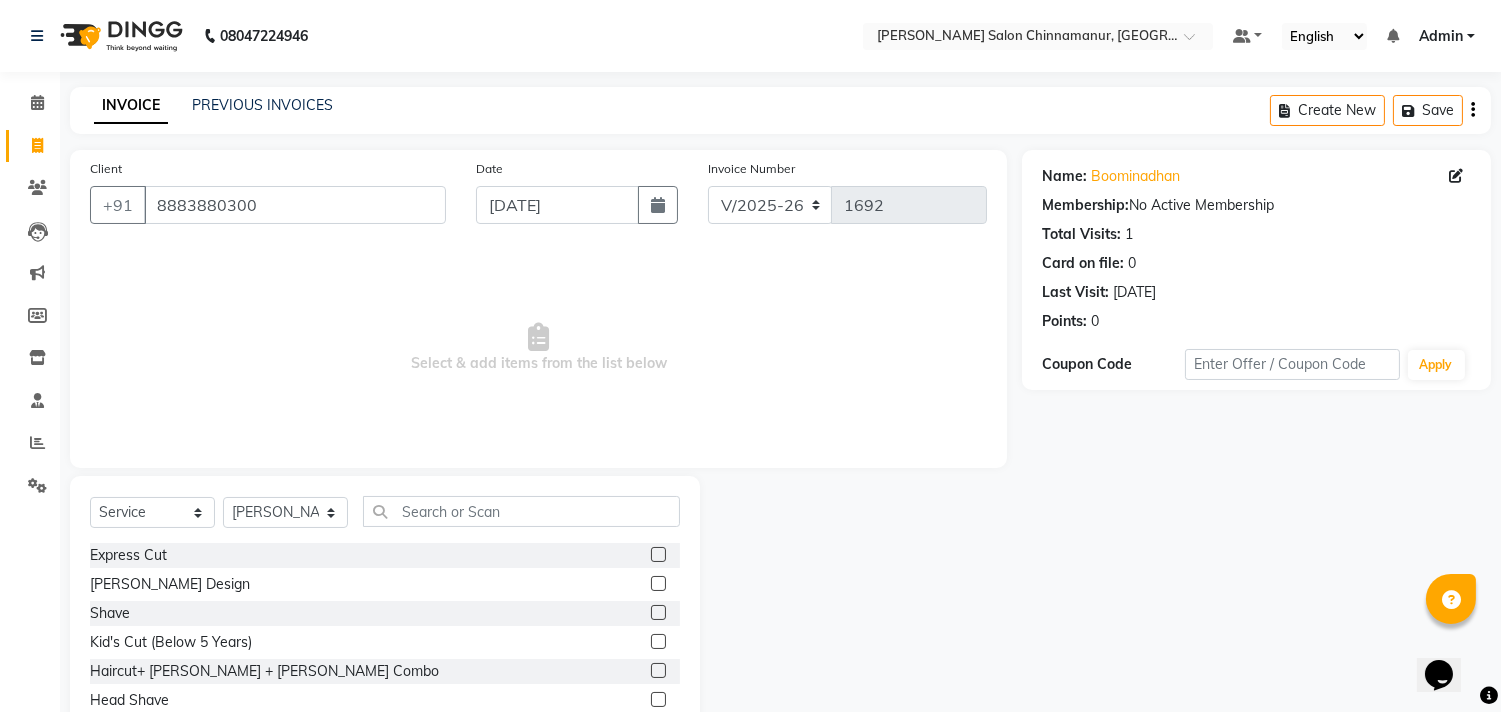 click 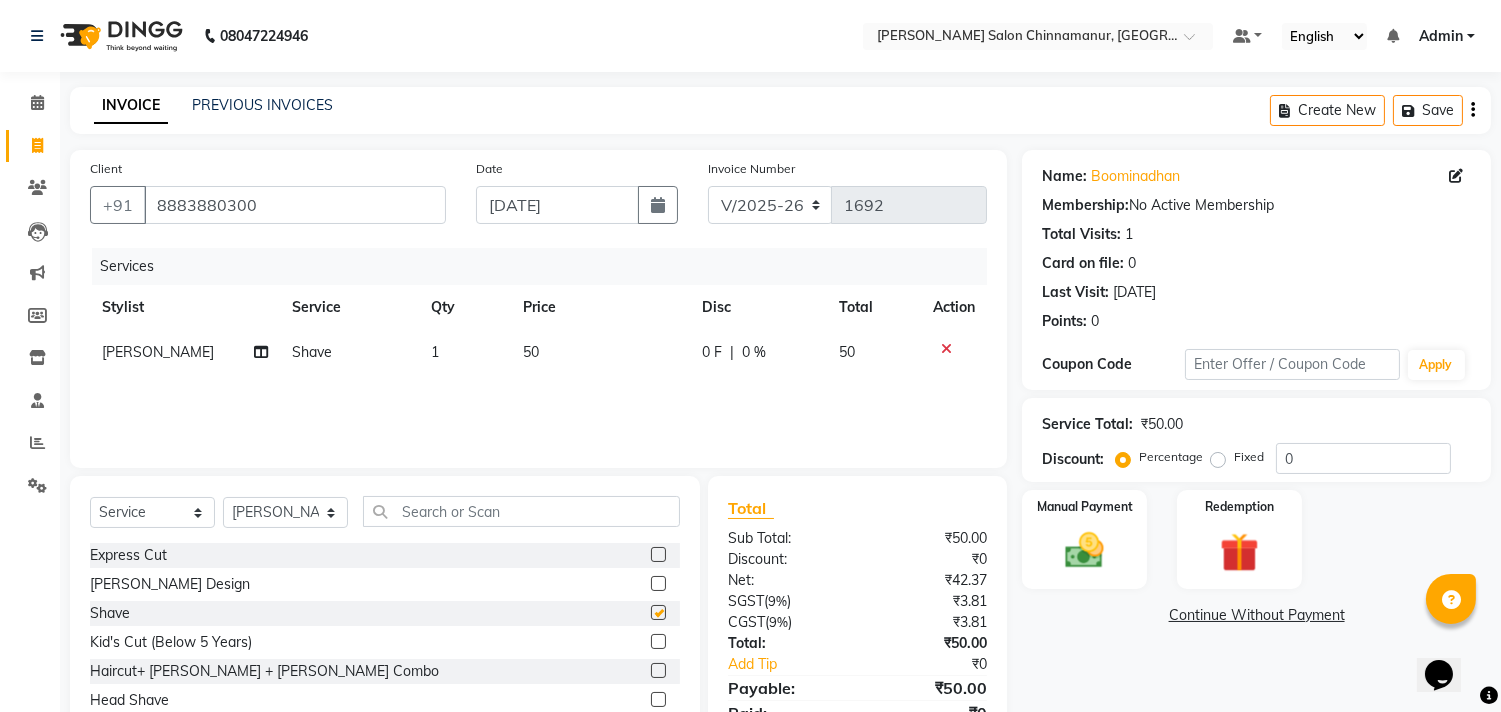 checkbox on "false" 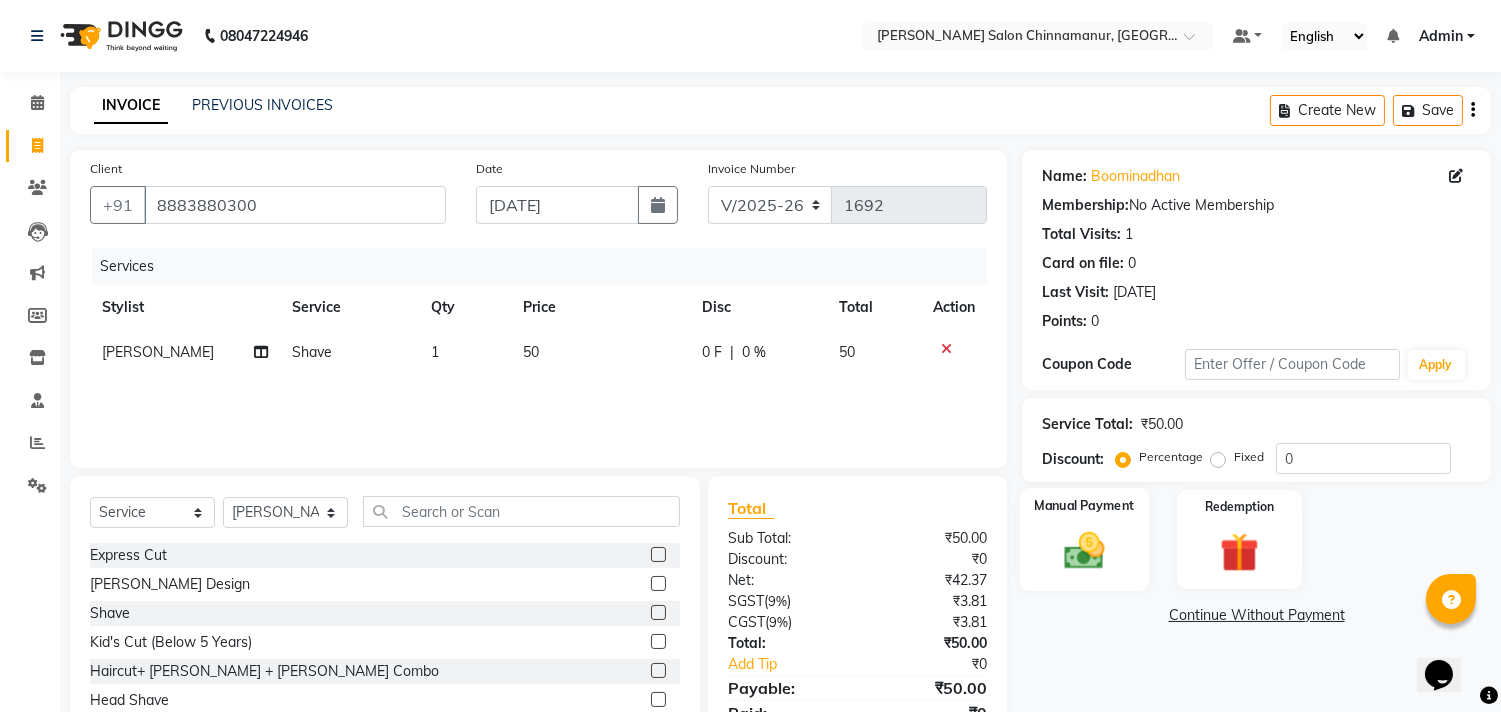 click on "Manual Payment" 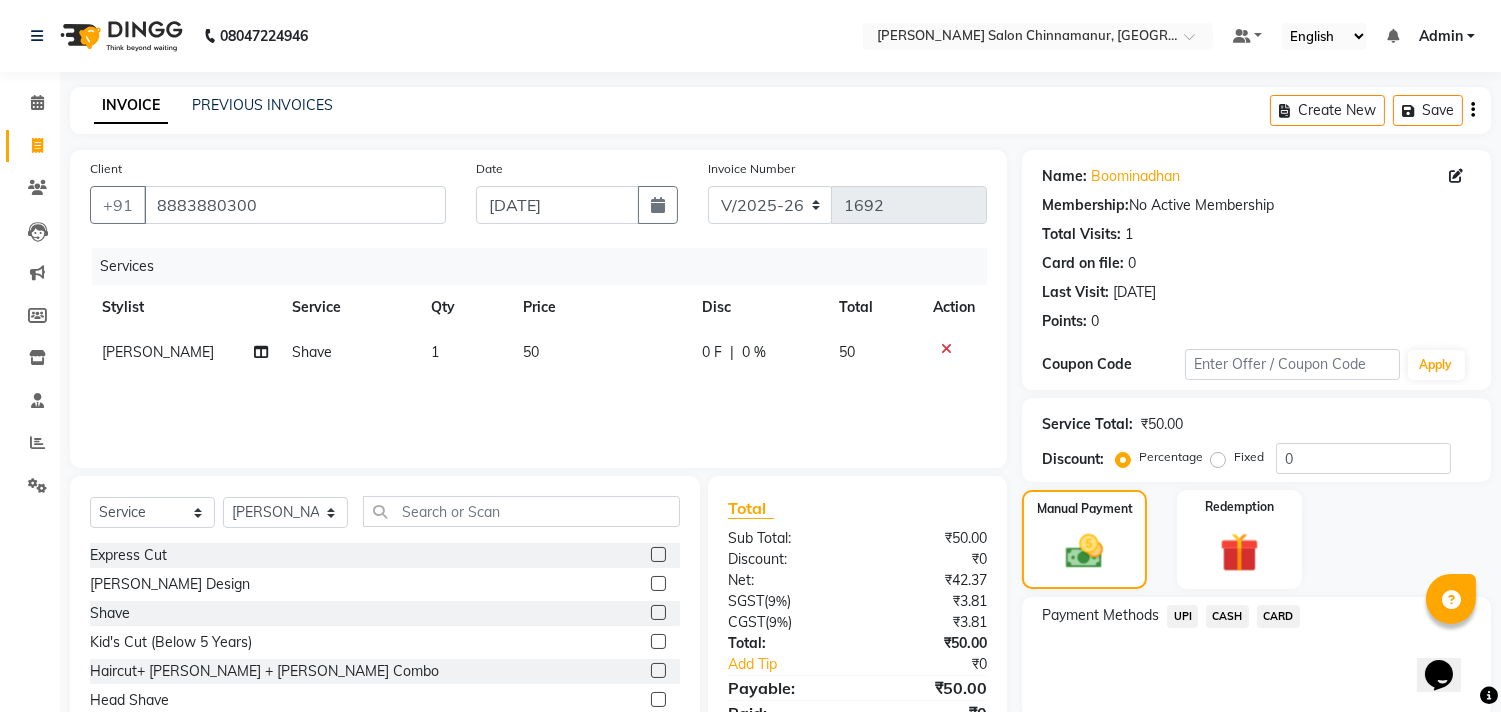 click on "CASH" 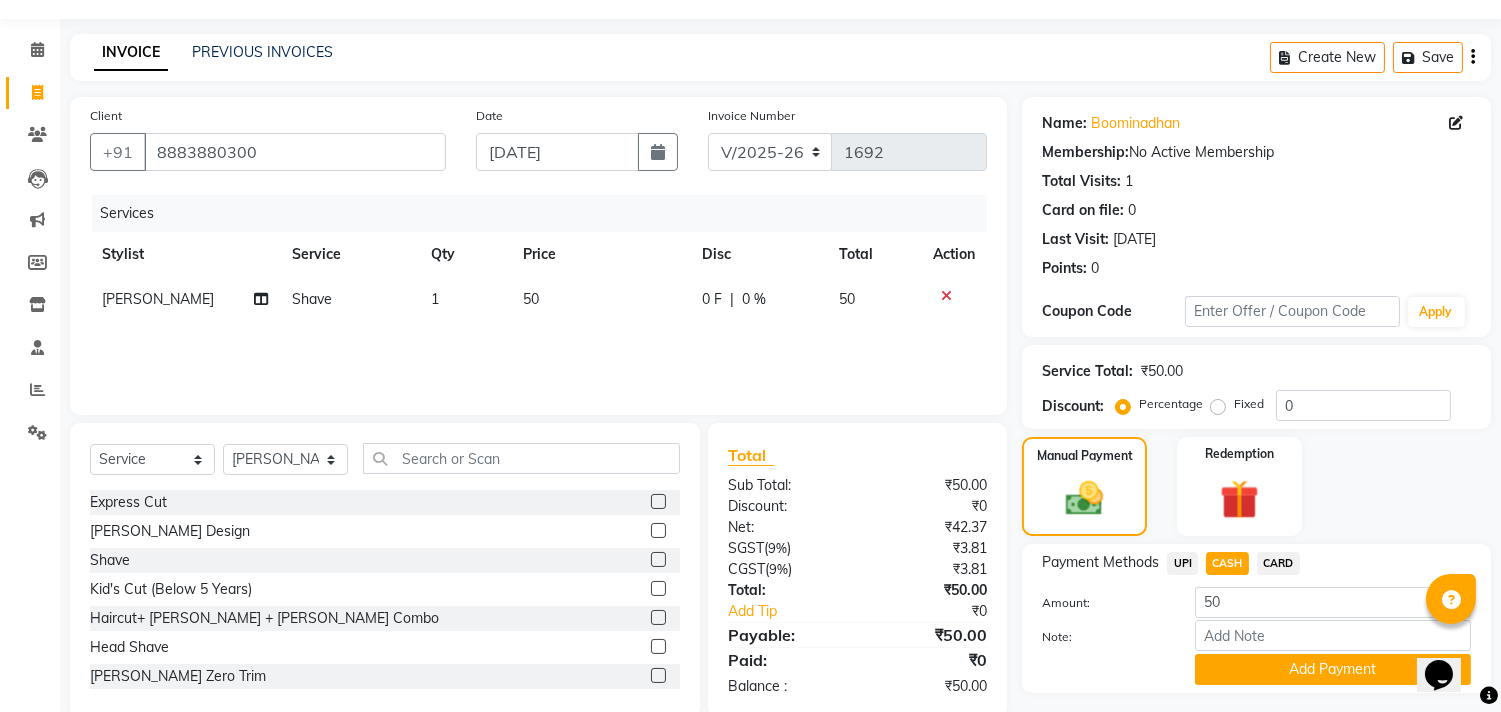 scroll, scrollTop: 104, scrollLeft: 0, axis: vertical 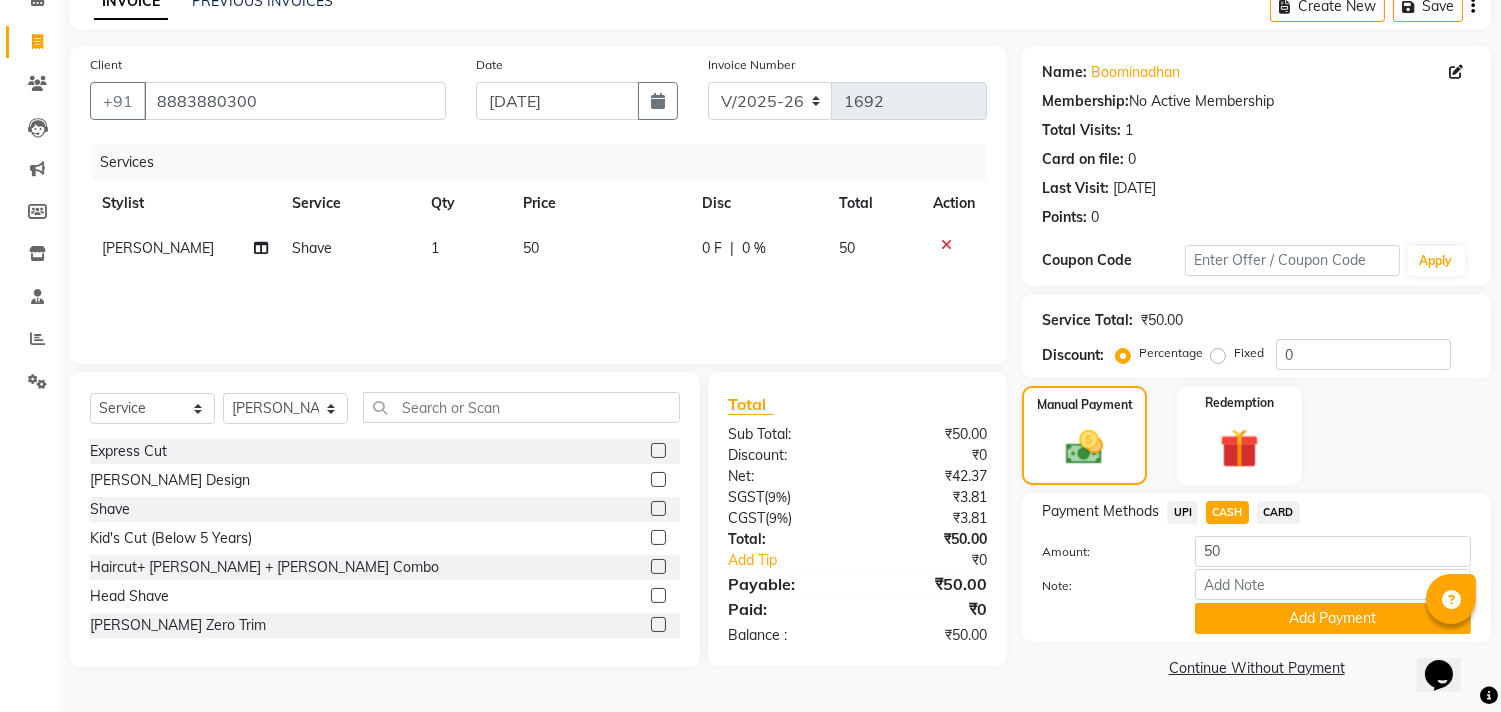 click on "Add Payment" 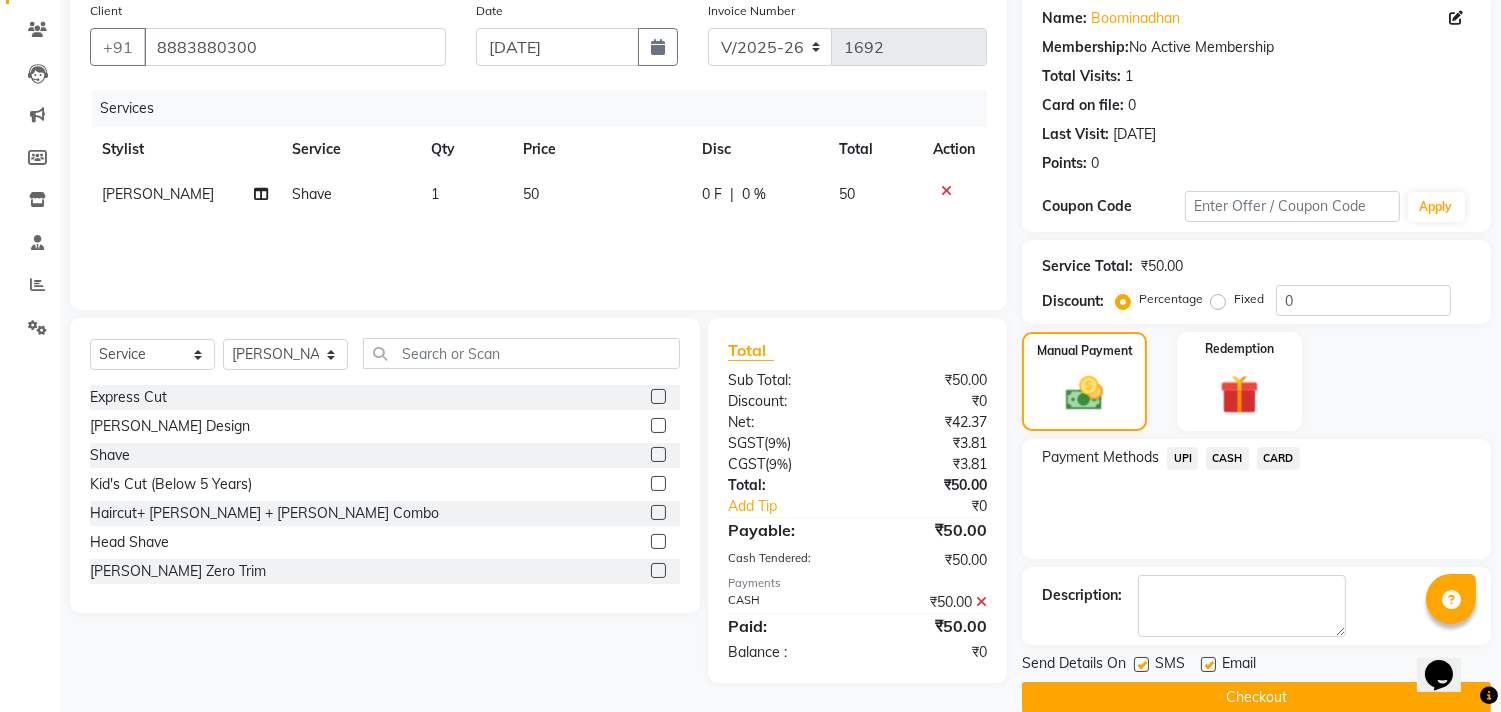 scroll, scrollTop: 187, scrollLeft: 0, axis: vertical 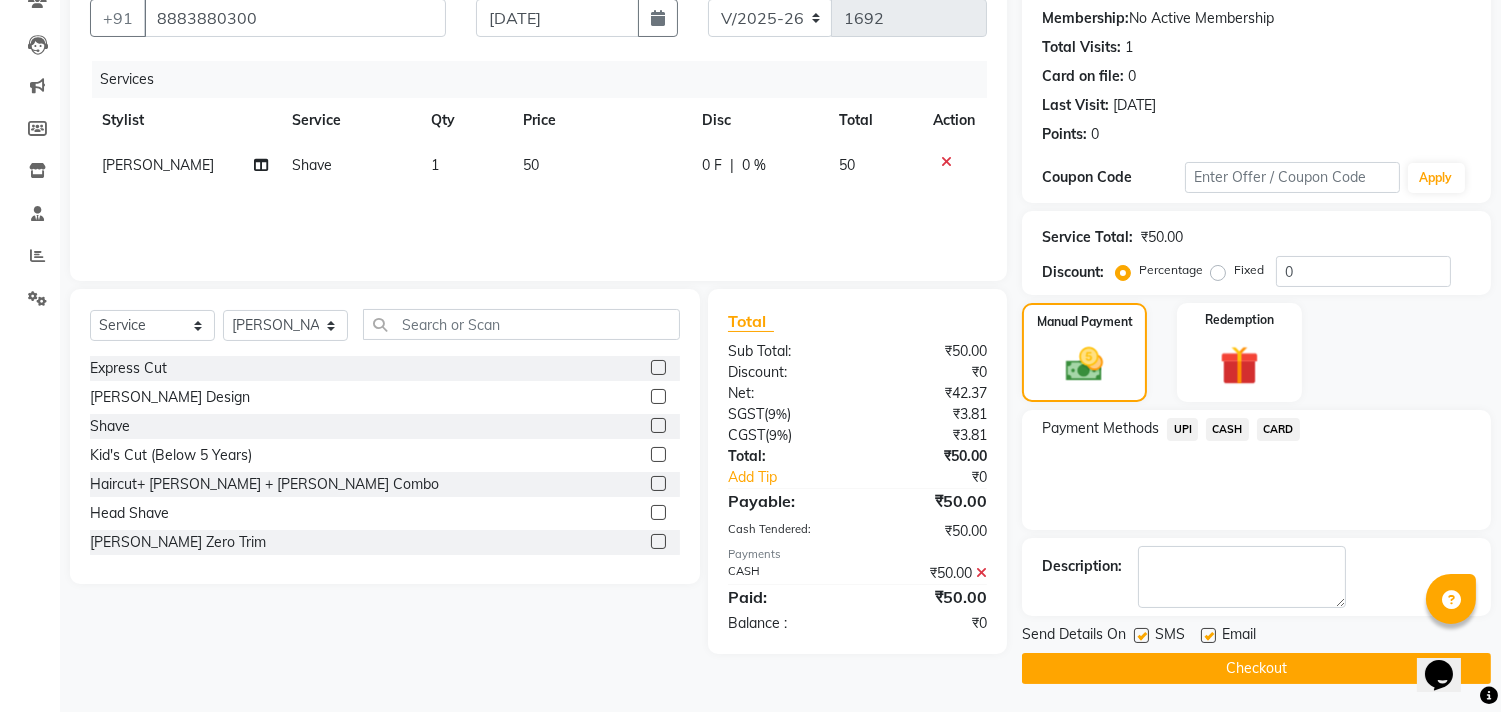 click on "Checkout" 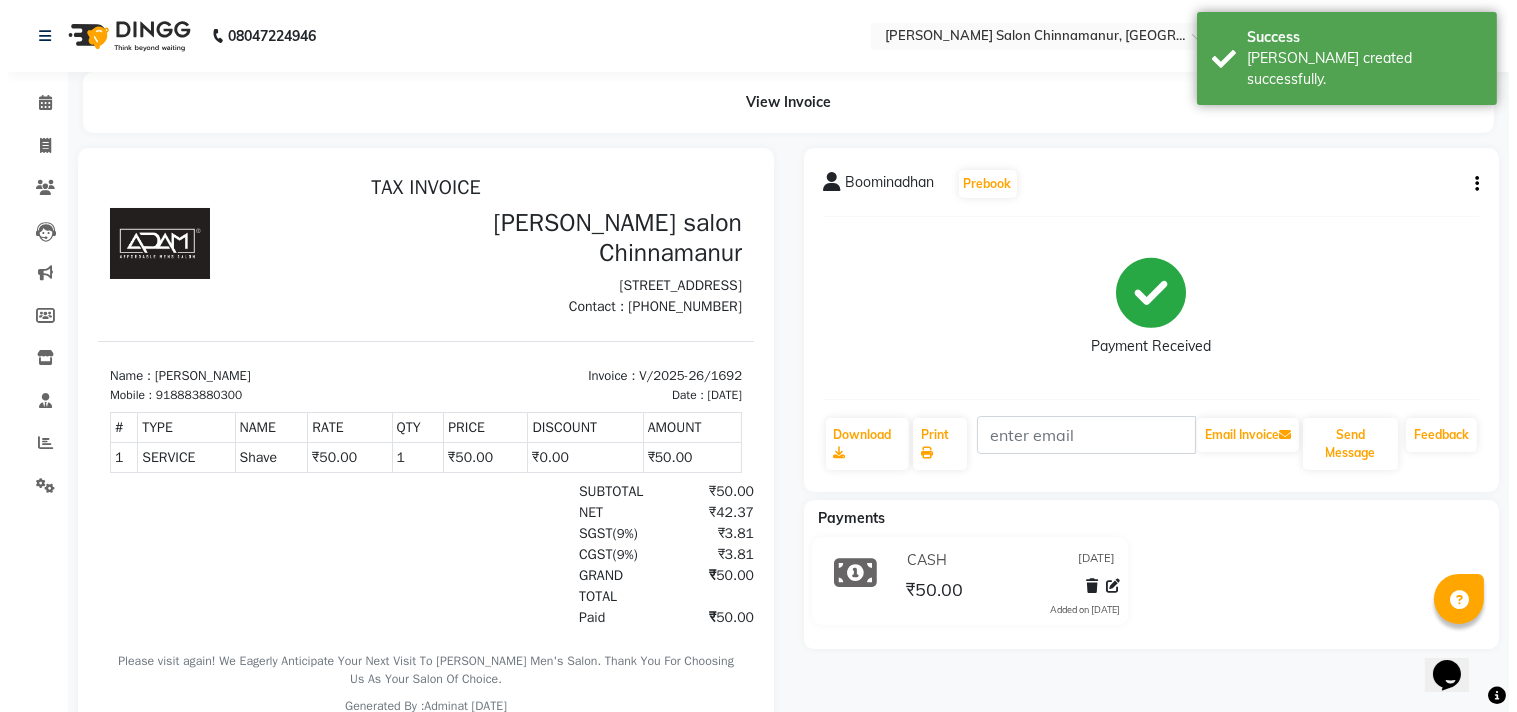 scroll, scrollTop: 0, scrollLeft: 0, axis: both 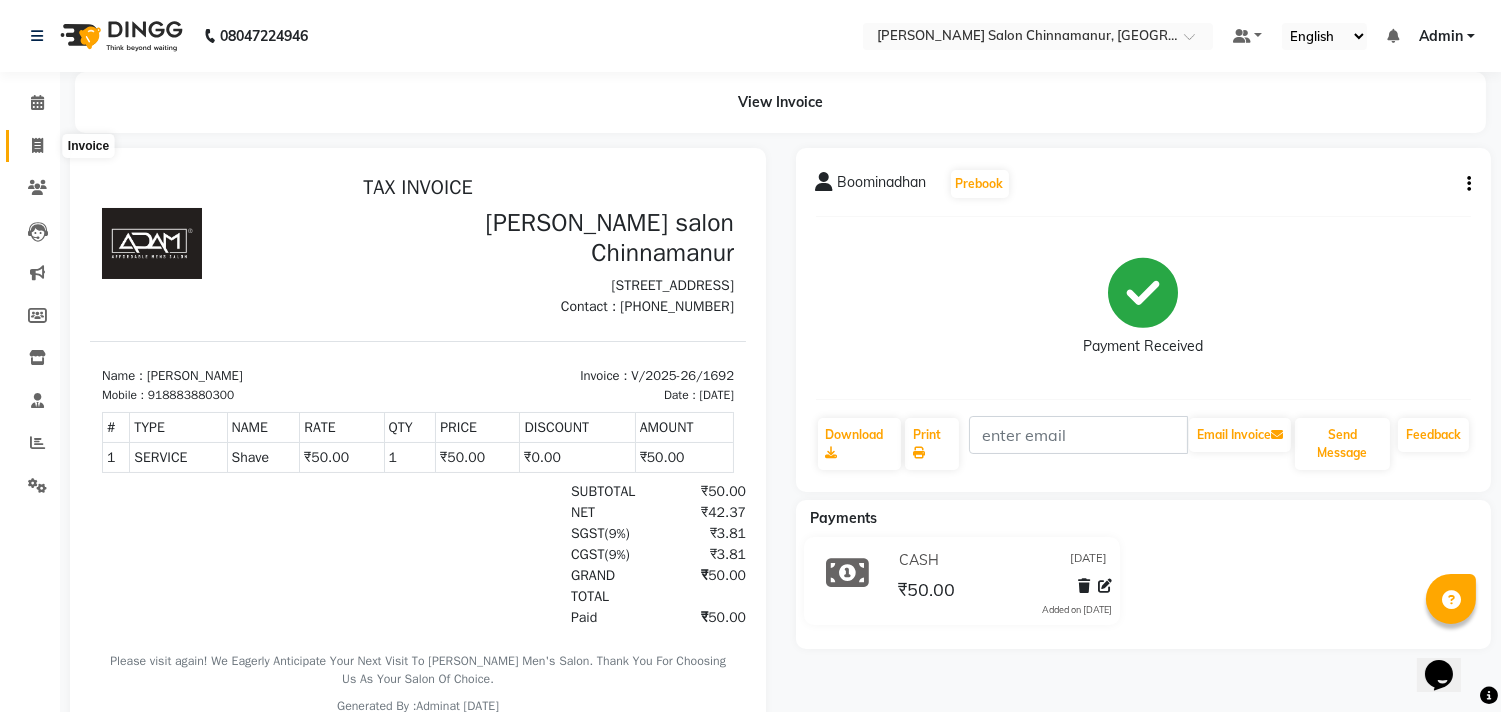 click 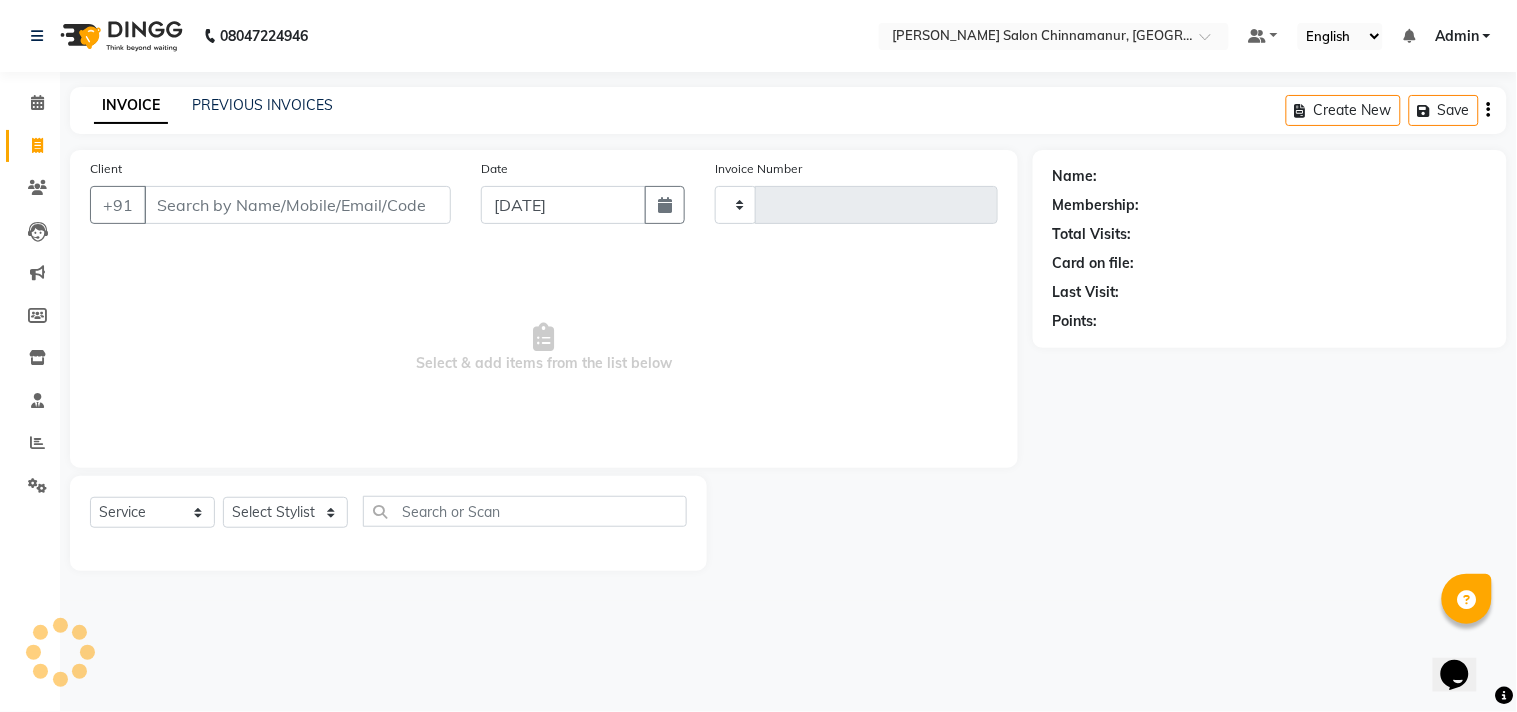 type on "1693" 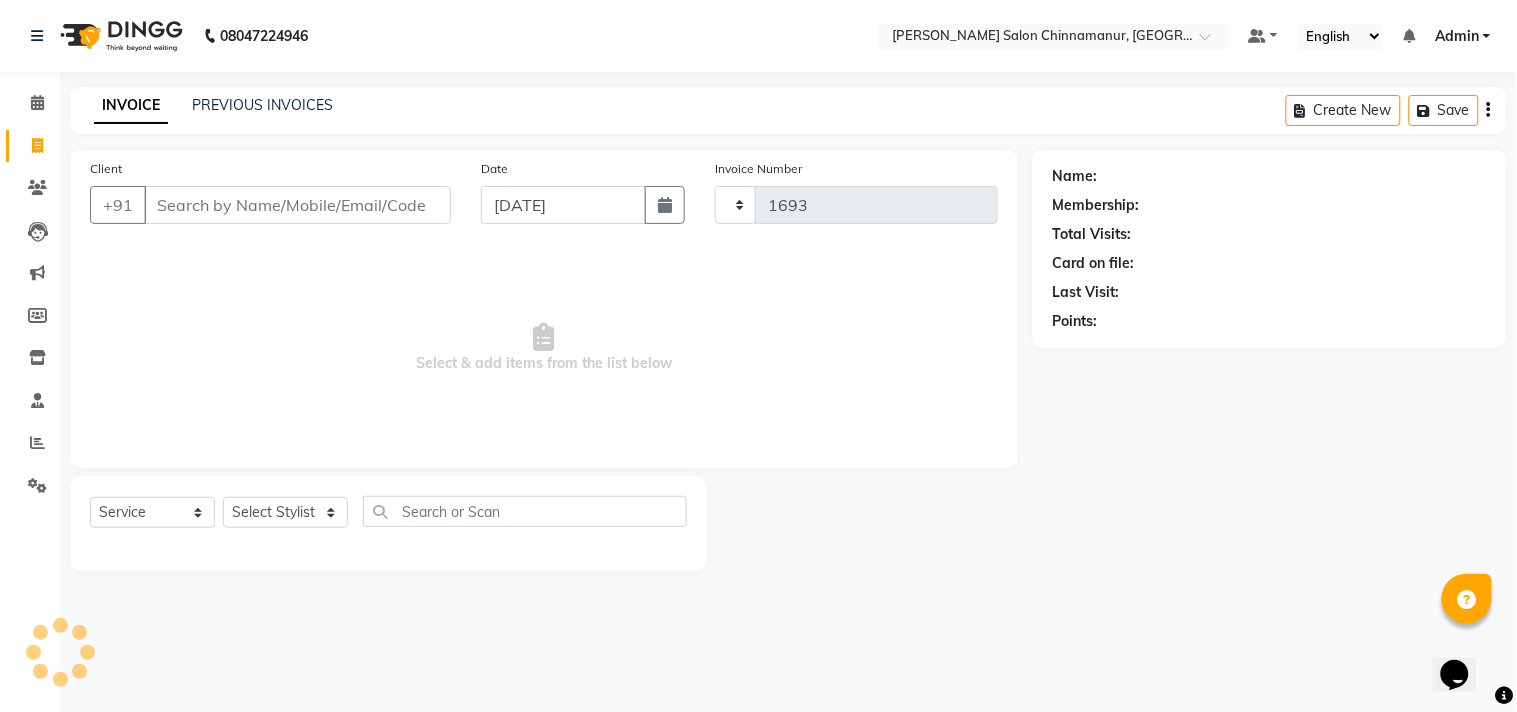 select on "8329" 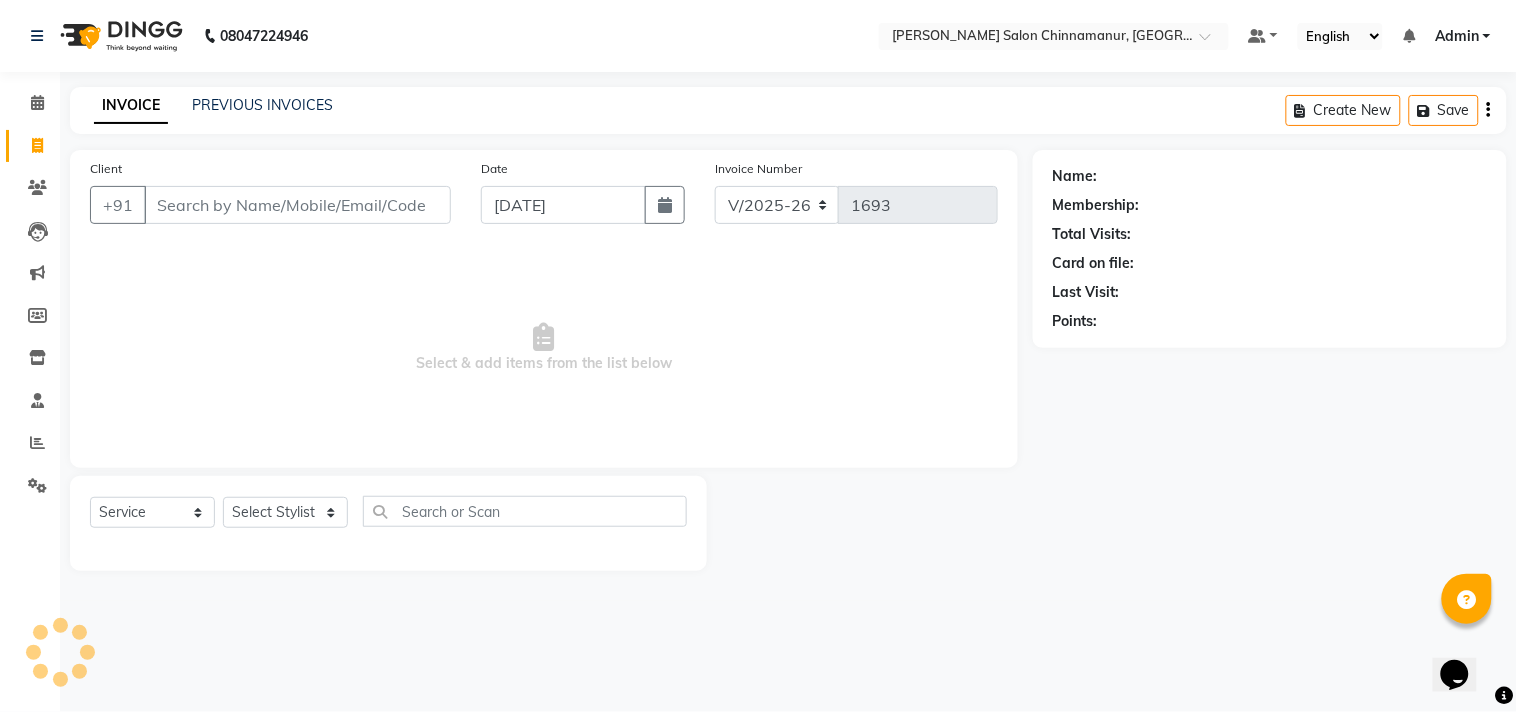 click on "Client" at bounding box center [297, 205] 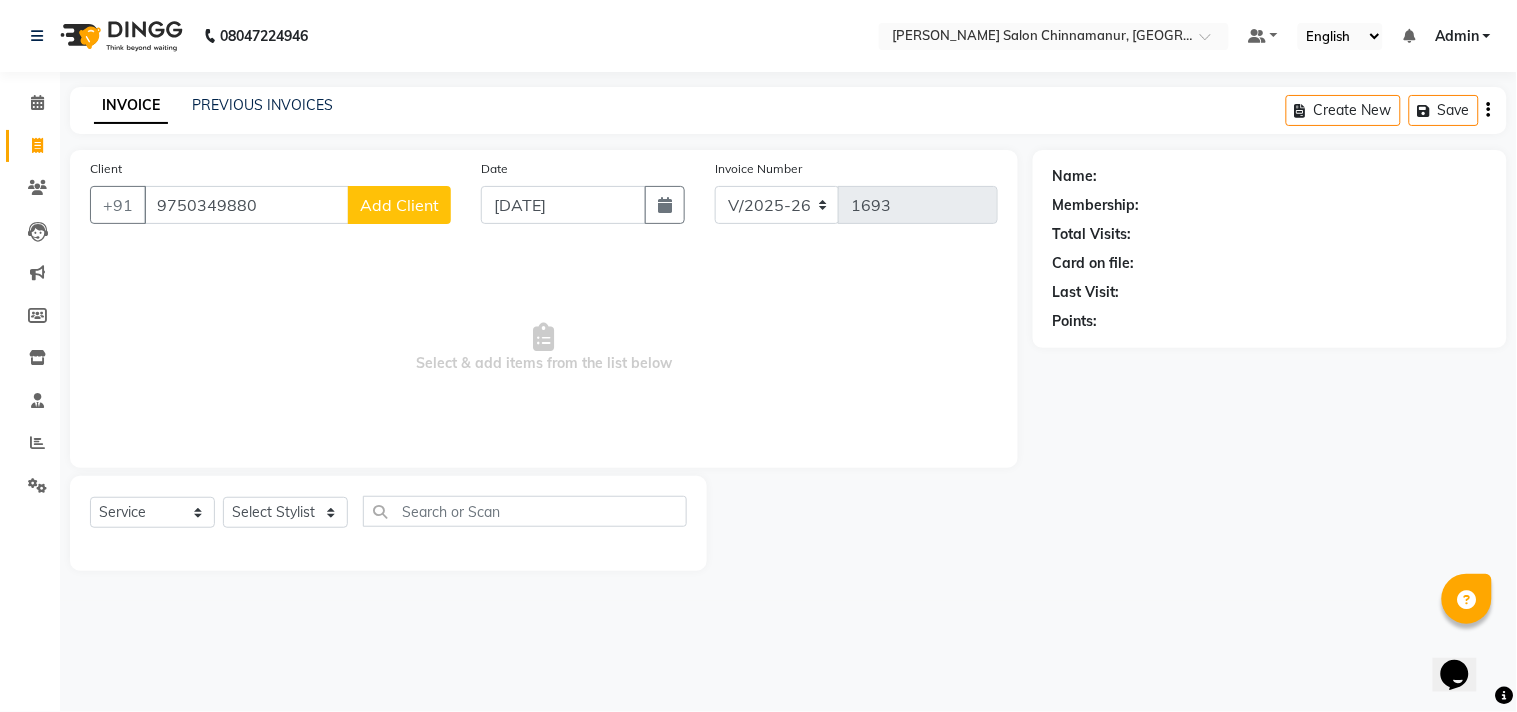 type on "9750349880" 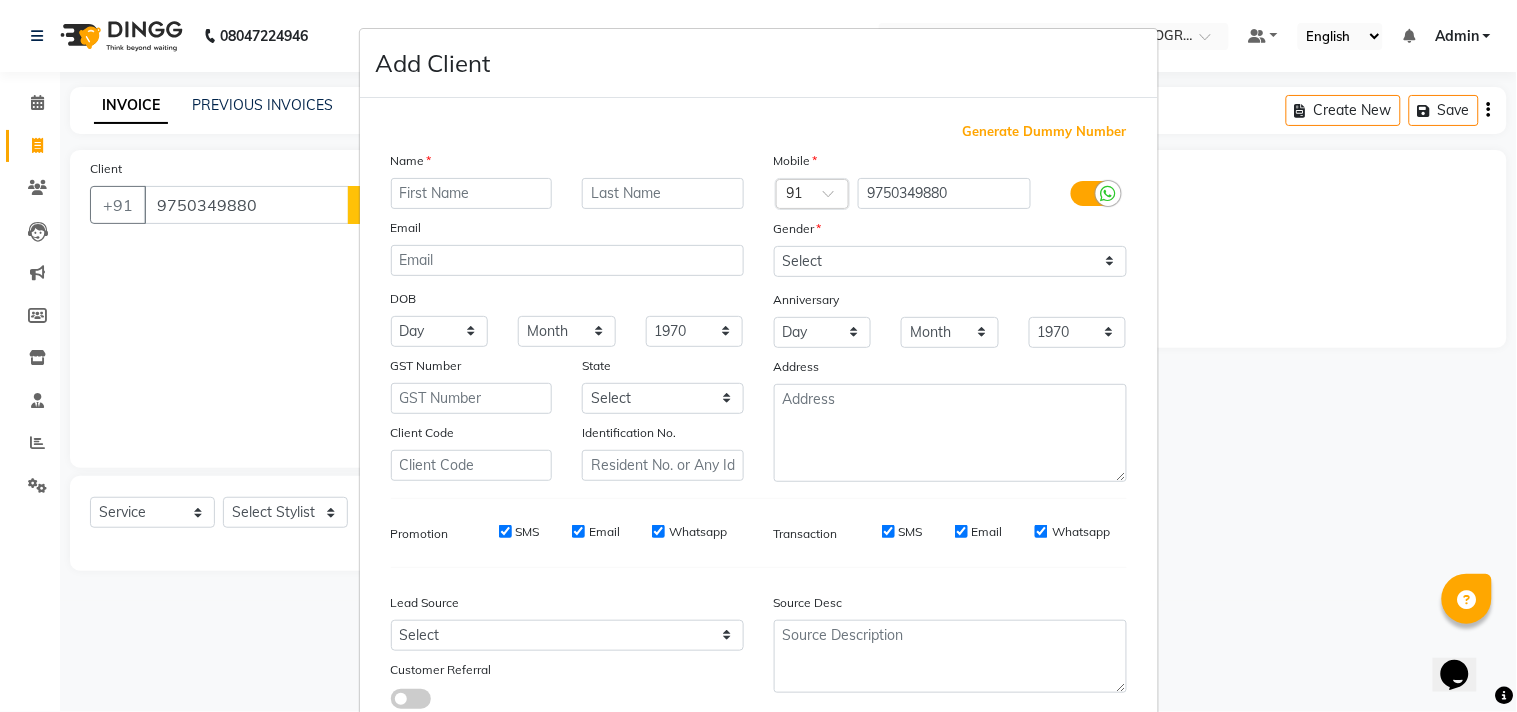click at bounding box center (472, 193) 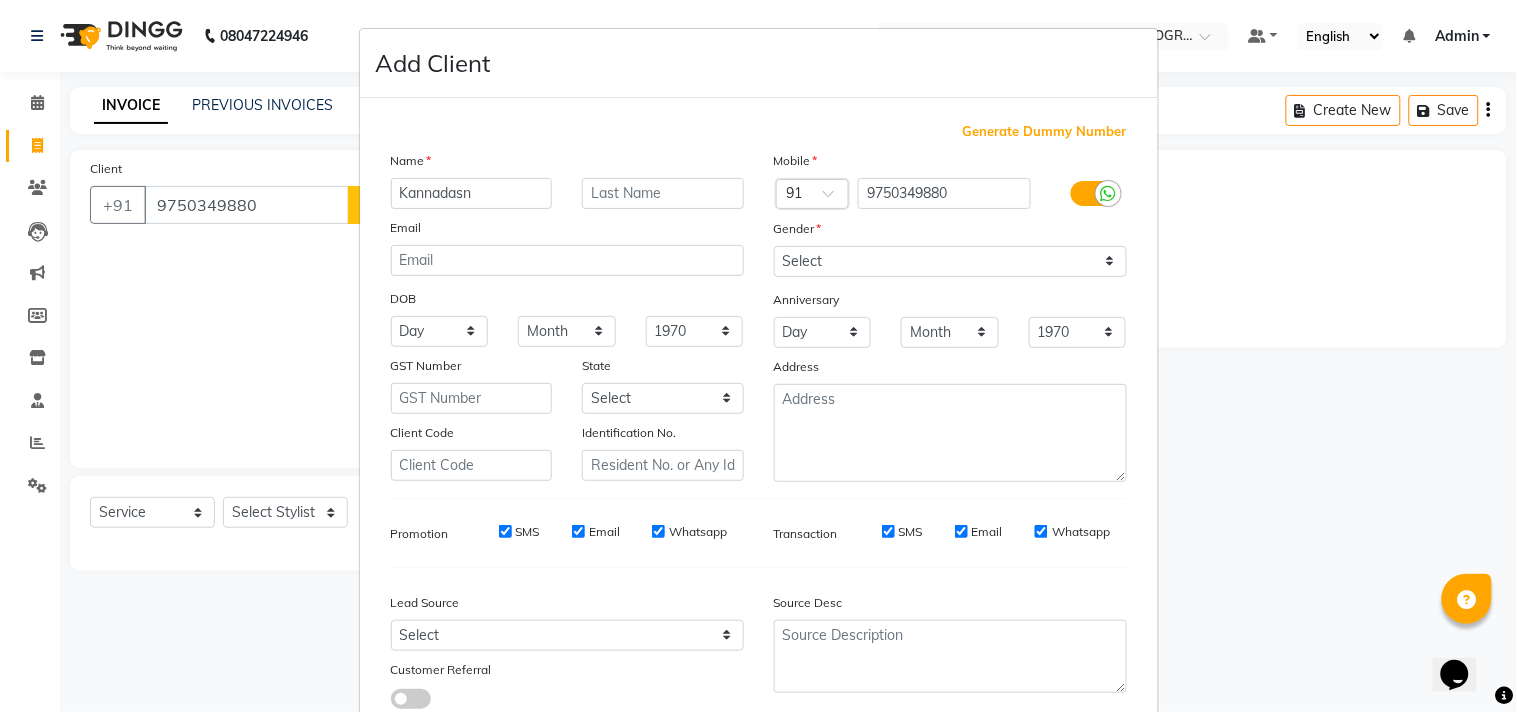 click on "Kannadasn" at bounding box center [472, 193] 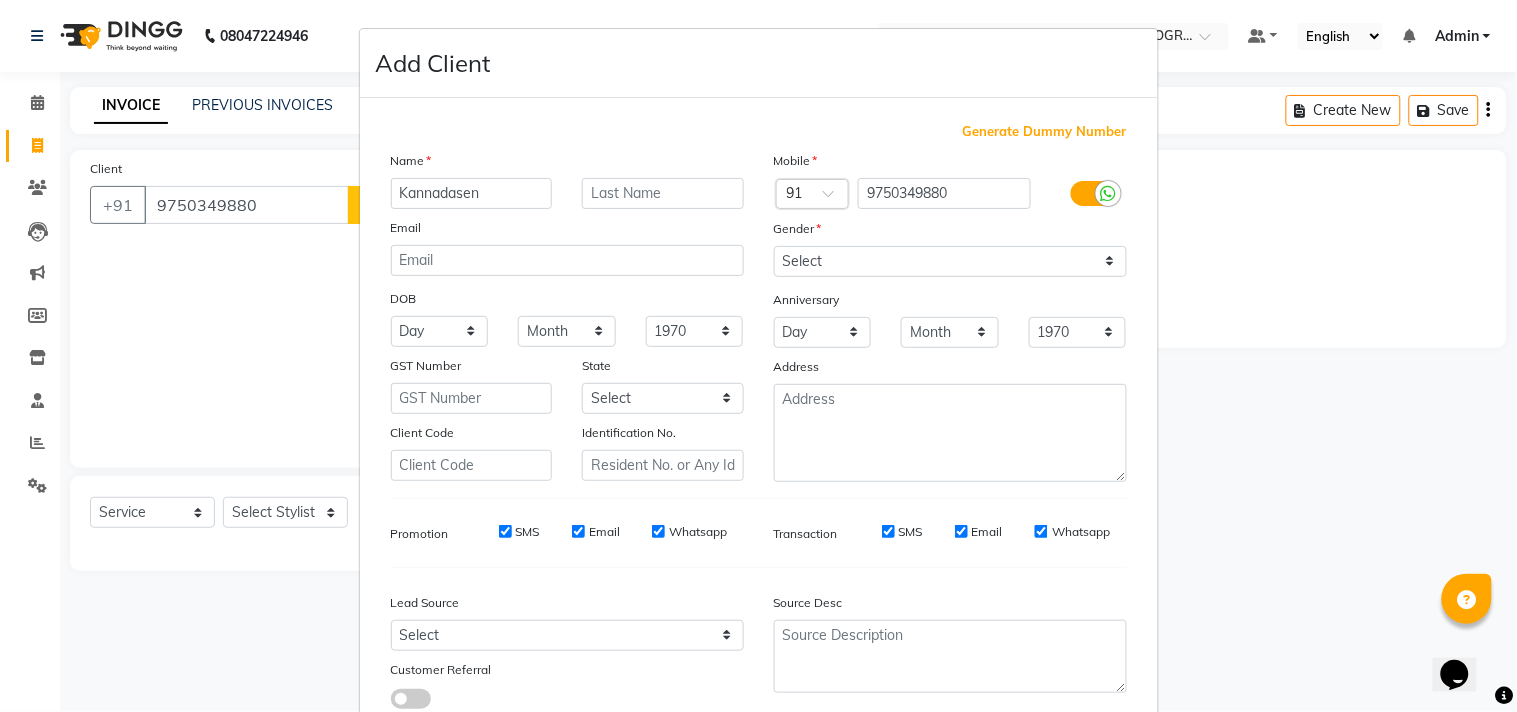 type on "Kannadasen" 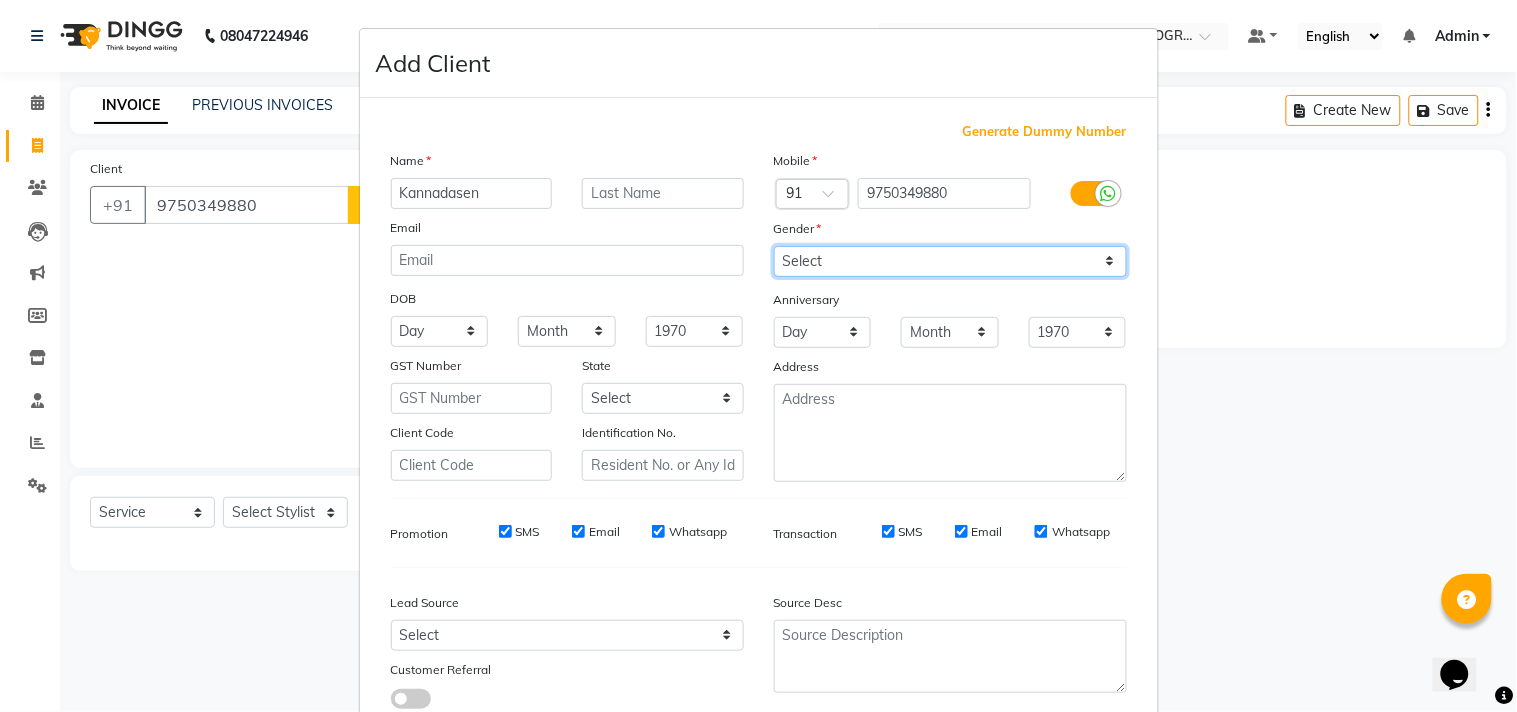 click on "Select [DEMOGRAPHIC_DATA] [DEMOGRAPHIC_DATA] Other Prefer Not To Say" at bounding box center (950, 261) 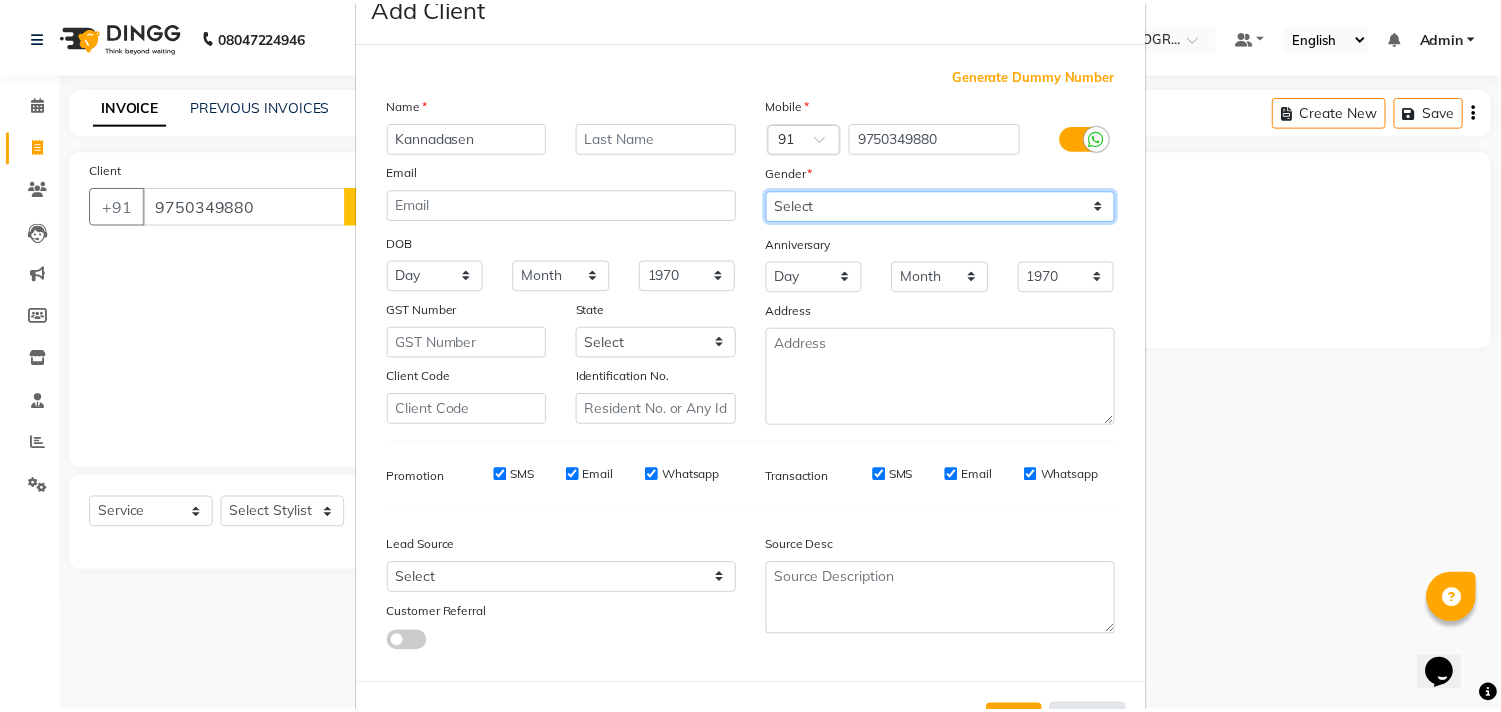 scroll, scrollTop: 138, scrollLeft: 0, axis: vertical 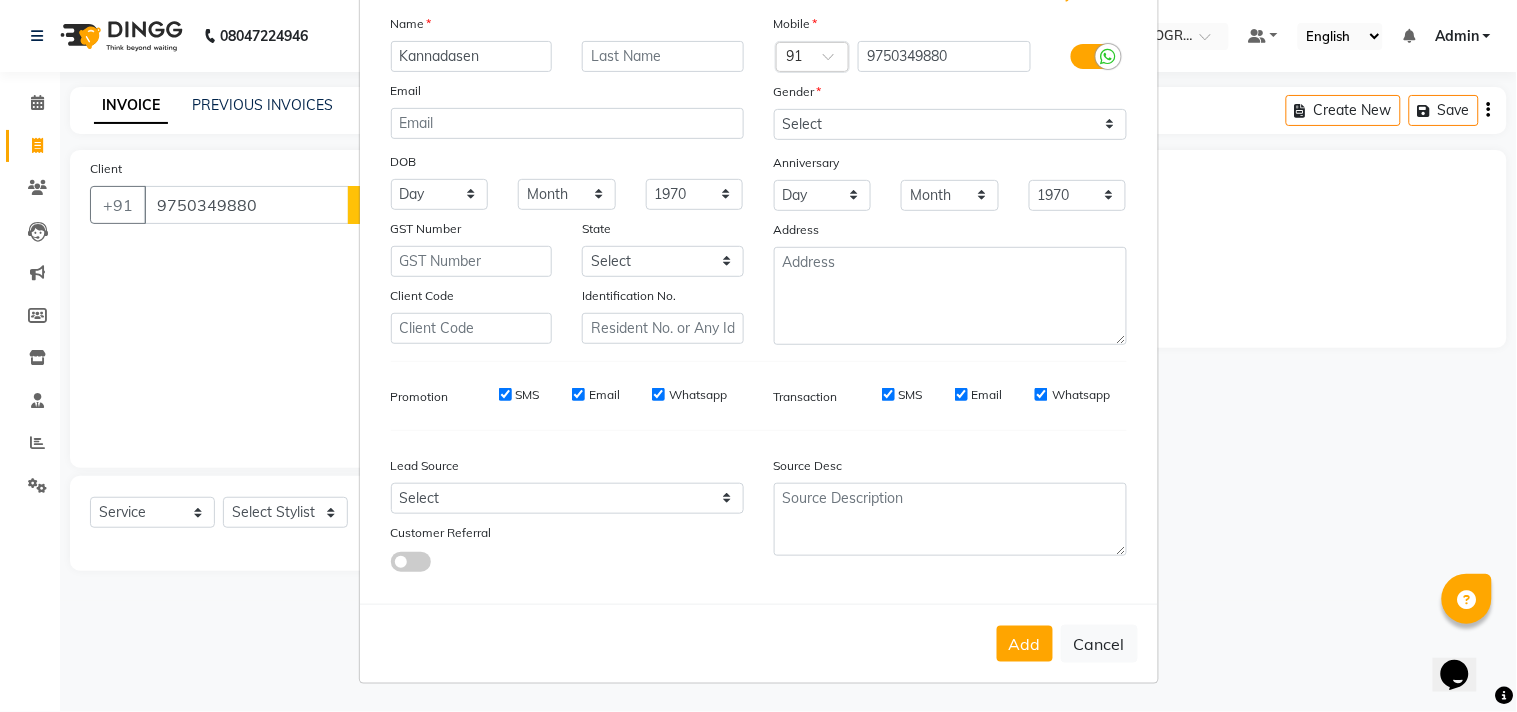 click on "Add   Cancel" at bounding box center [759, 643] 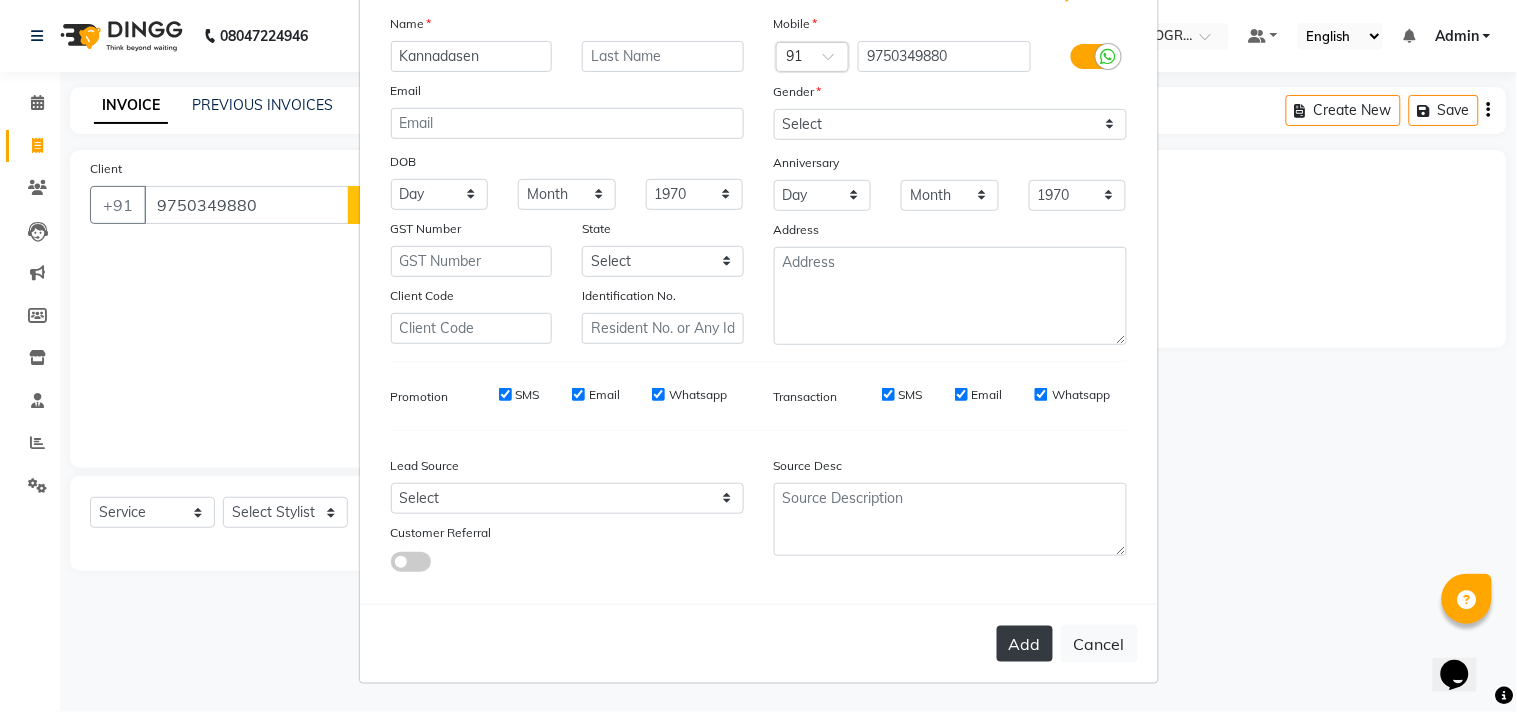 click on "Add" at bounding box center [1025, 644] 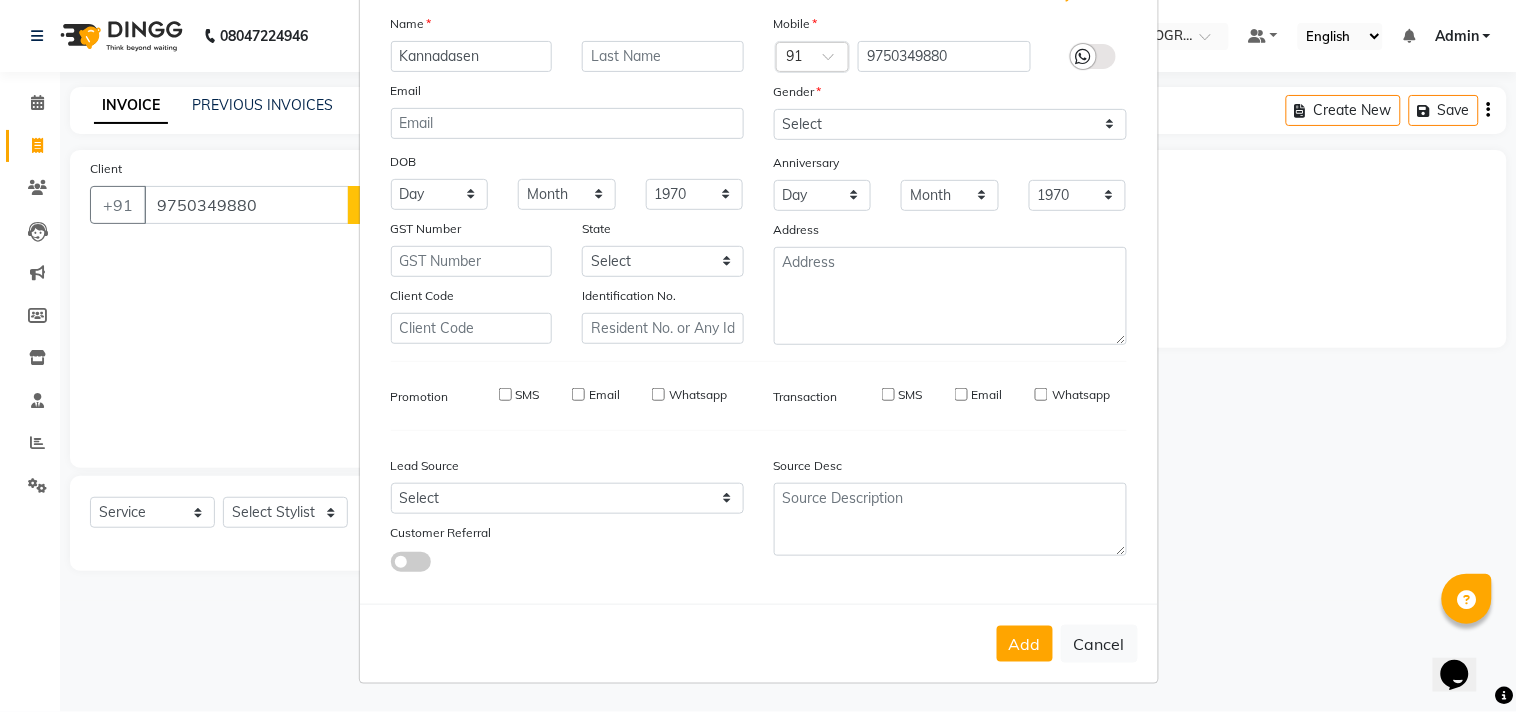 type 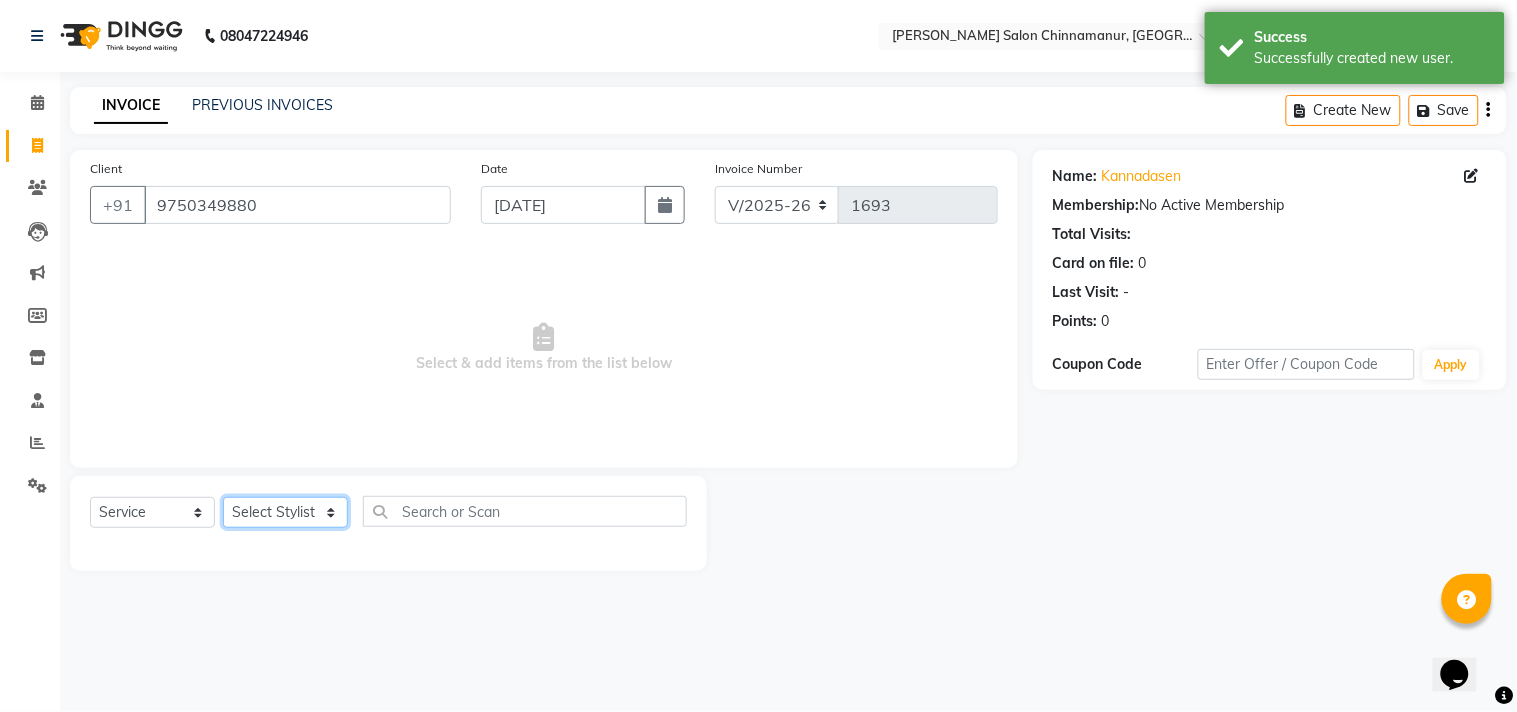click on "Select Stylist Admin Atif [PERSON_NAME] [PERSON_NAME] [PERSON_NAME] [PERSON_NAME]" 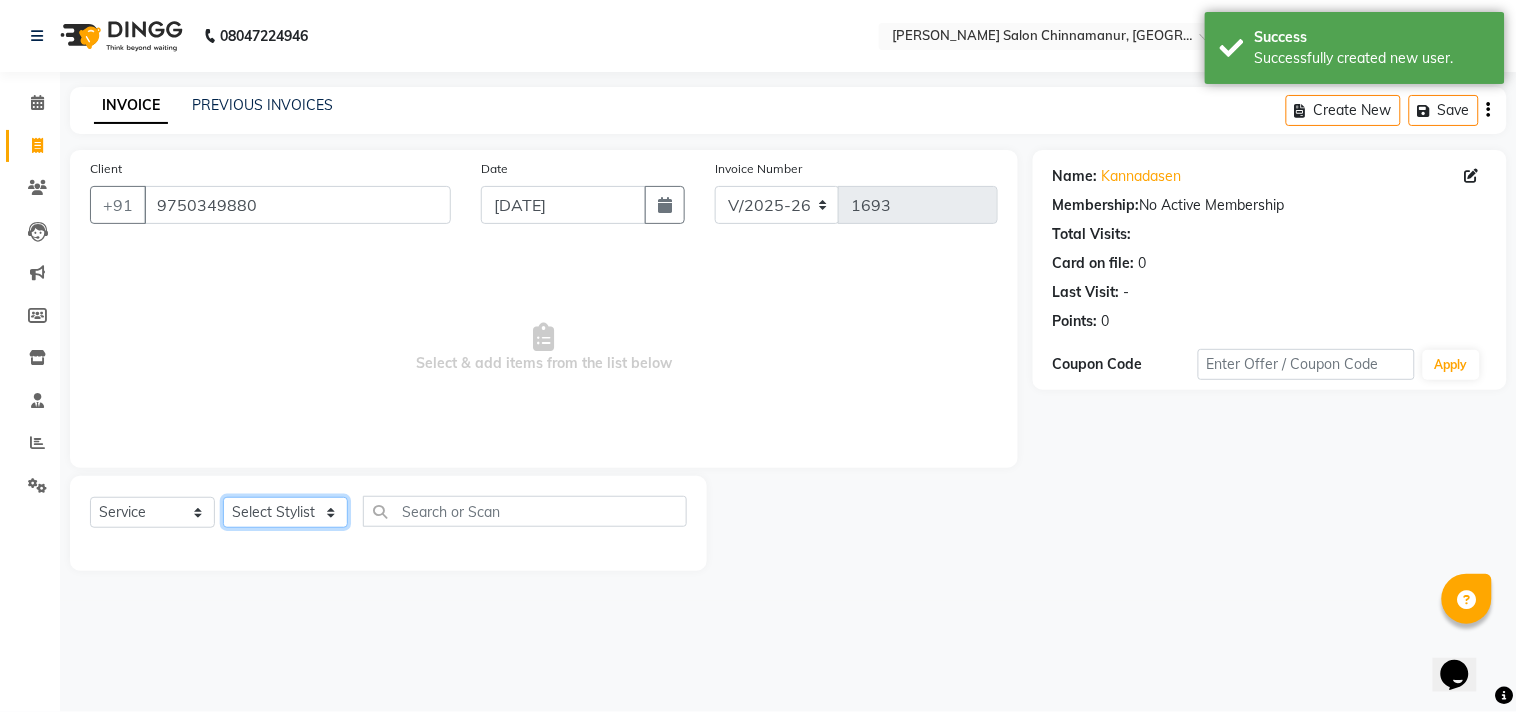 select on "83997" 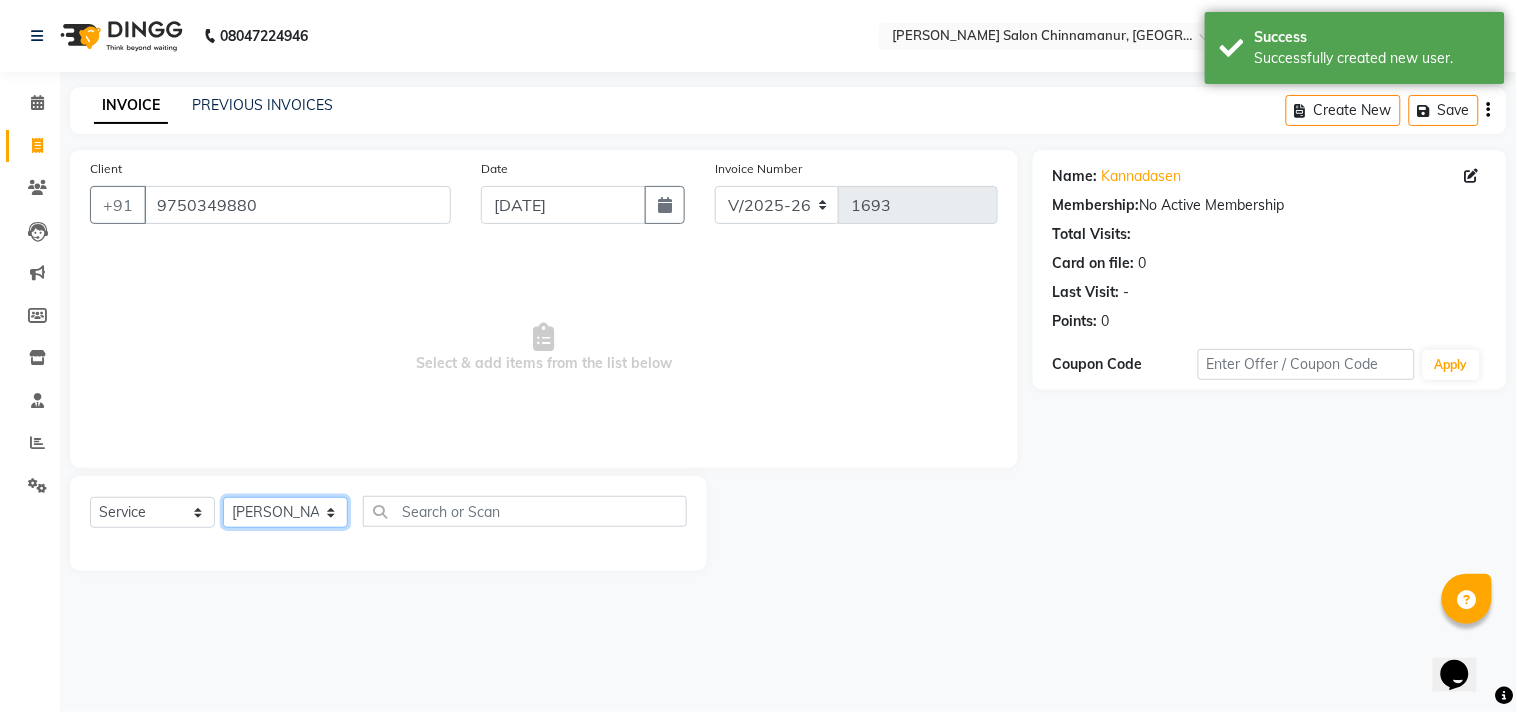 click on "Select Stylist Admin Atif [PERSON_NAME] [PERSON_NAME] [PERSON_NAME] [PERSON_NAME]" 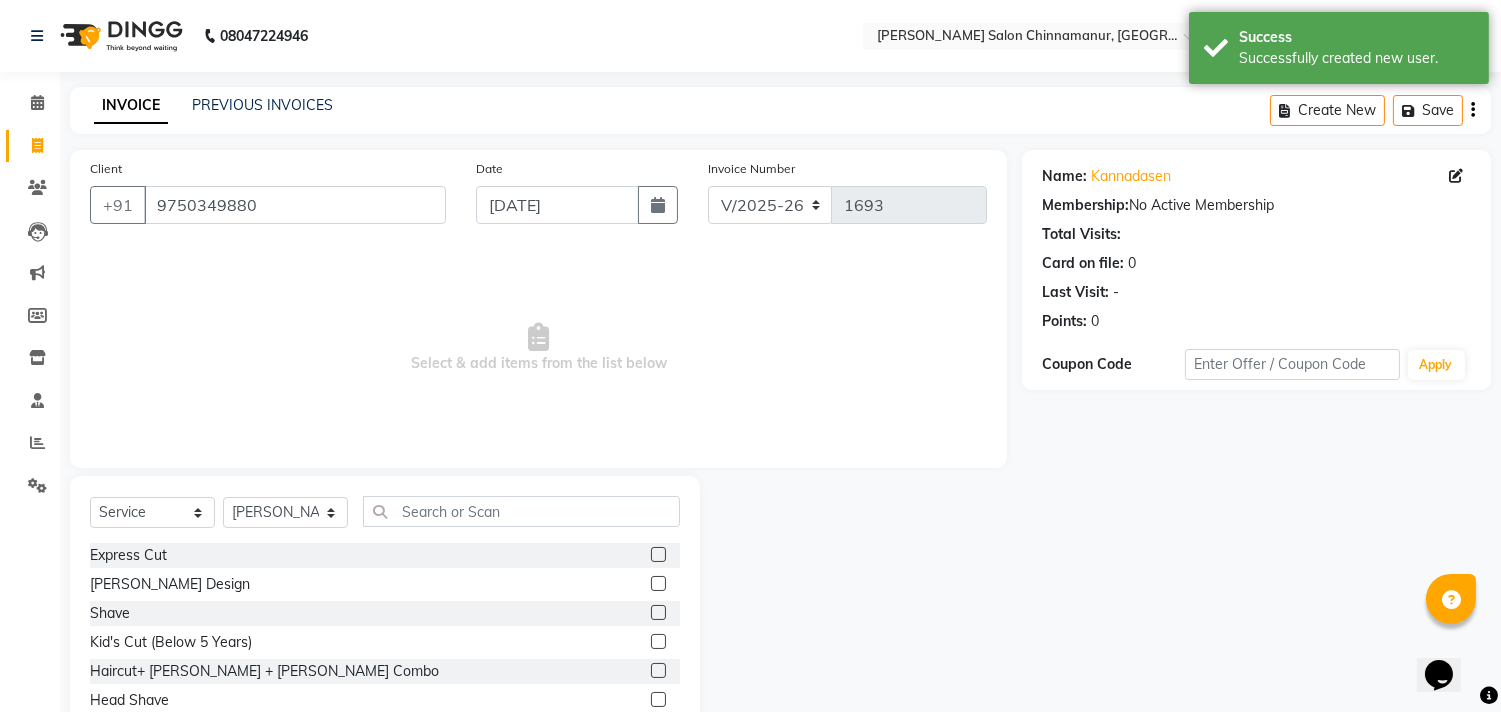 click 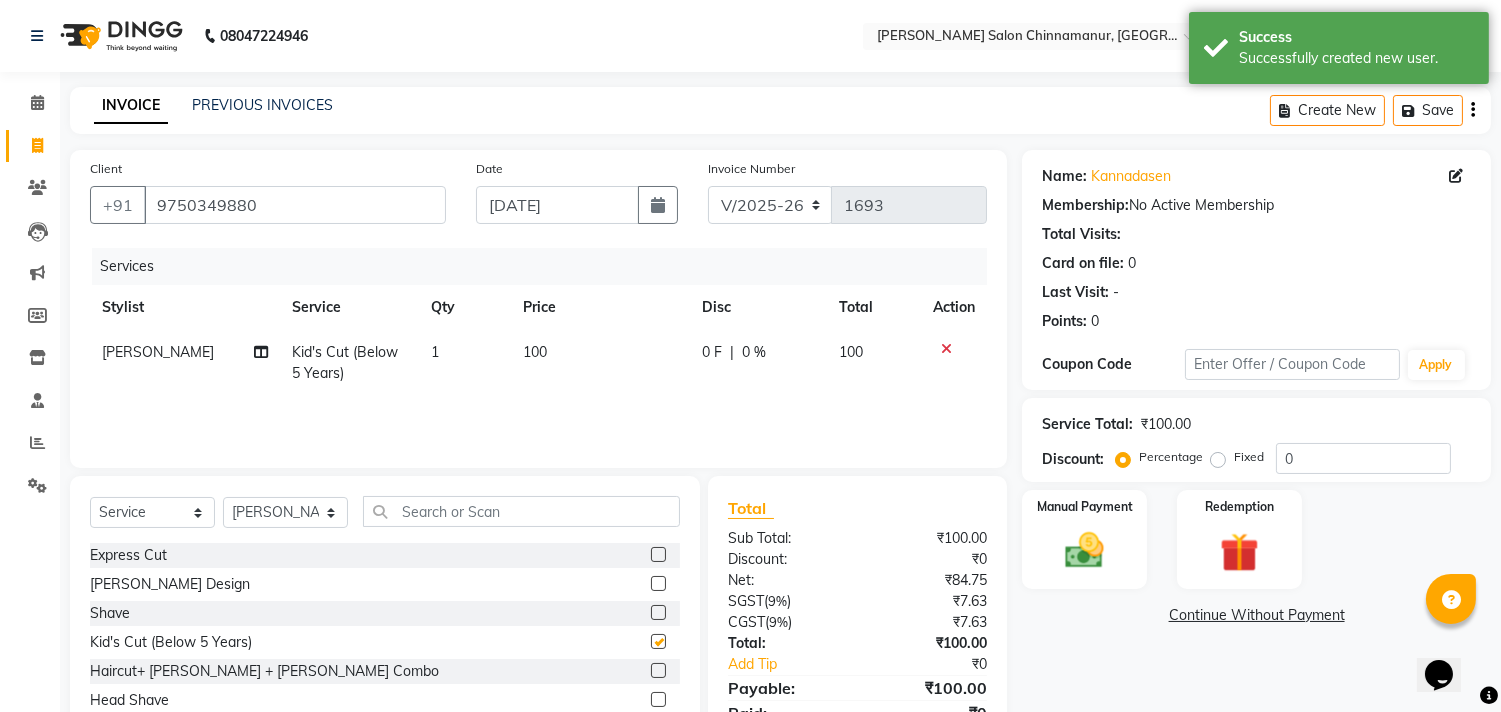 checkbox on "false" 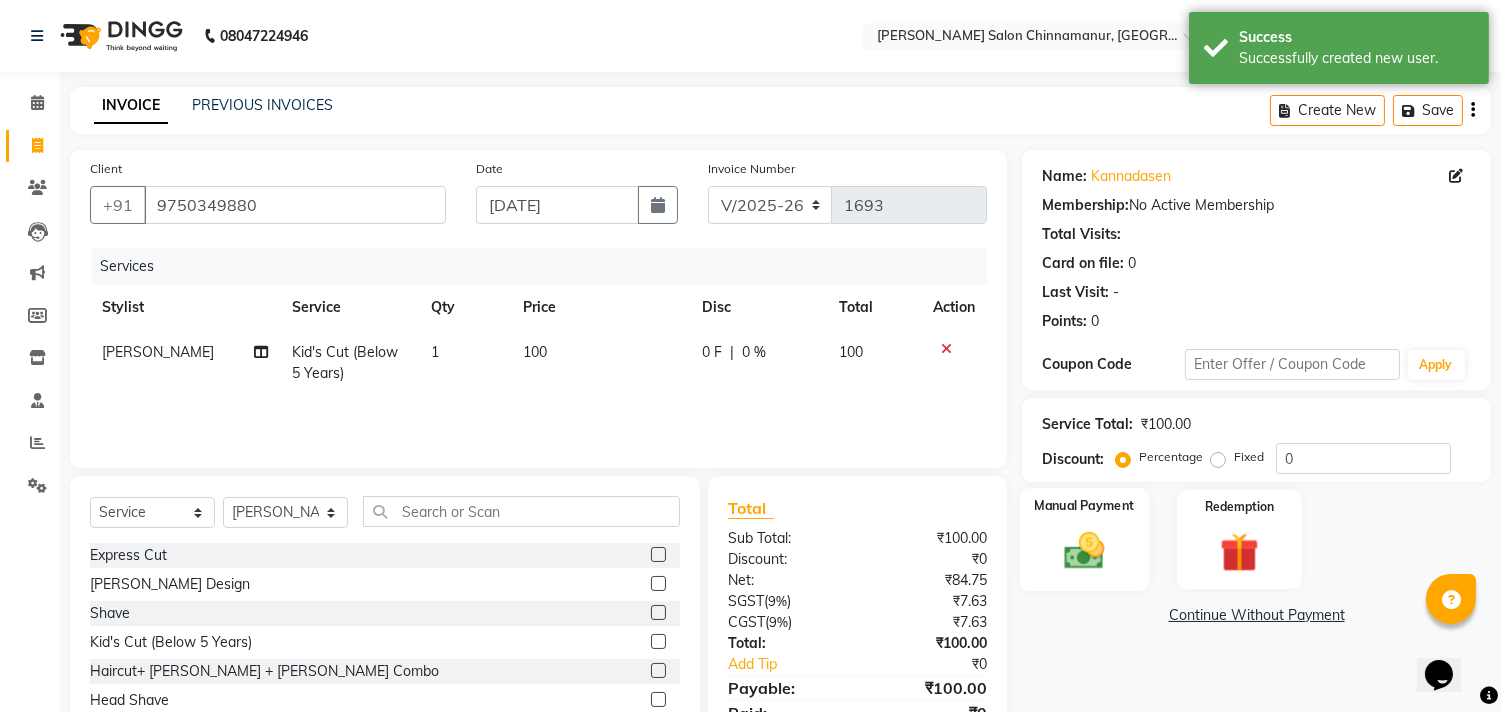 click 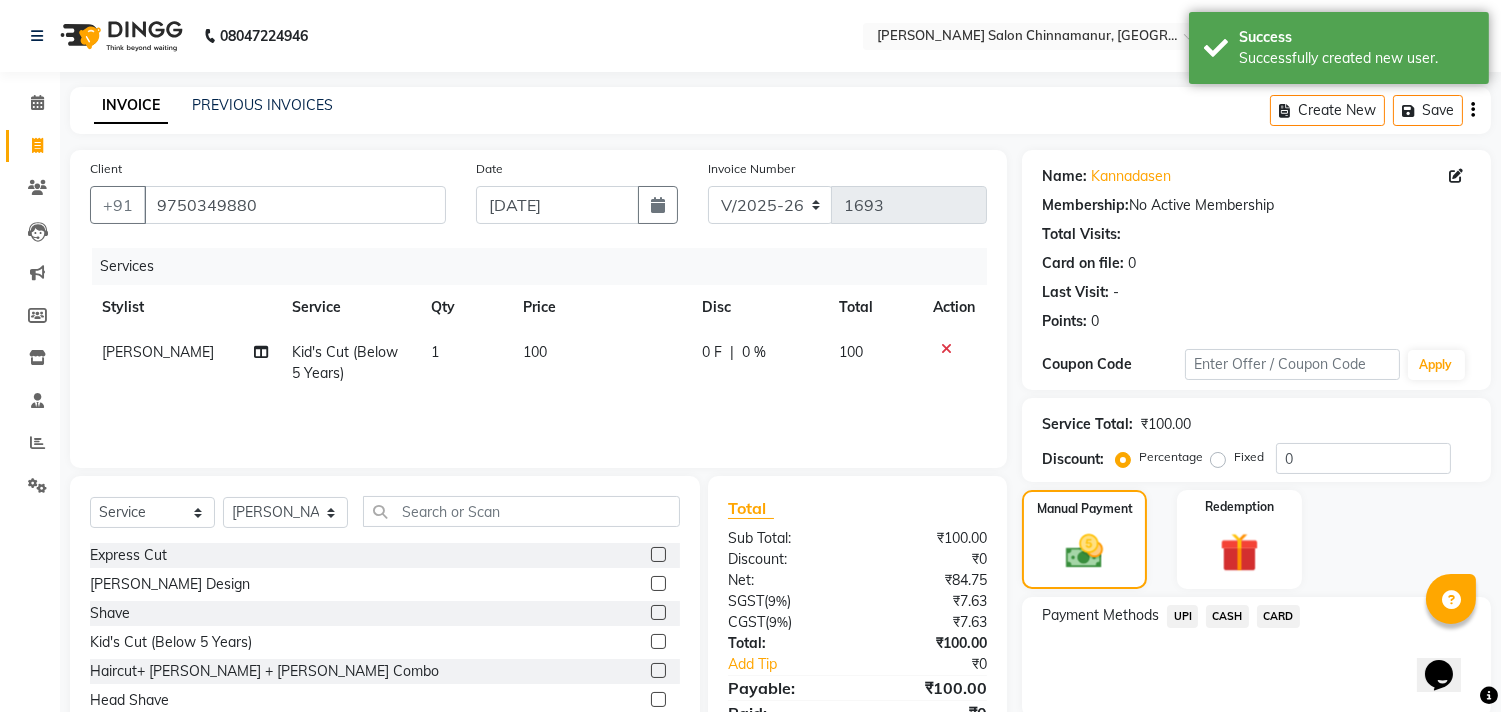 click on "CASH" 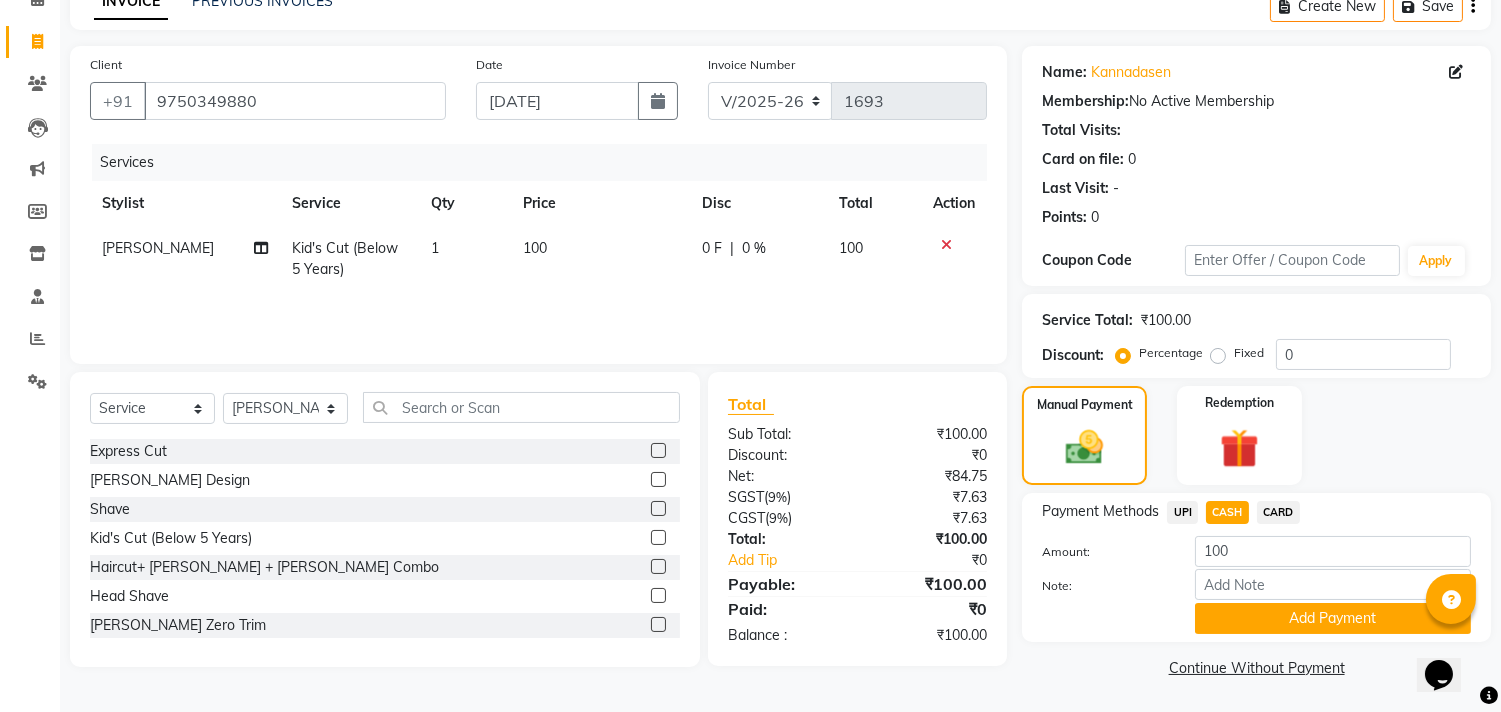 click on "Add Payment" 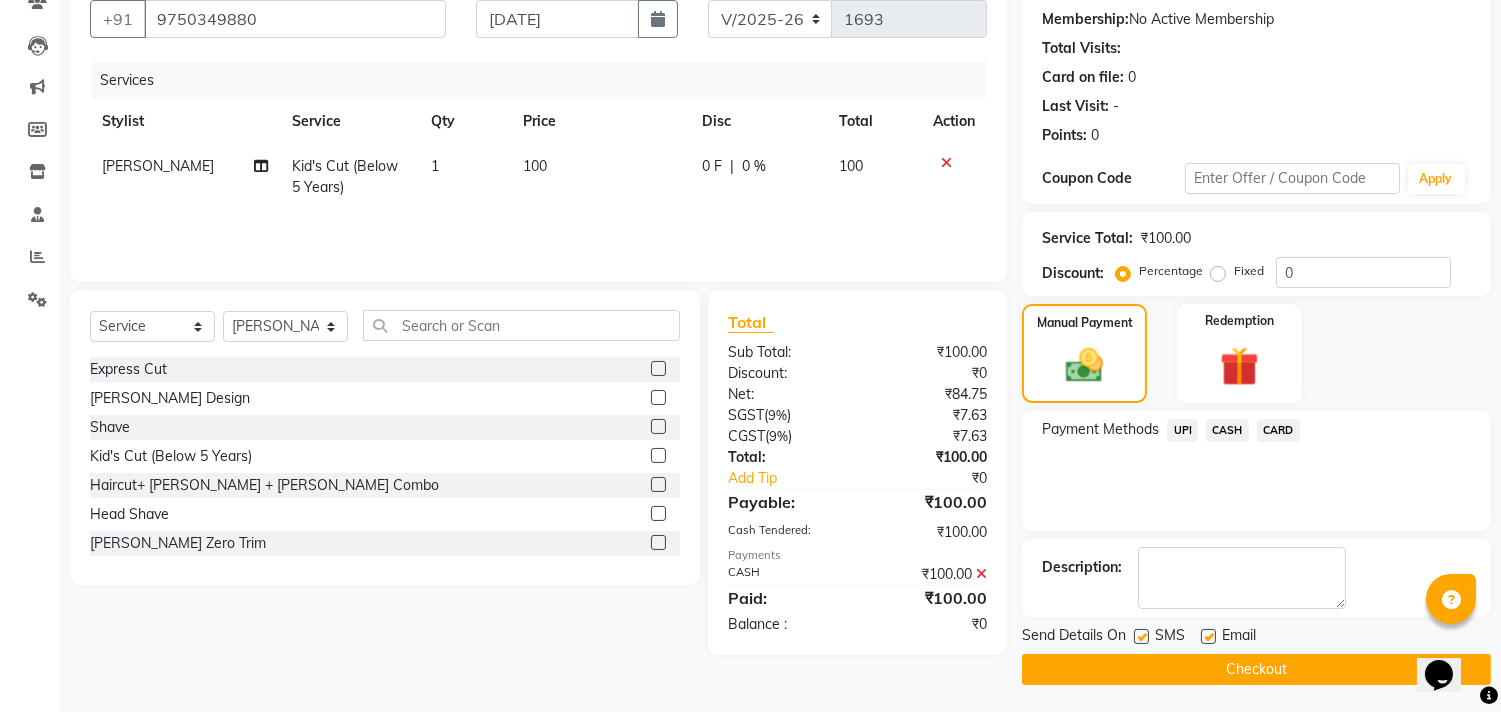scroll, scrollTop: 187, scrollLeft: 0, axis: vertical 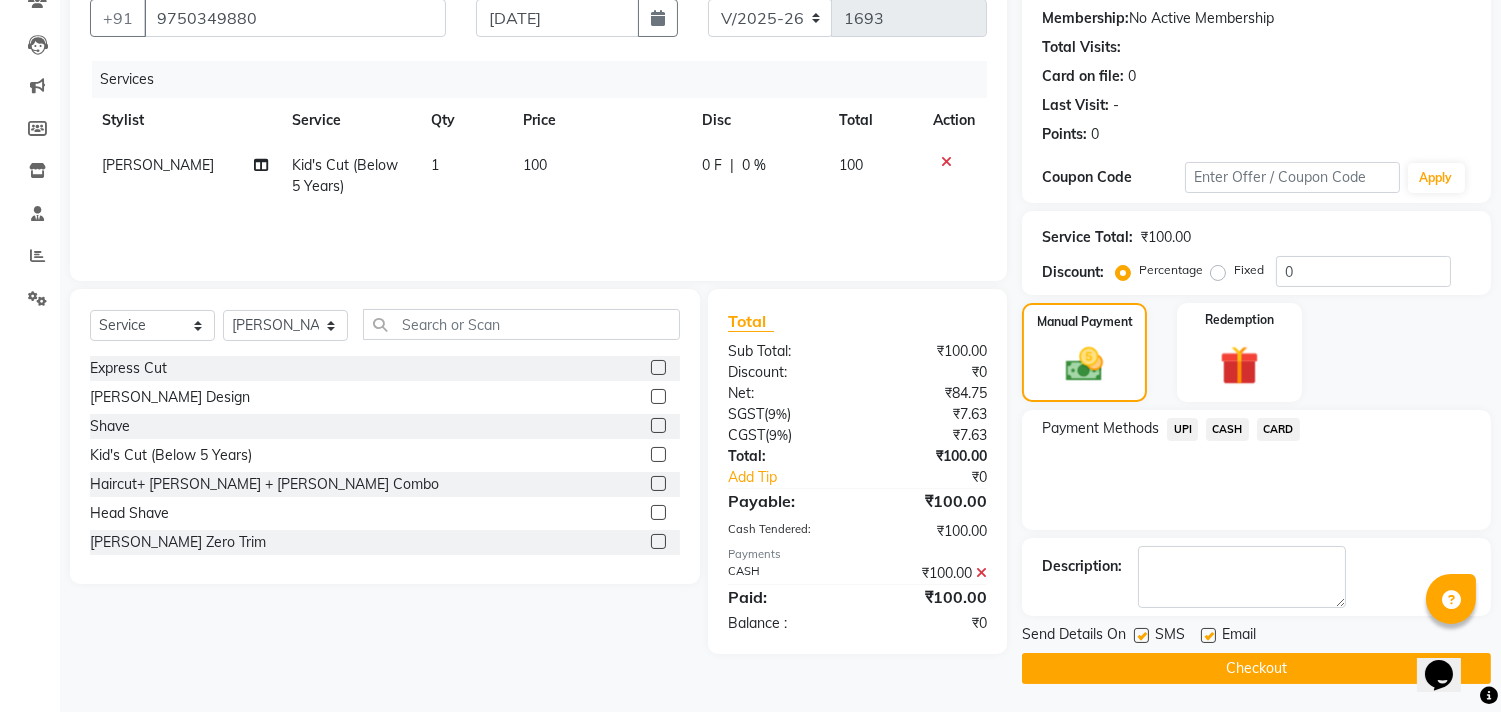 click on "Checkout" 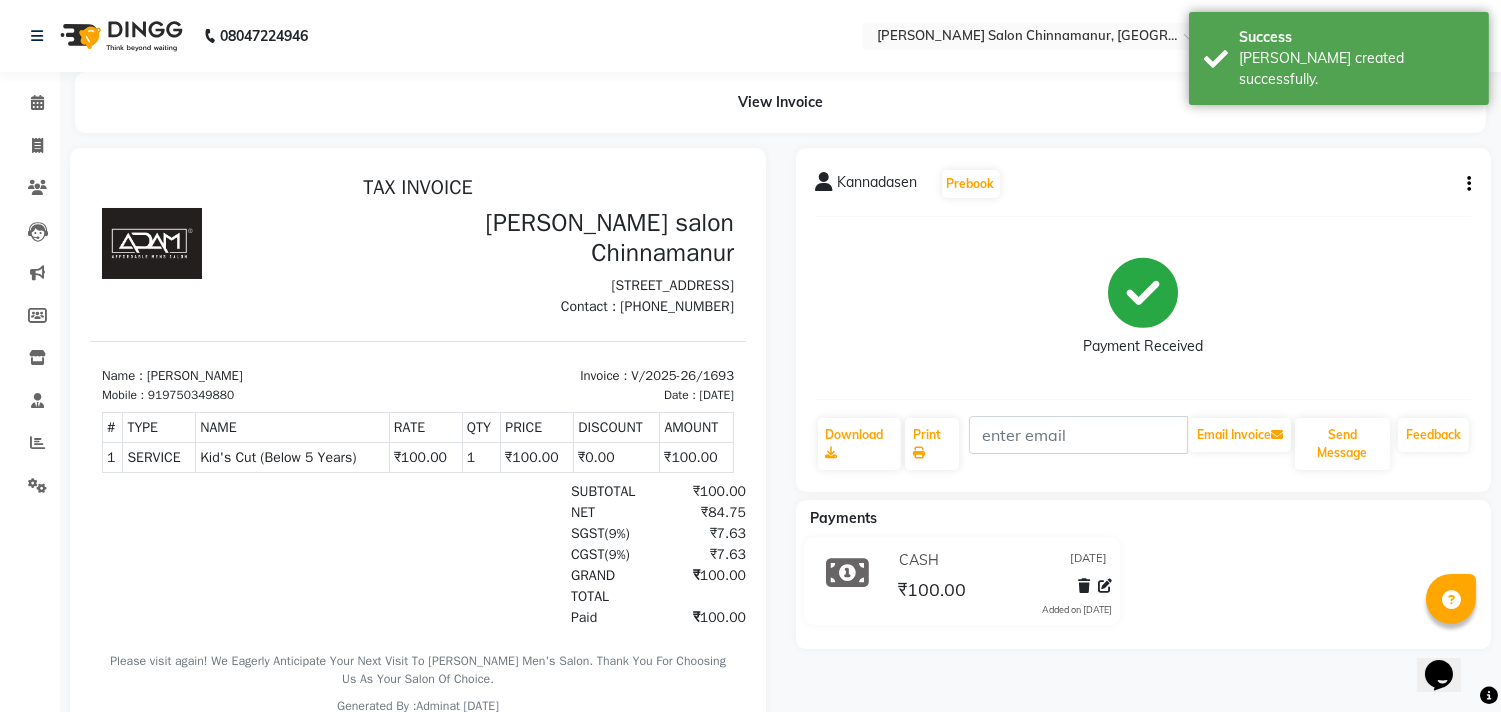 scroll, scrollTop: 0, scrollLeft: 0, axis: both 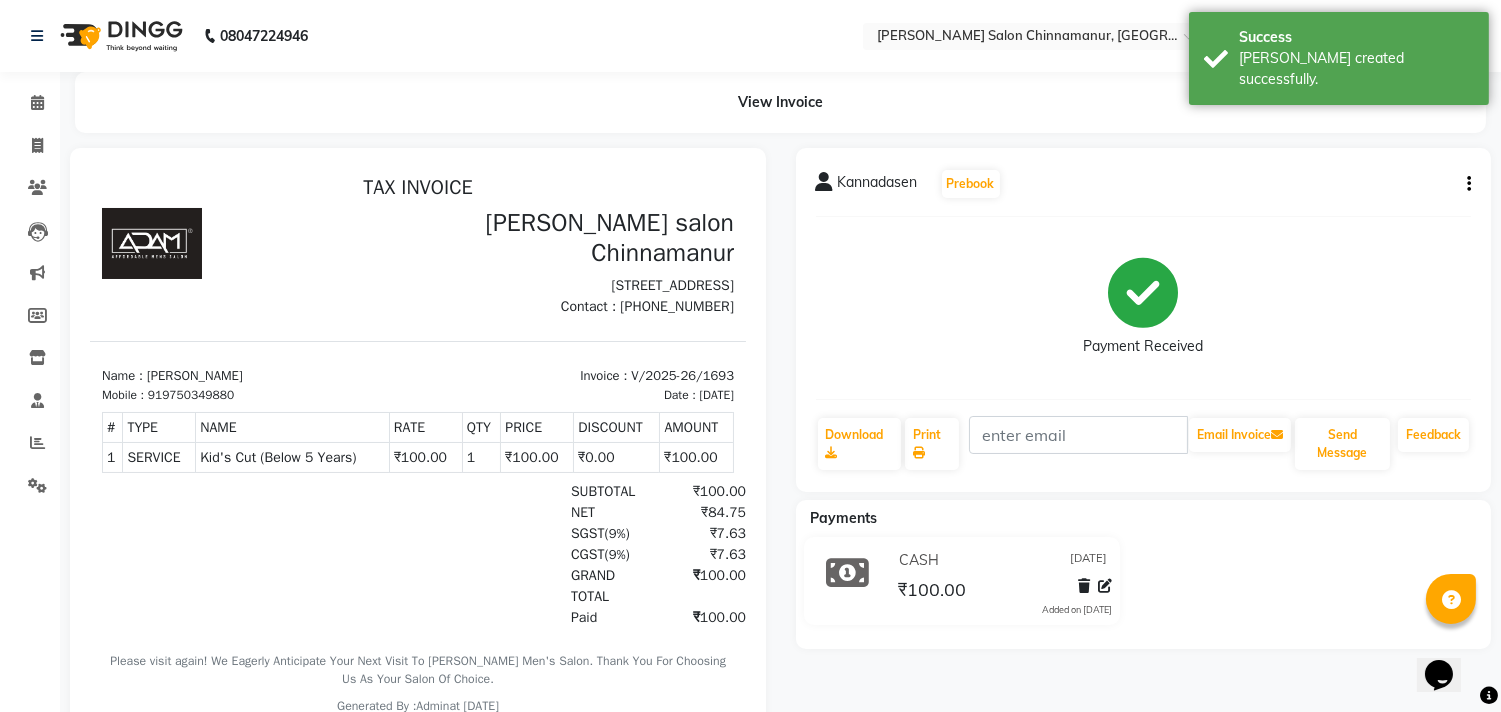 click on "Clients" 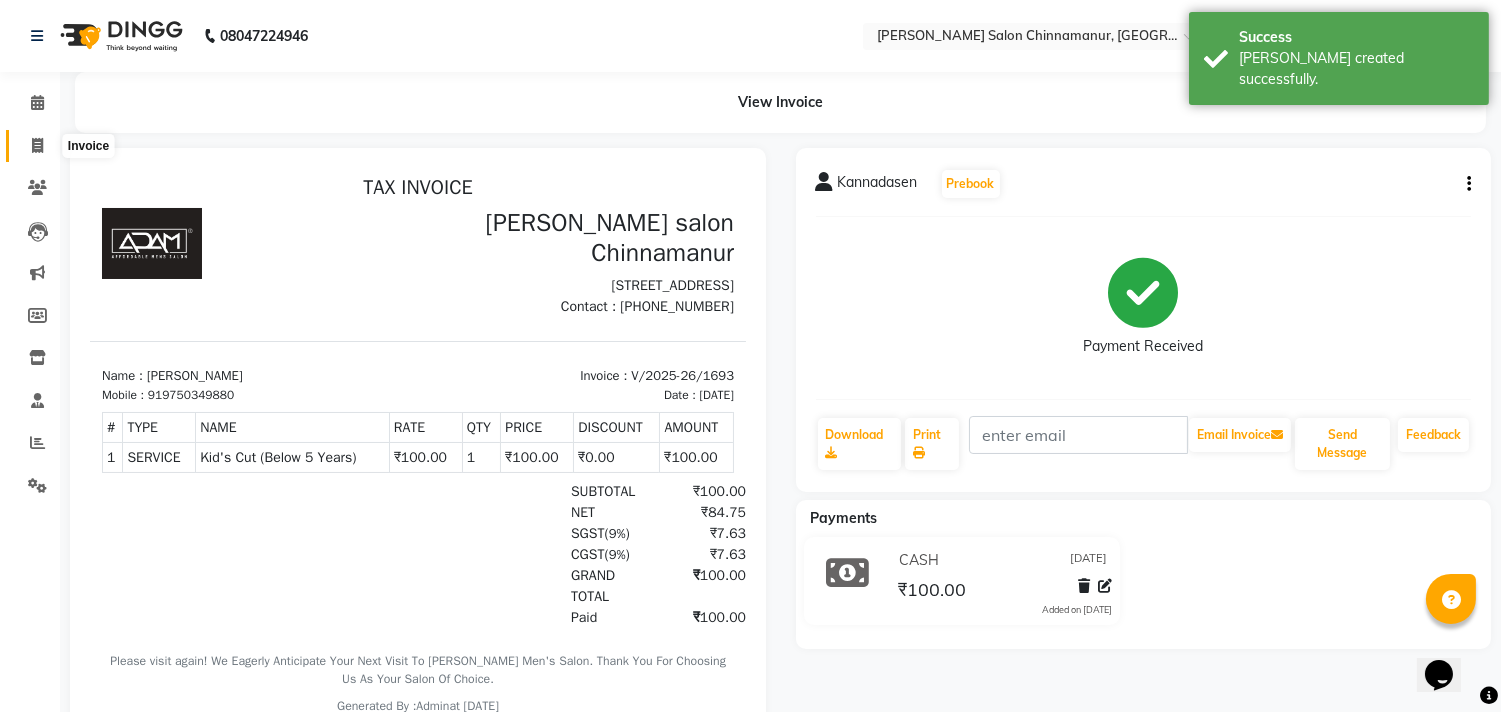 click 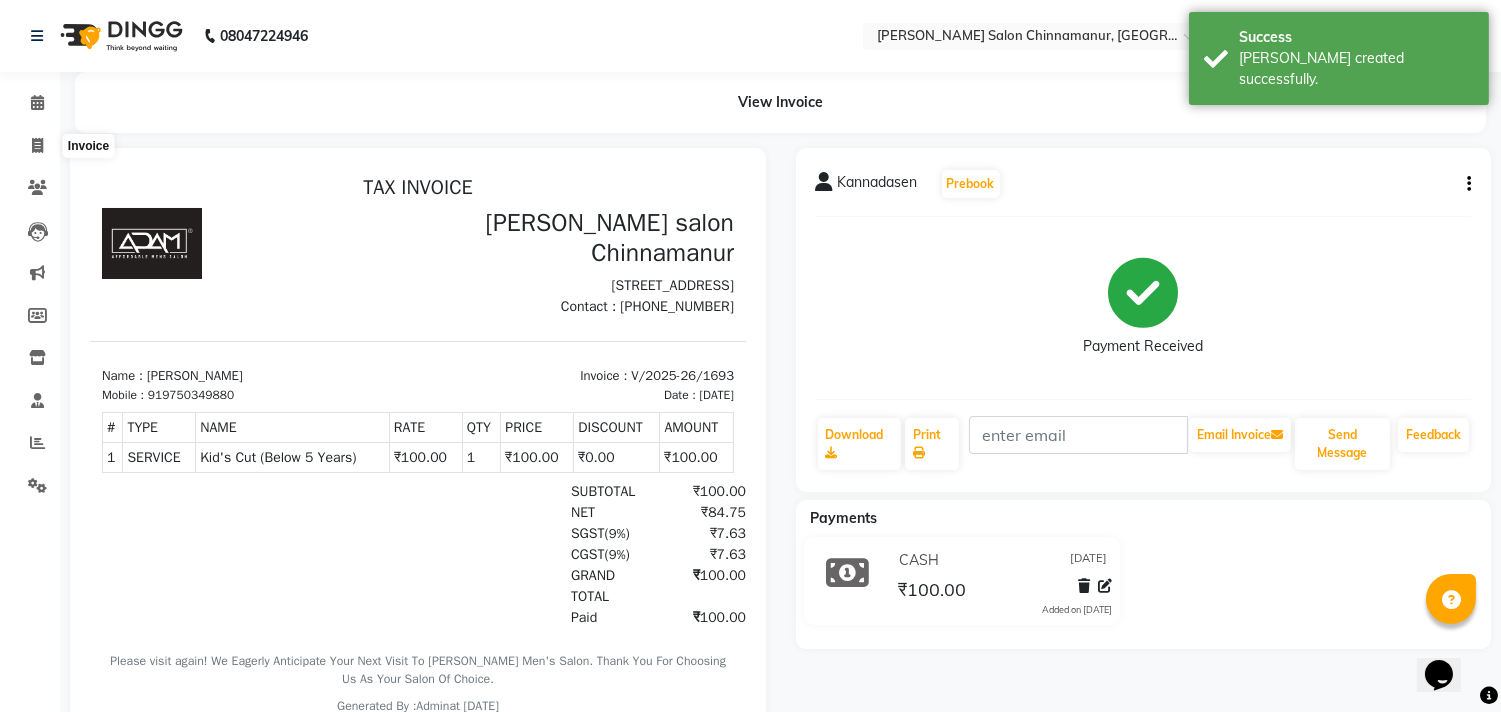select on "service" 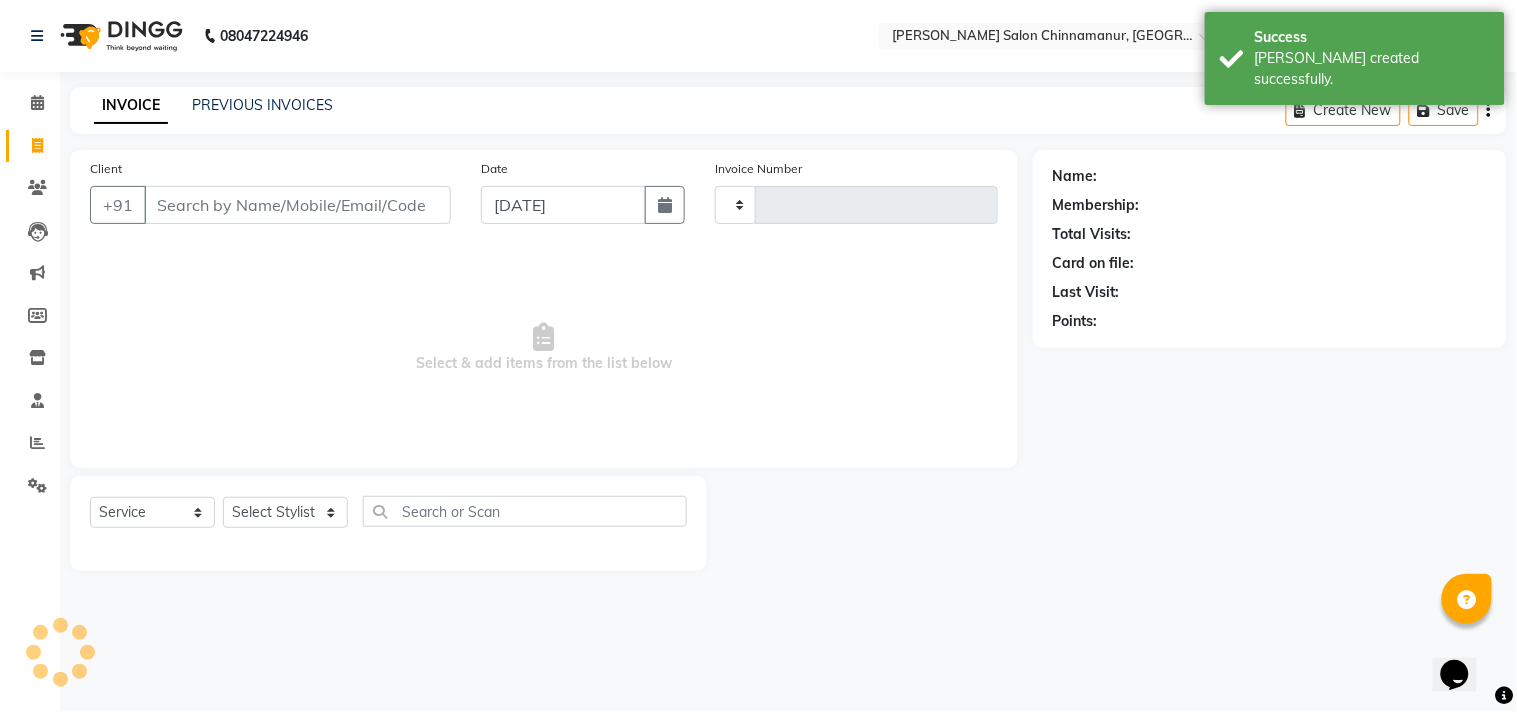 type on "1694" 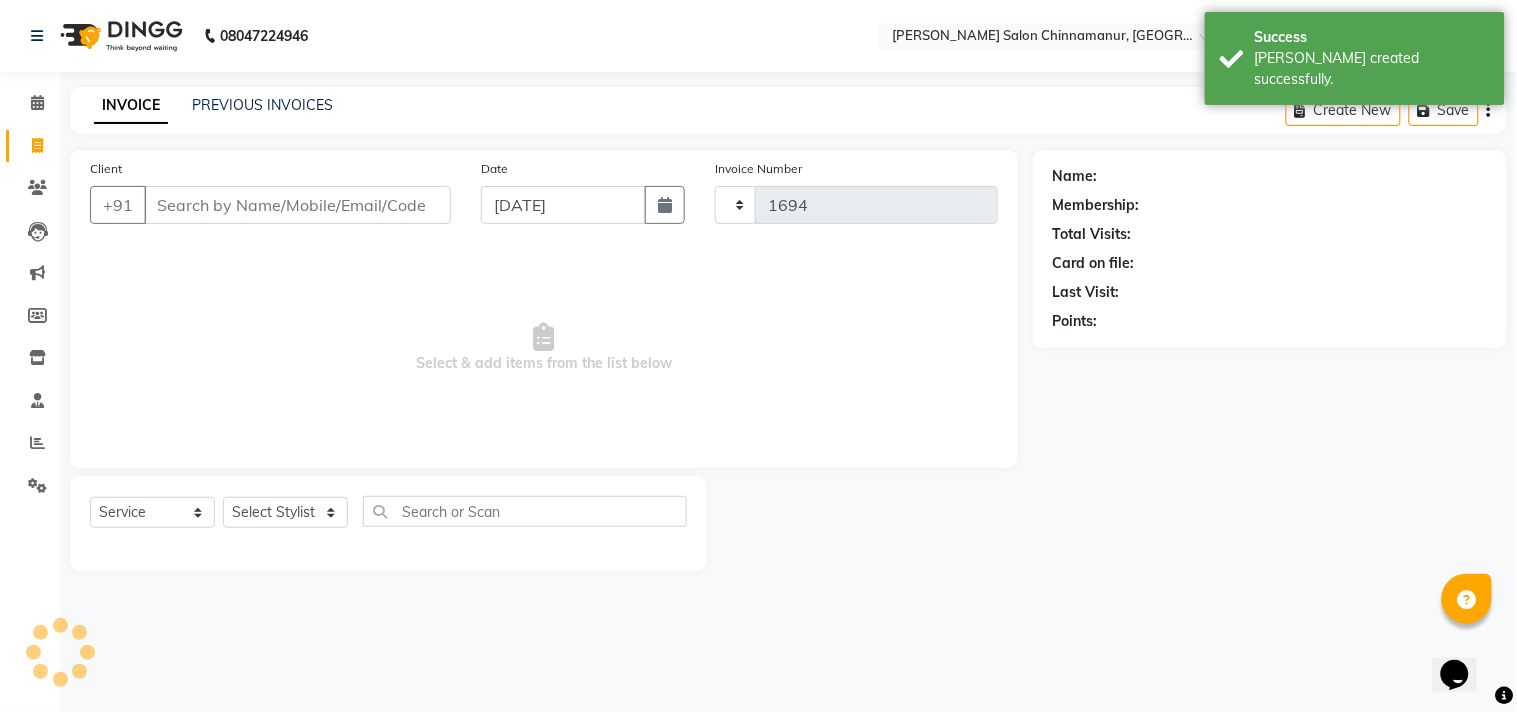 select on "8329" 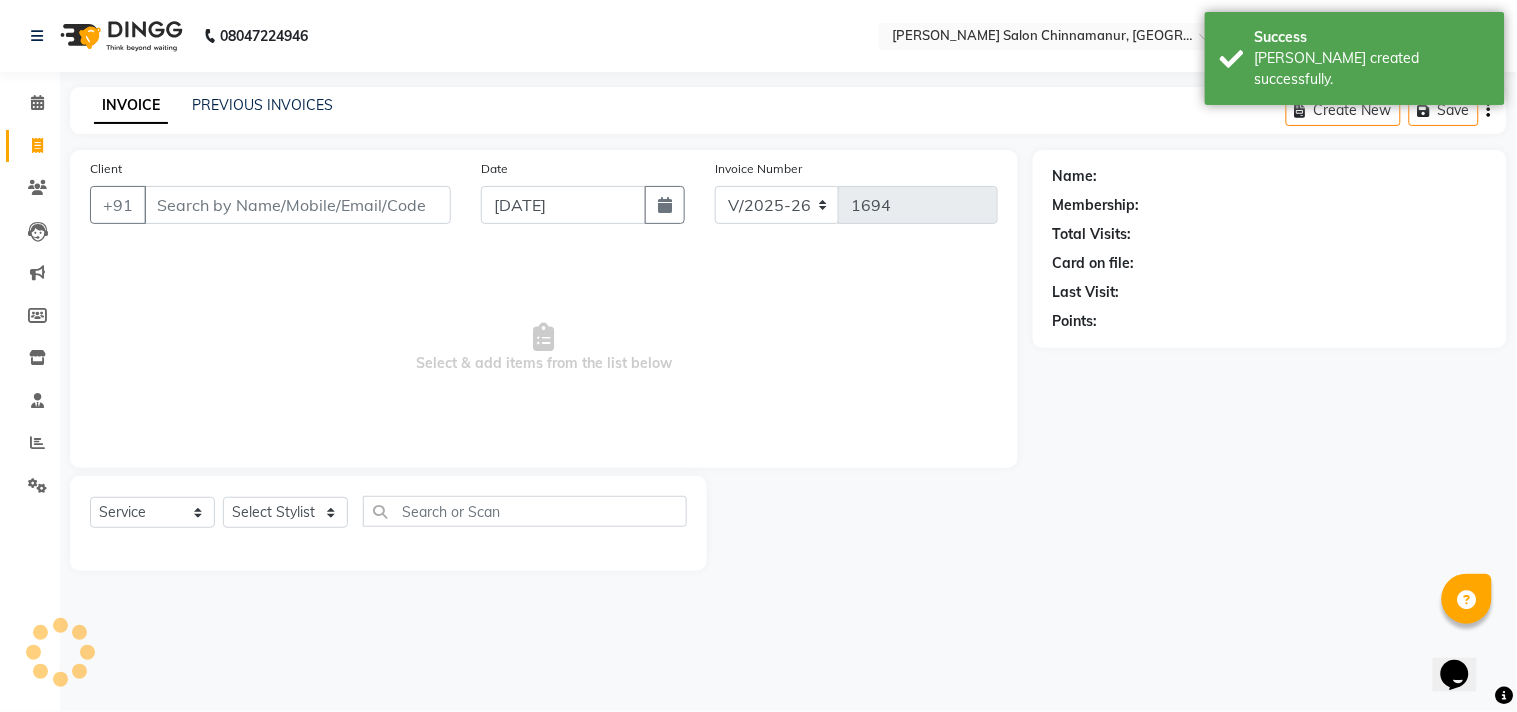 click on "Client" at bounding box center [297, 205] 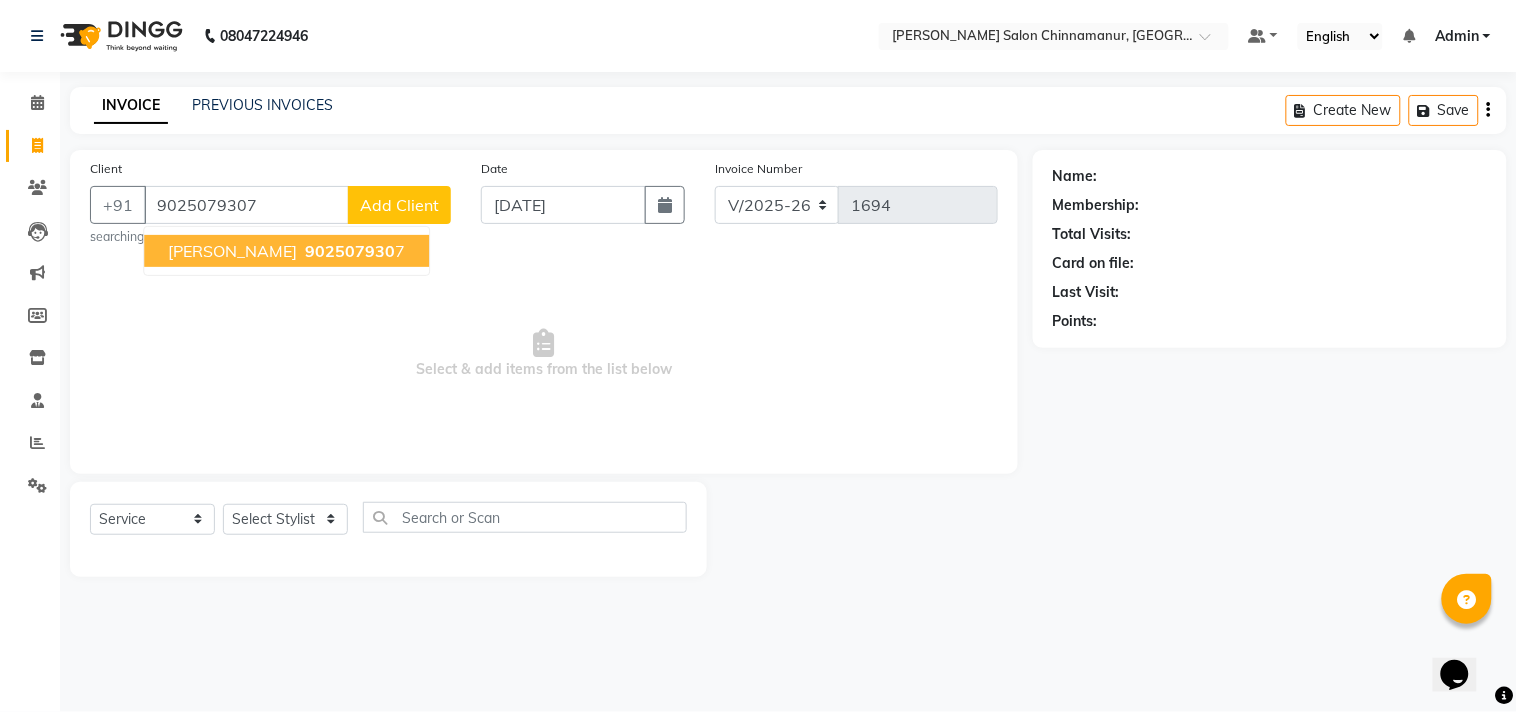 type on "9025079307" 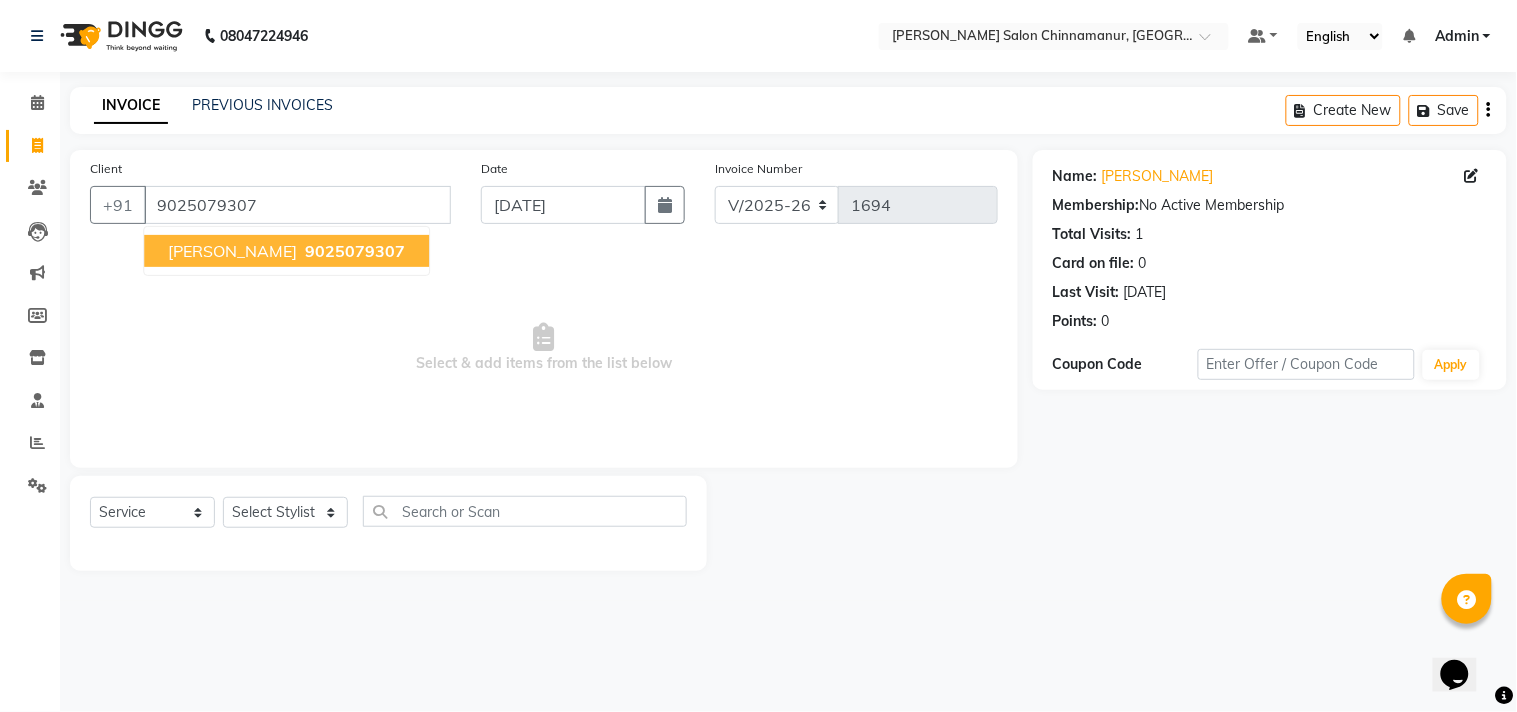 click on "[PERSON_NAME]   9025079307" at bounding box center [286, 251] 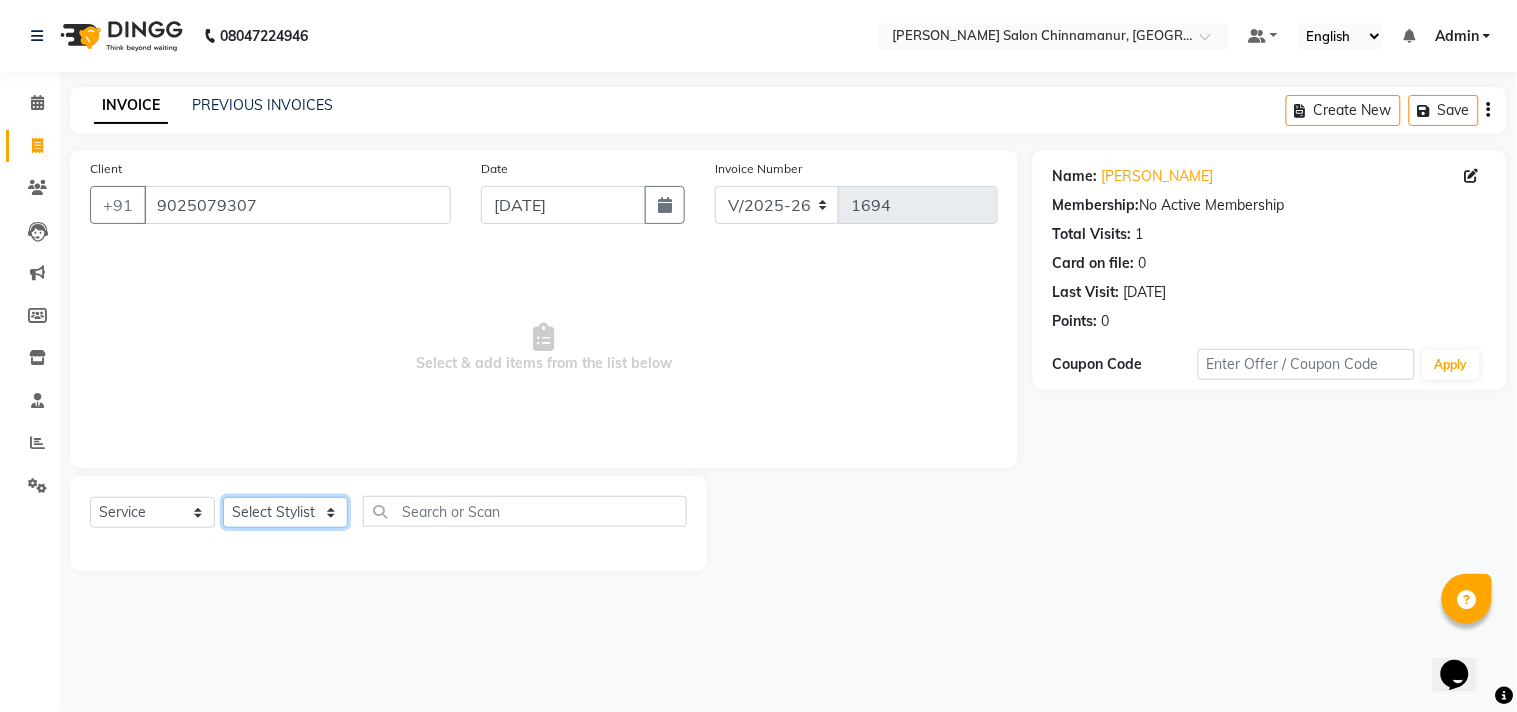 click on "Select Stylist Admin Atif [PERSON_NAME] [PERSON_NAME] [PERSON_NAME] [PERSON_NAME]" 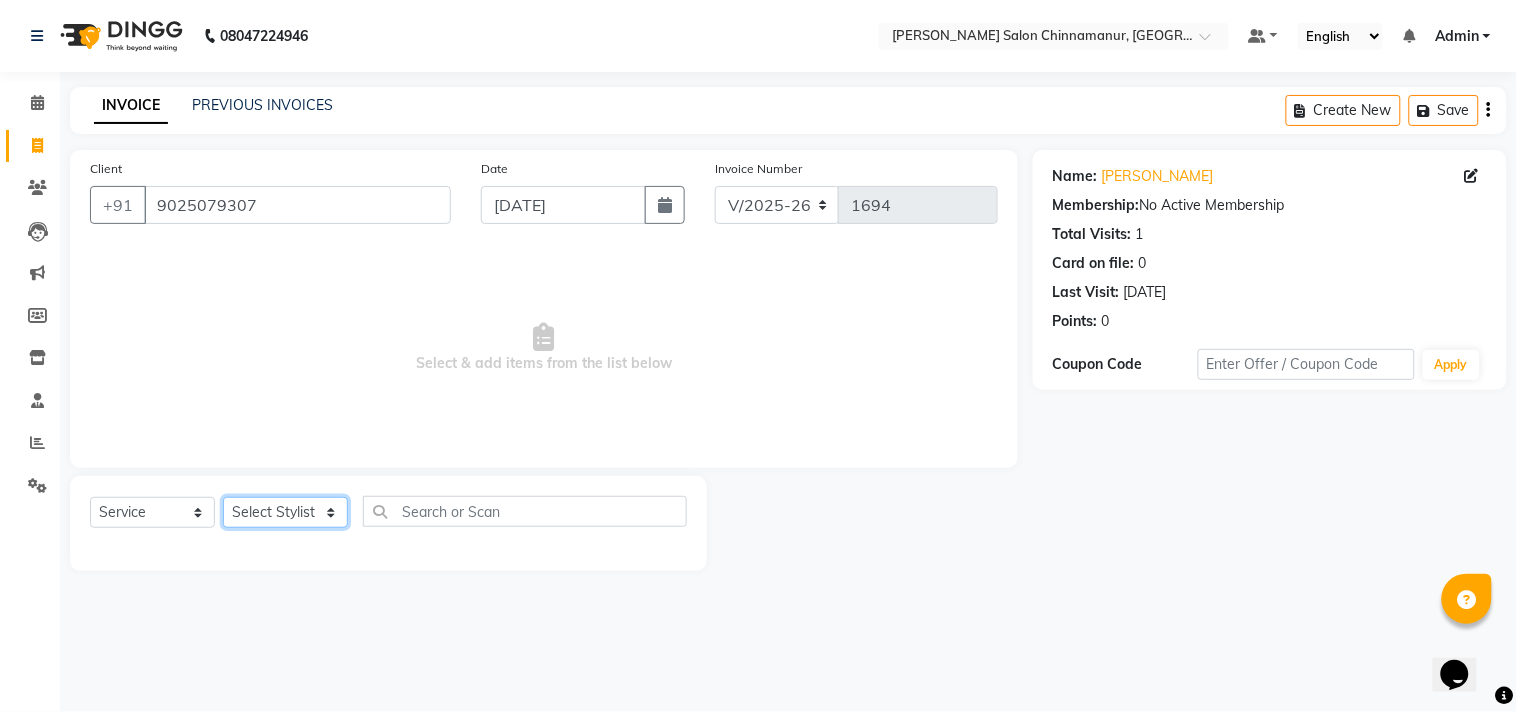select on "85800" 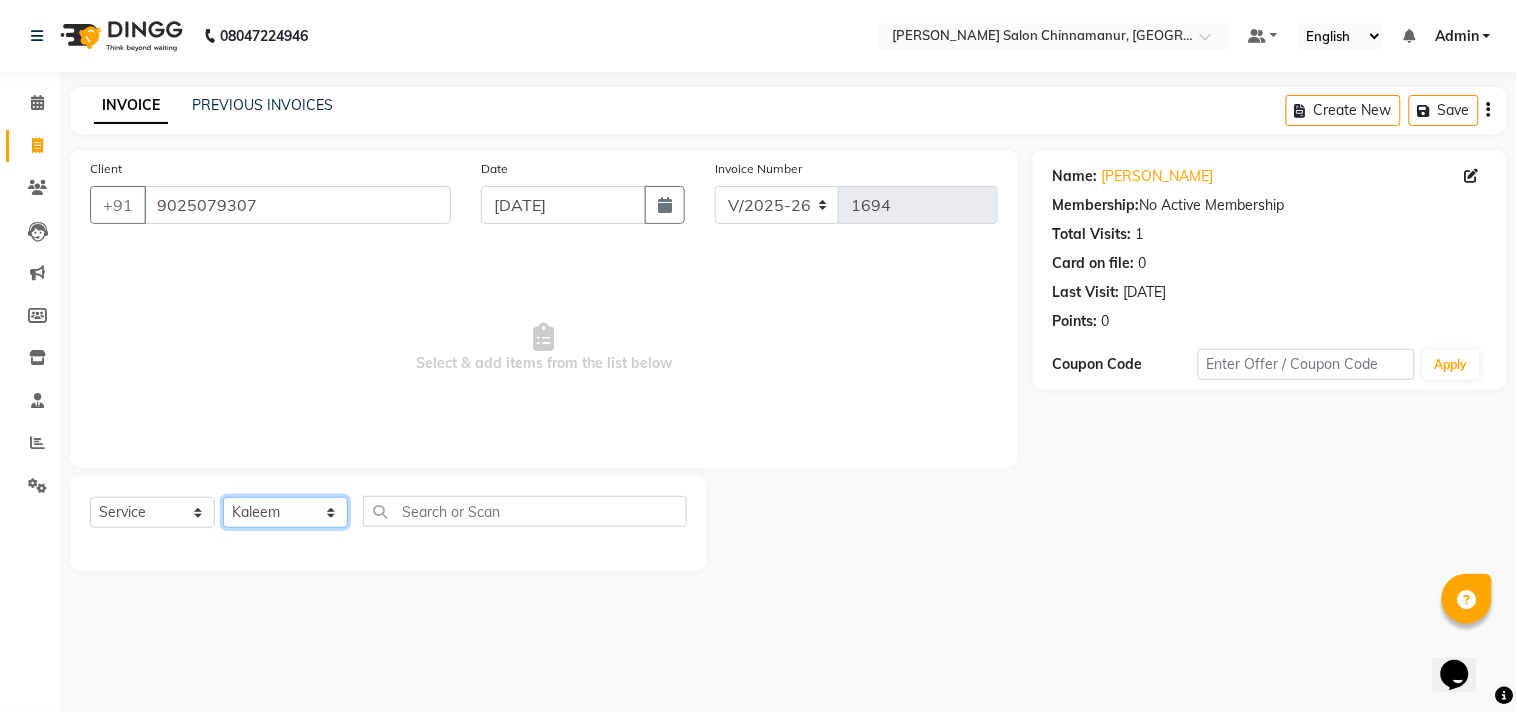 click on "Select Stylist Admin Atif [PERSON_NAME] [PERSON_NAME] [PERSON_NAME] [PERSON_NAME]" 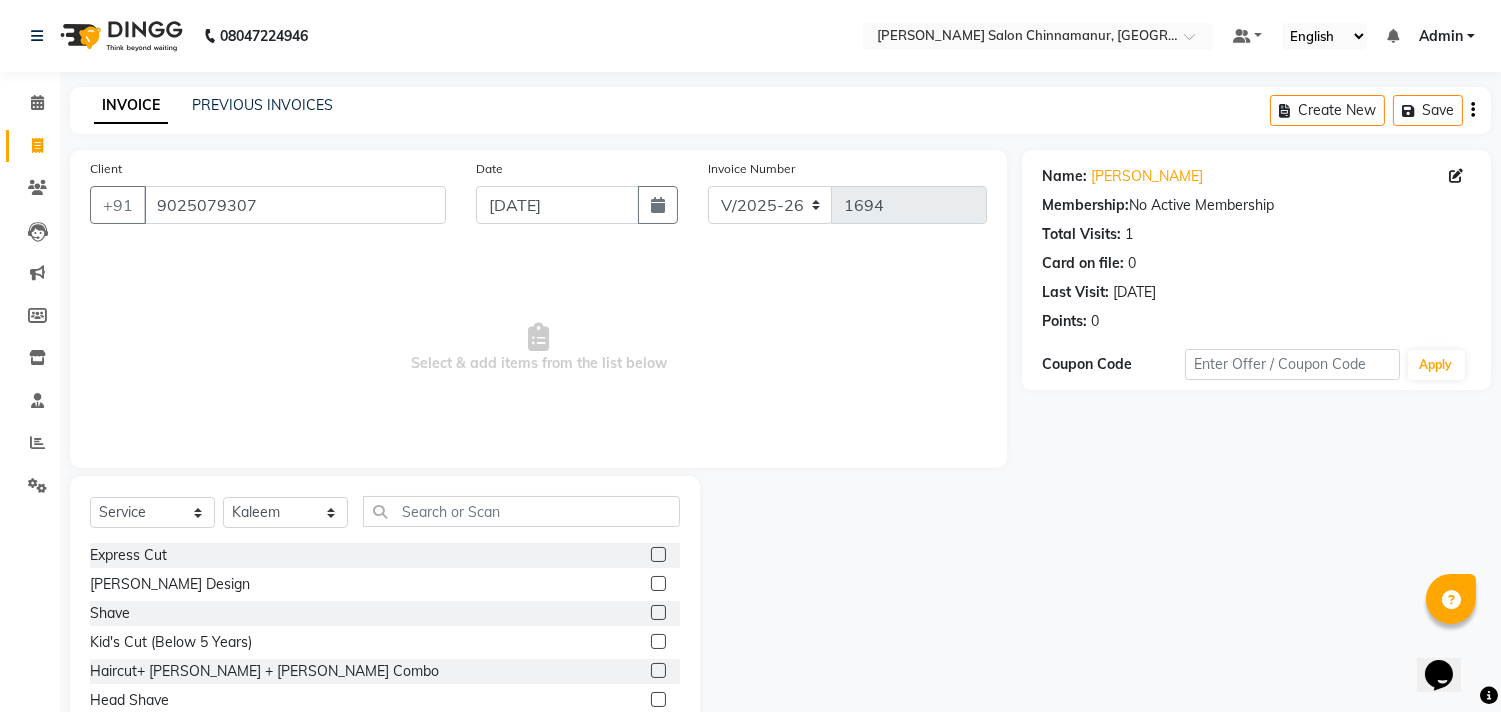 drag, startPoint x: 641, startPoint y: 560, endPoint x: 691, endPoint y: 580, distance: 53.851646 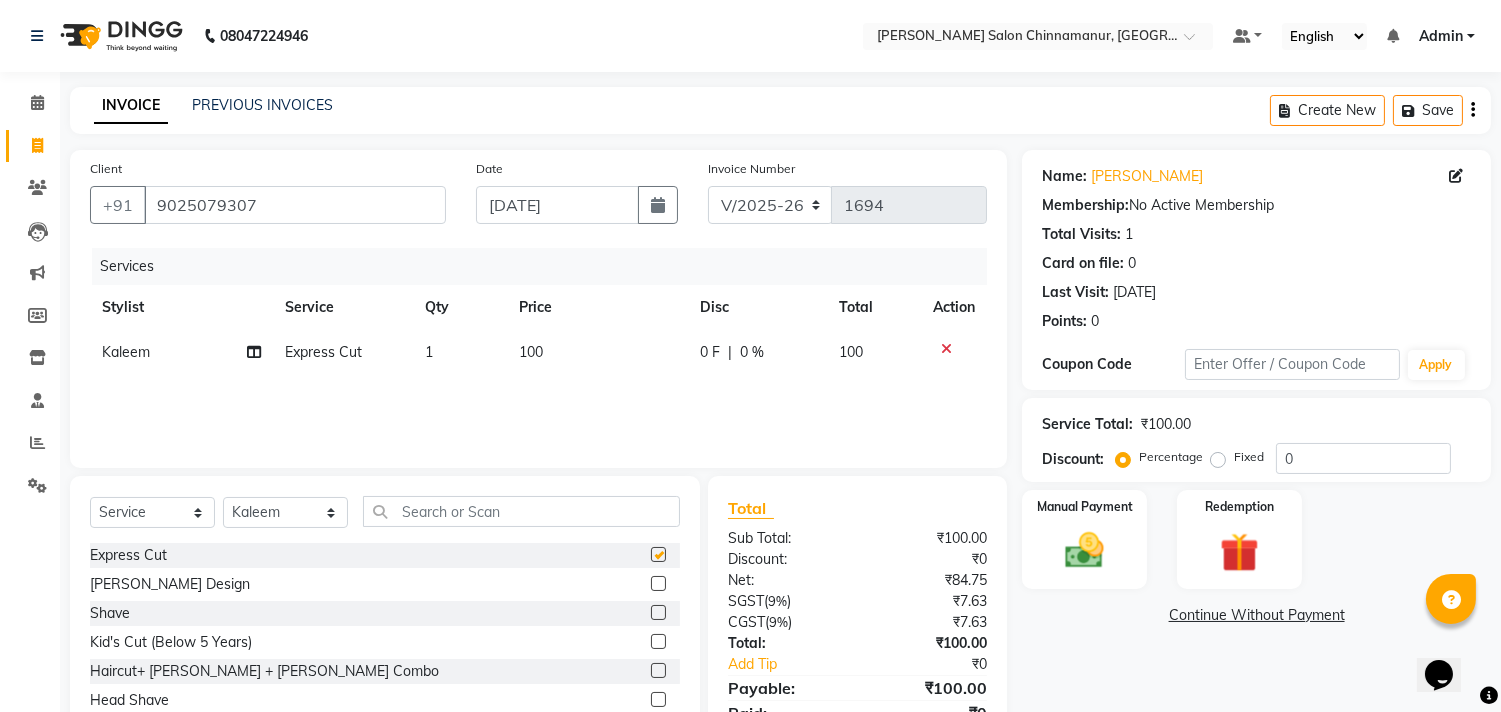 checkbox on "false" 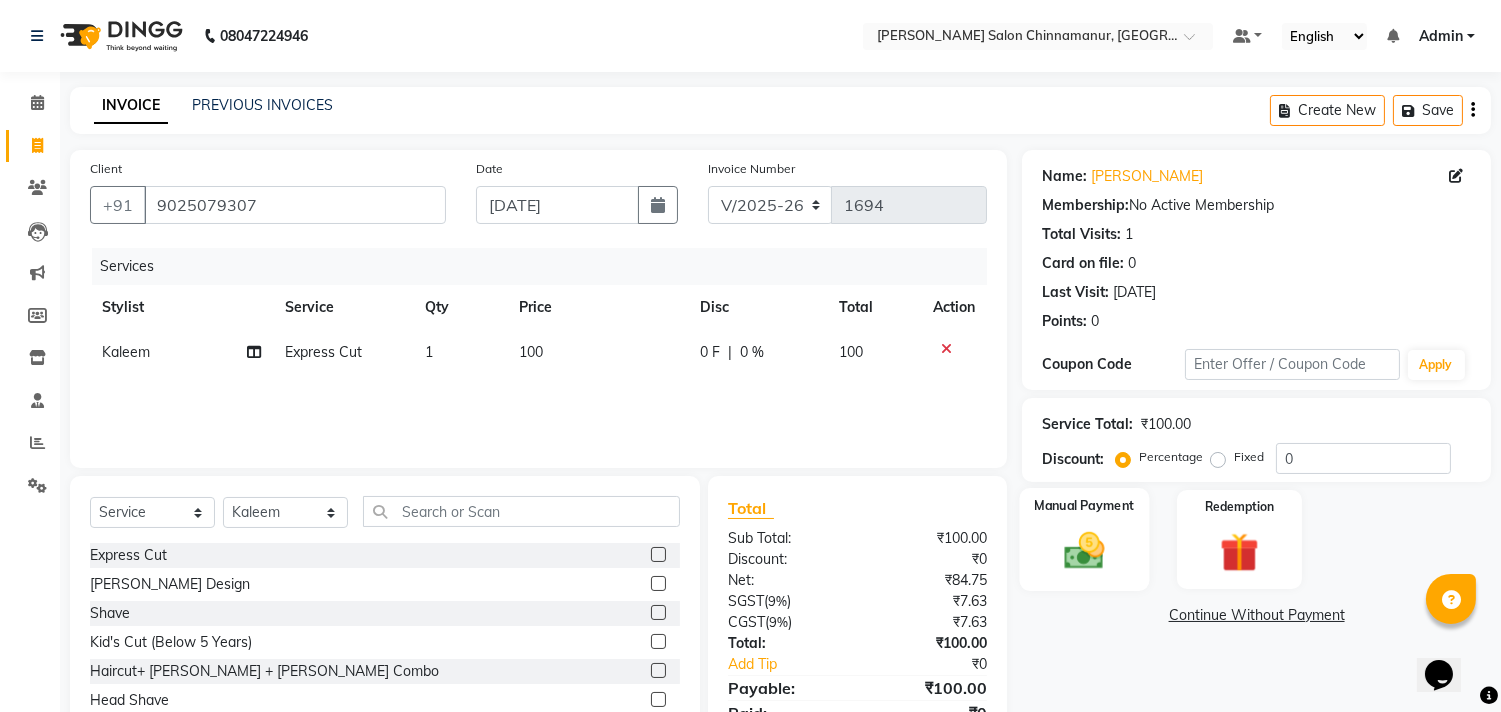 click 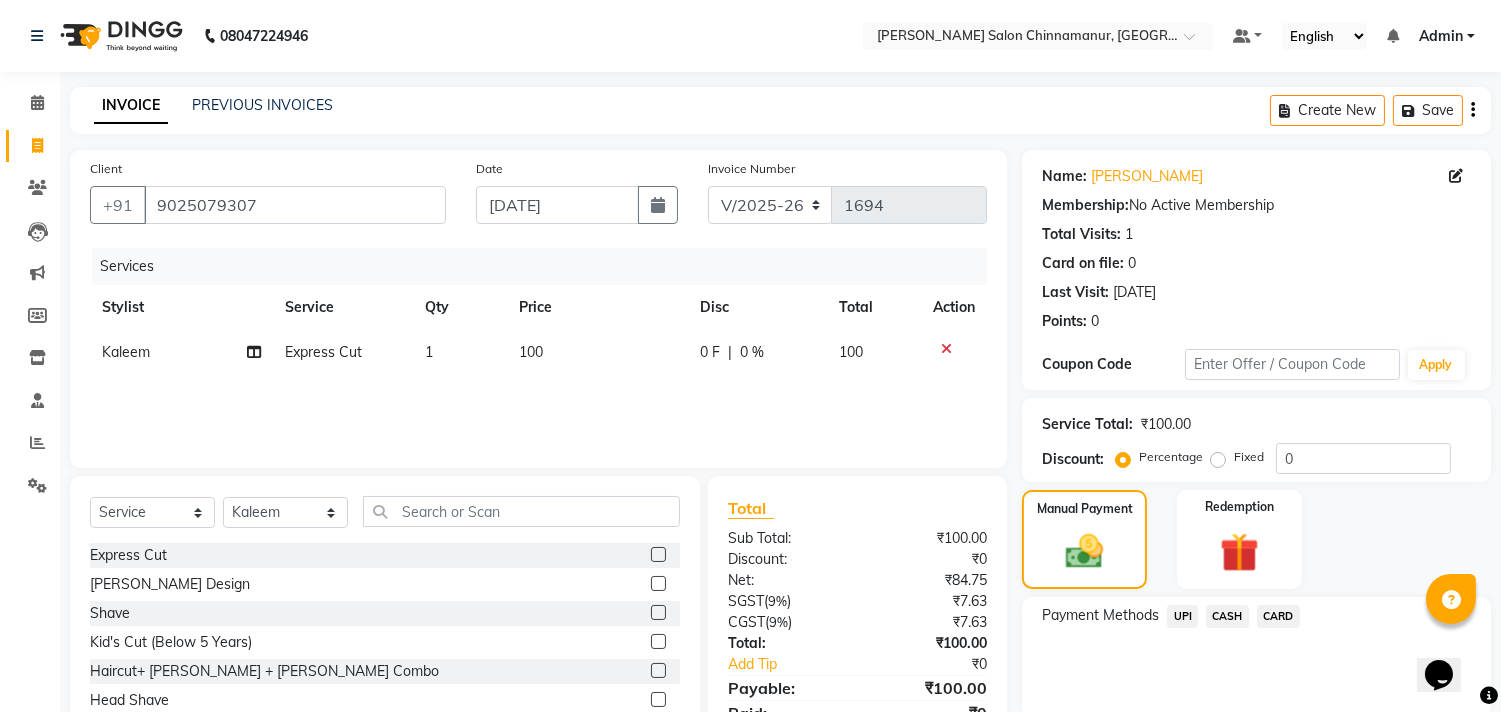 click on "CASH" 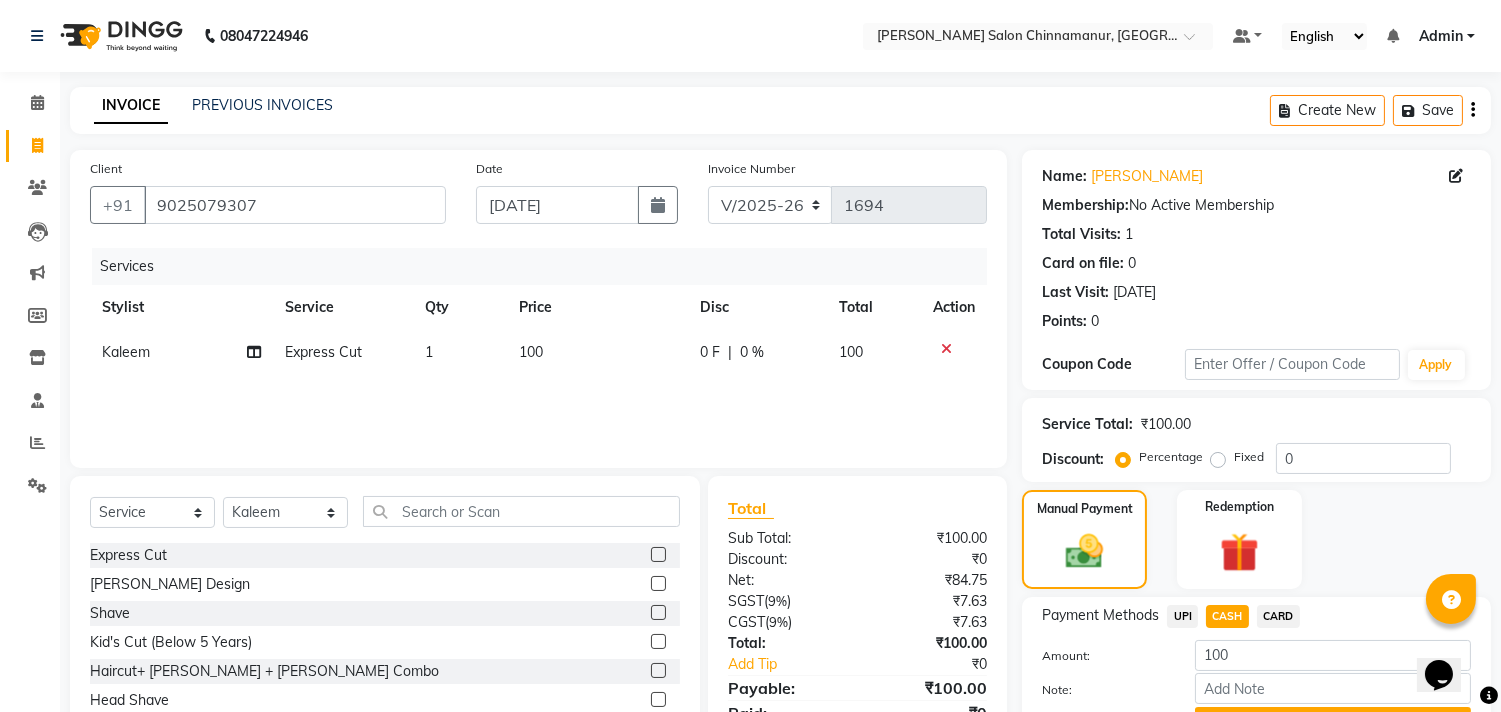 click on "UPI" 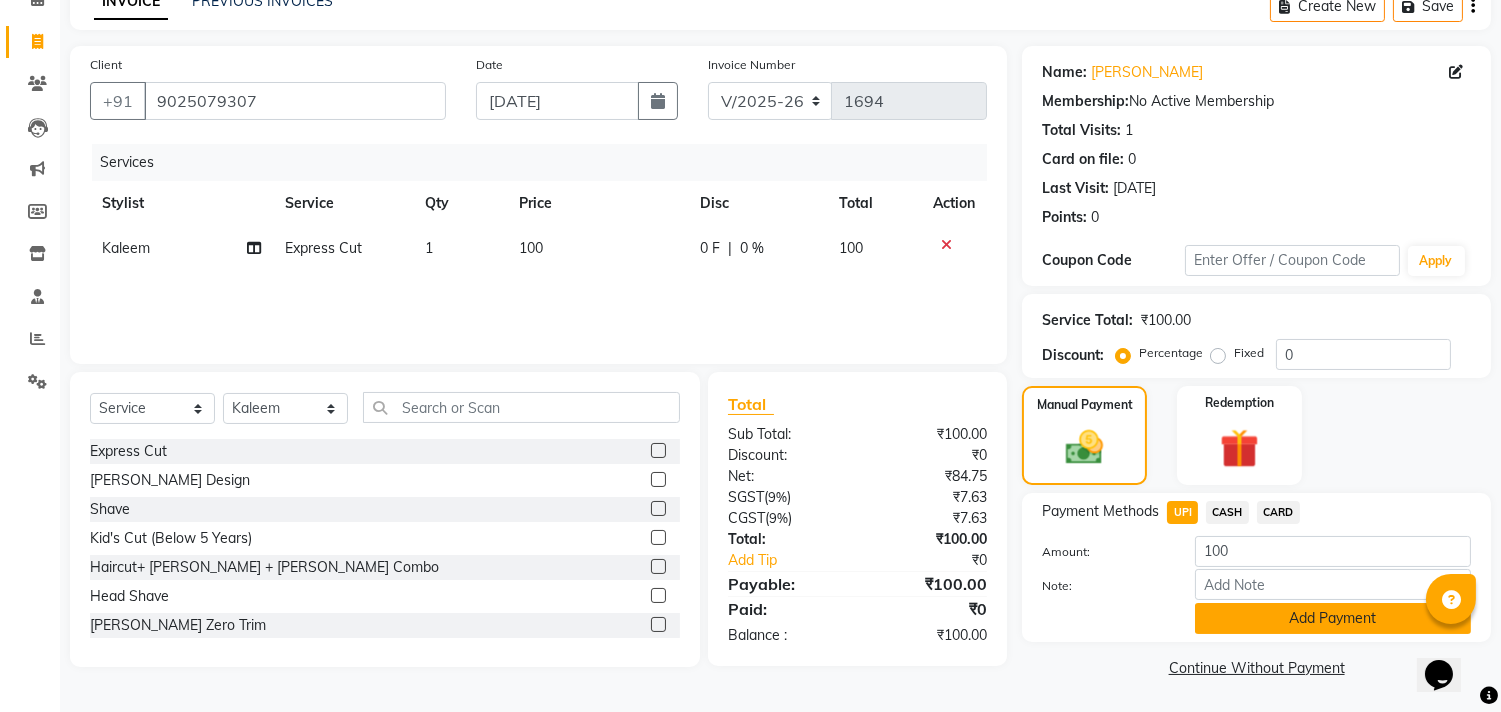 click on "Add Payment" 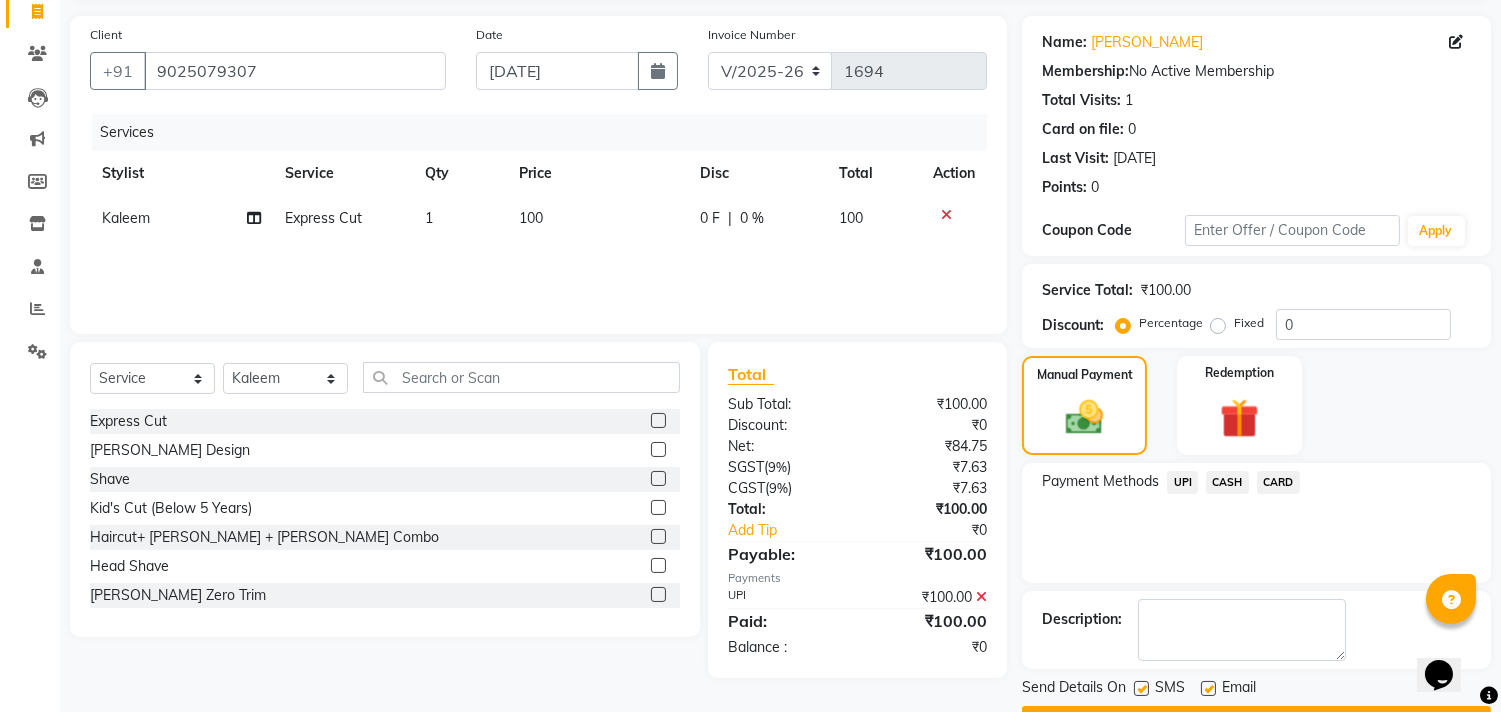 scroll, scrollTop: 187, scrollLeft: 0, axis: vertical 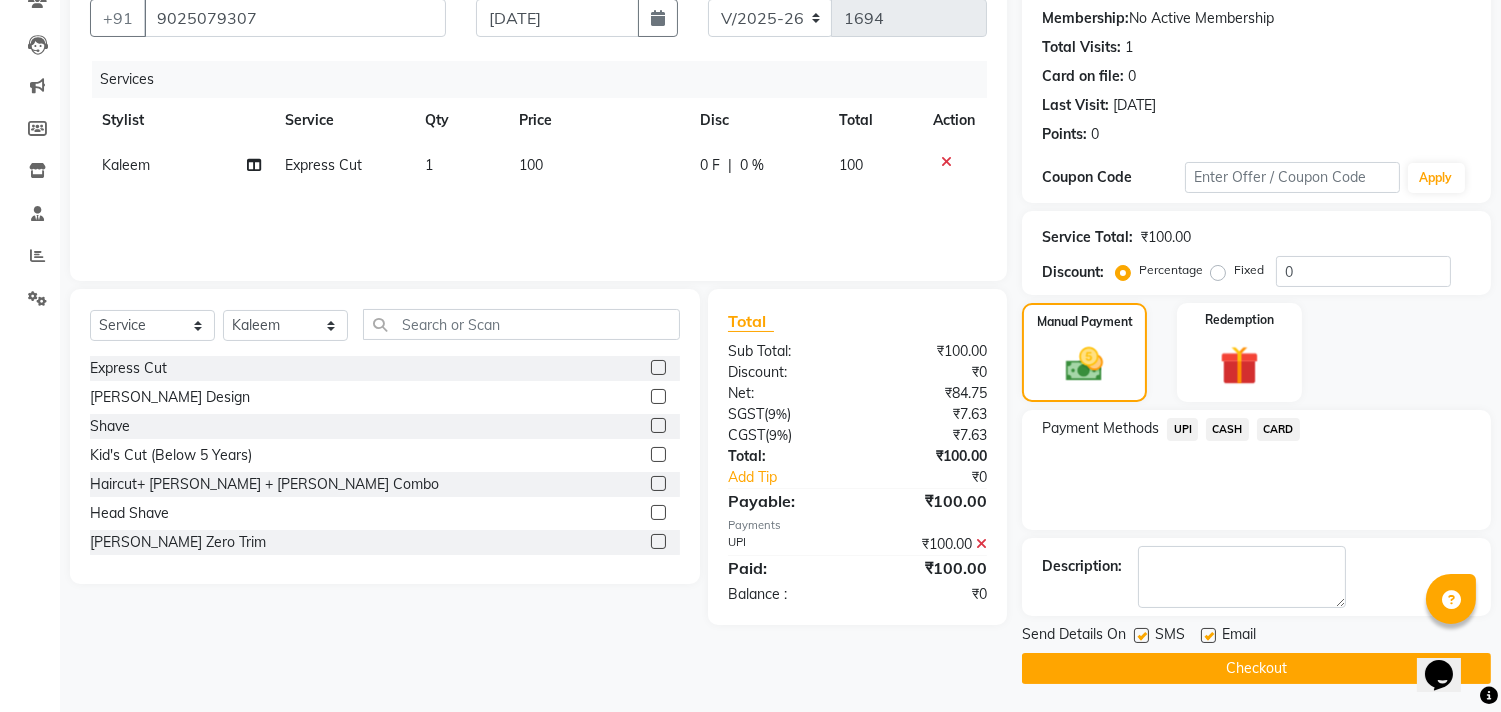click on "Checkout" 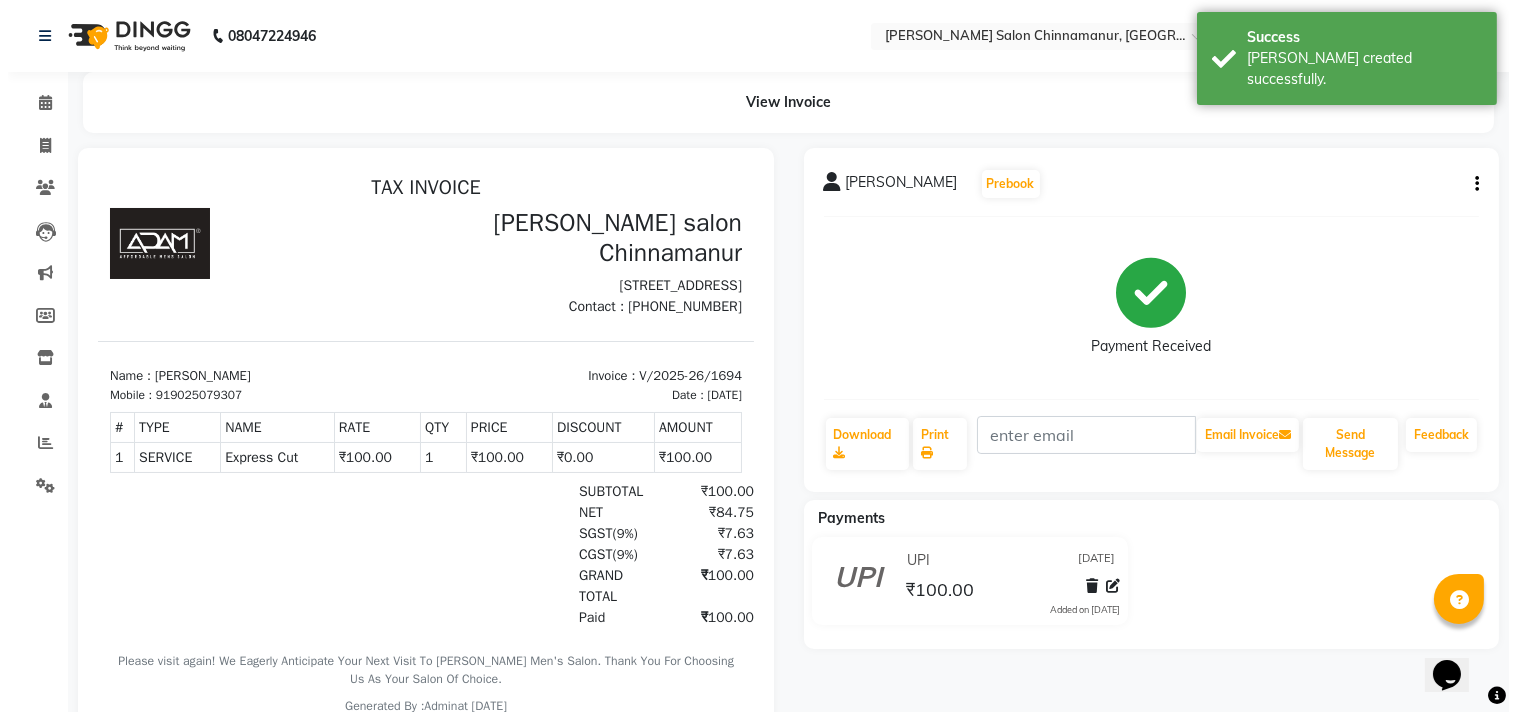 scroll, scrollTop: 0, scrollLeft: 0, axis: both 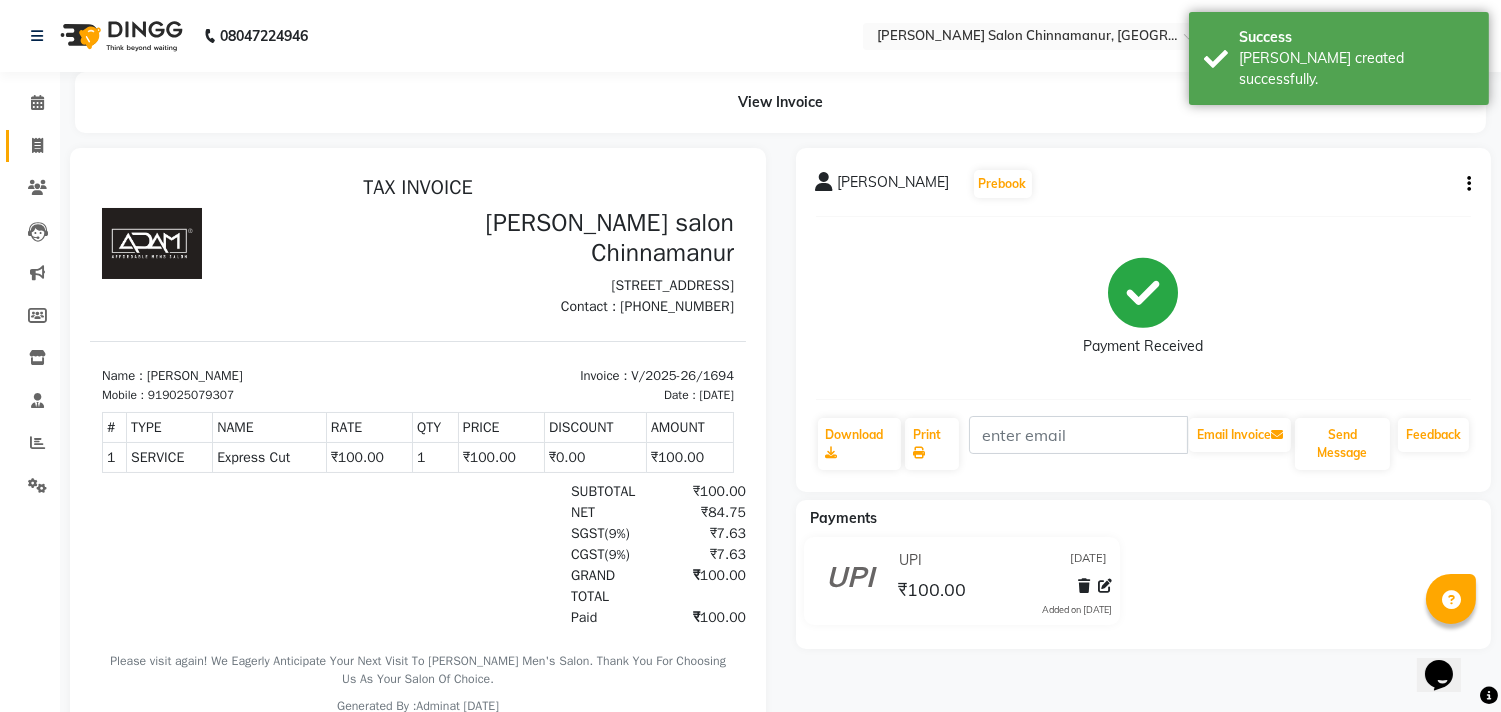 click on "Invoice" 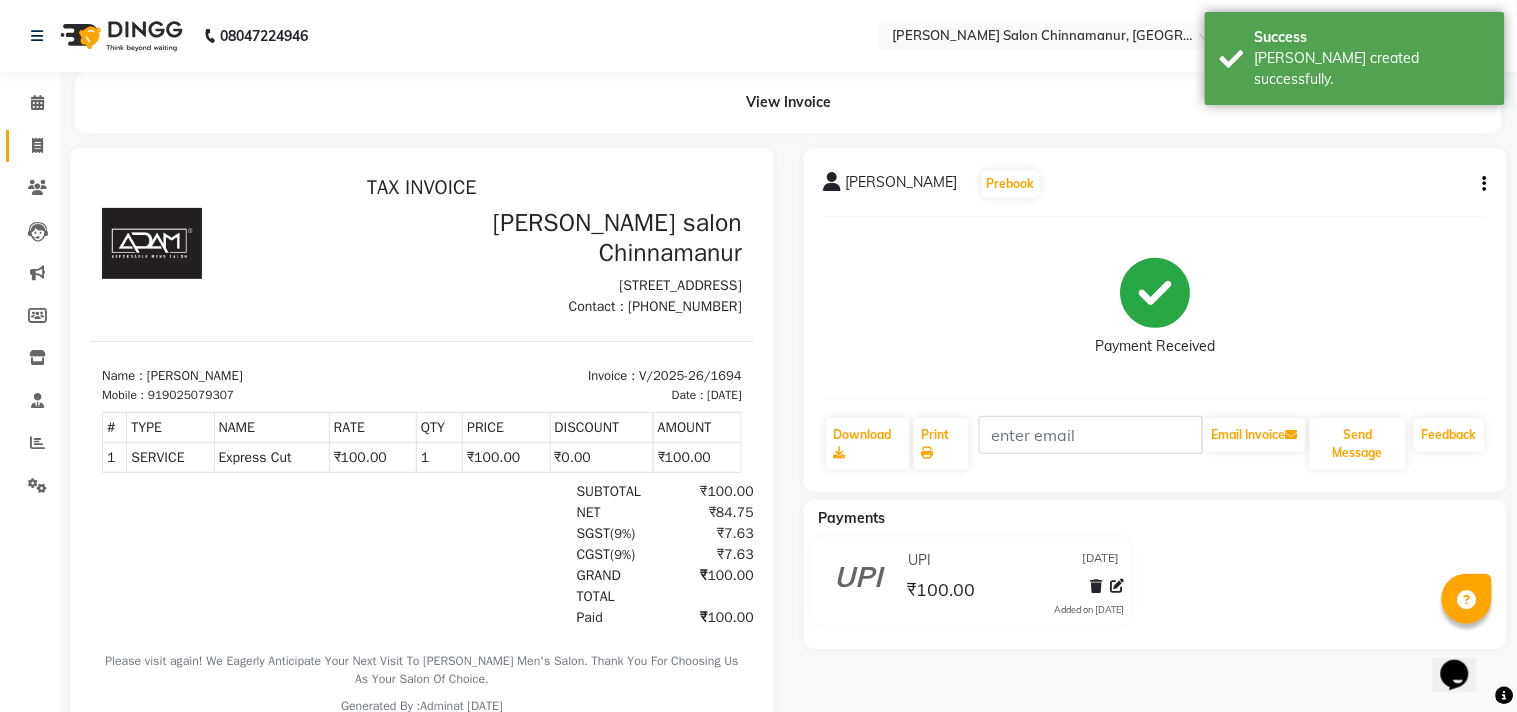 select on "8329" 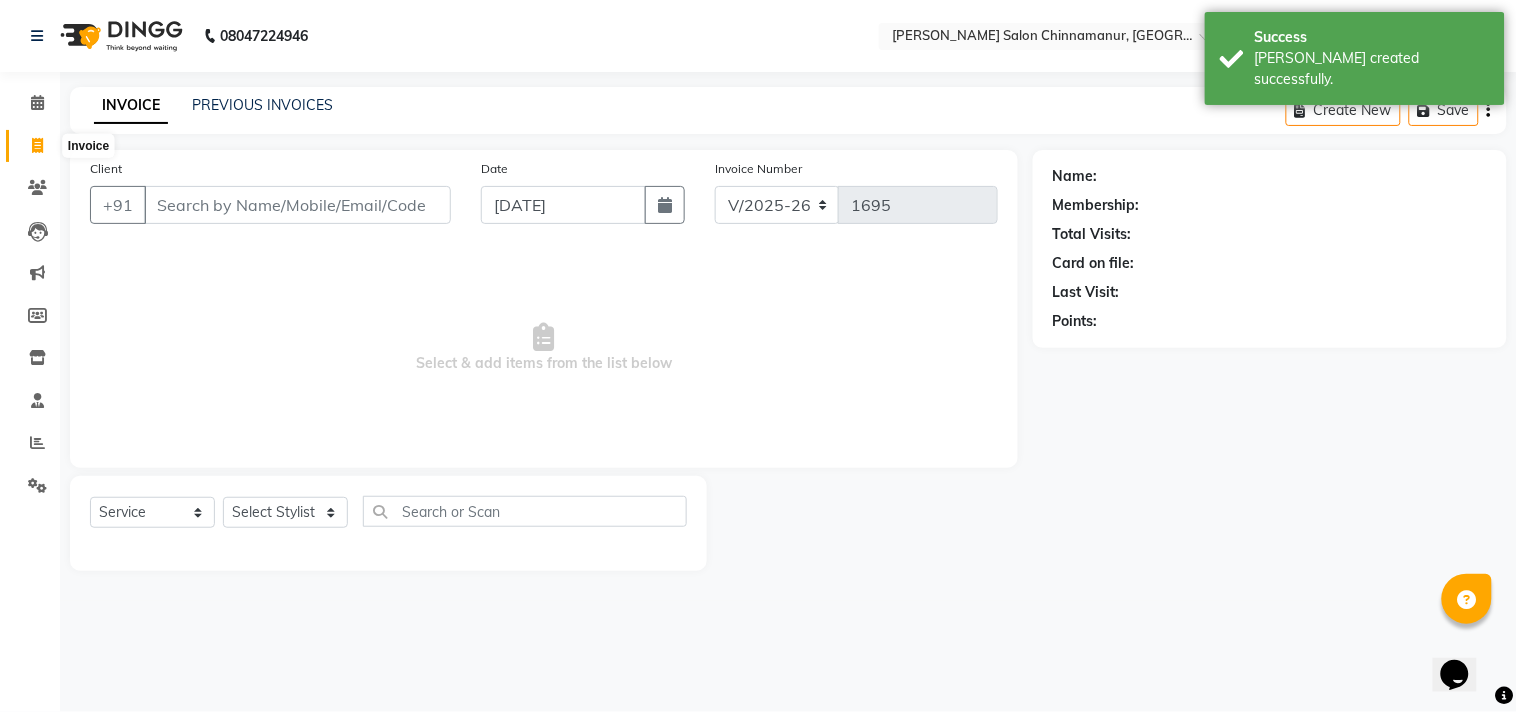 click 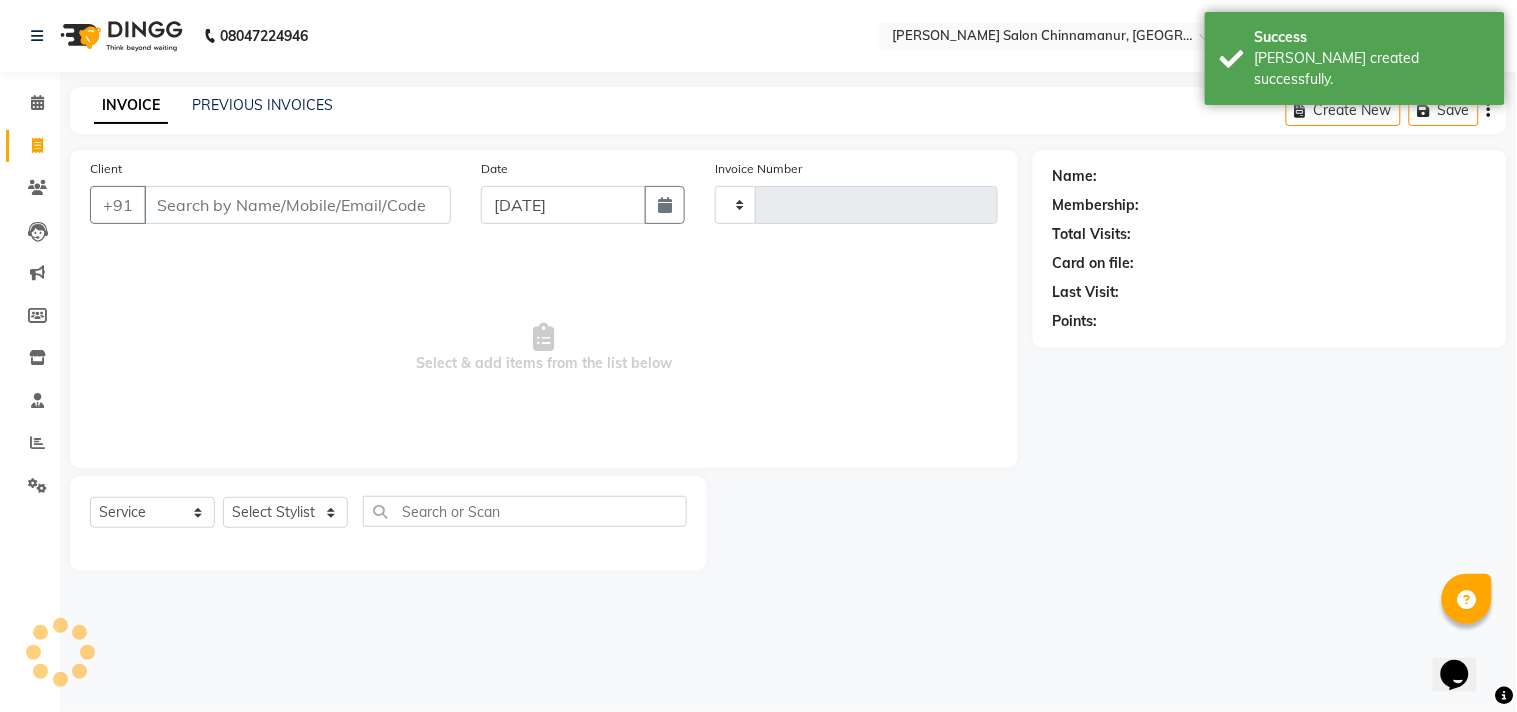 type on "1695" 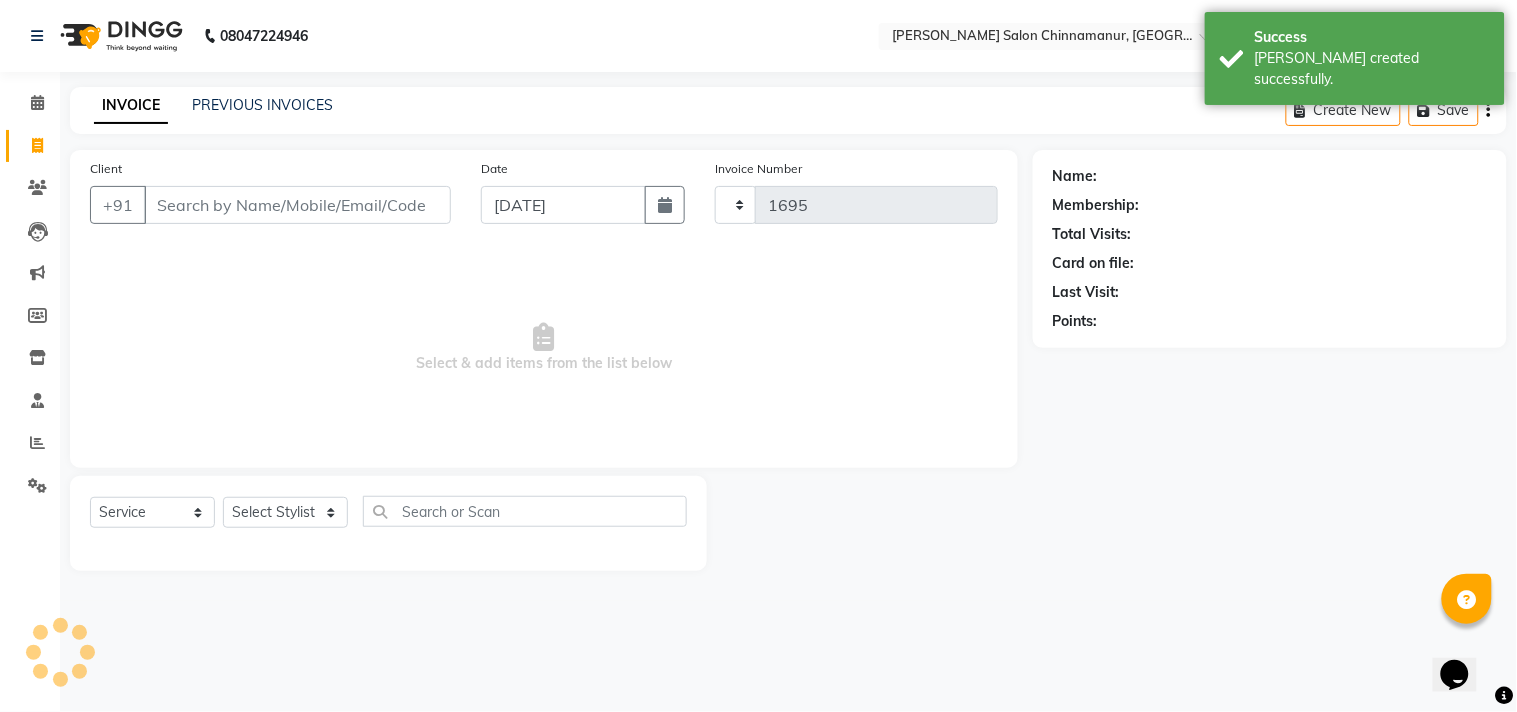 select on "8329" 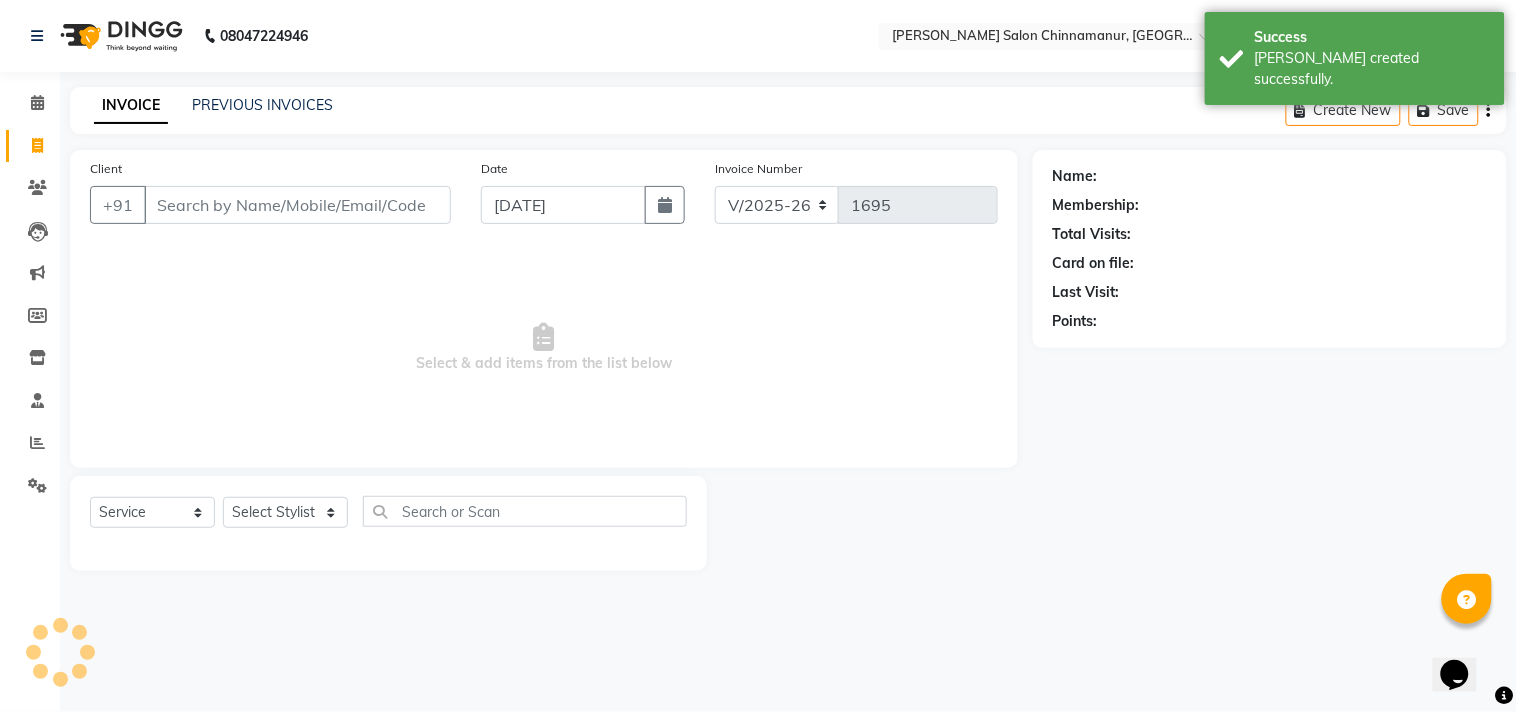 click on "Client +91" 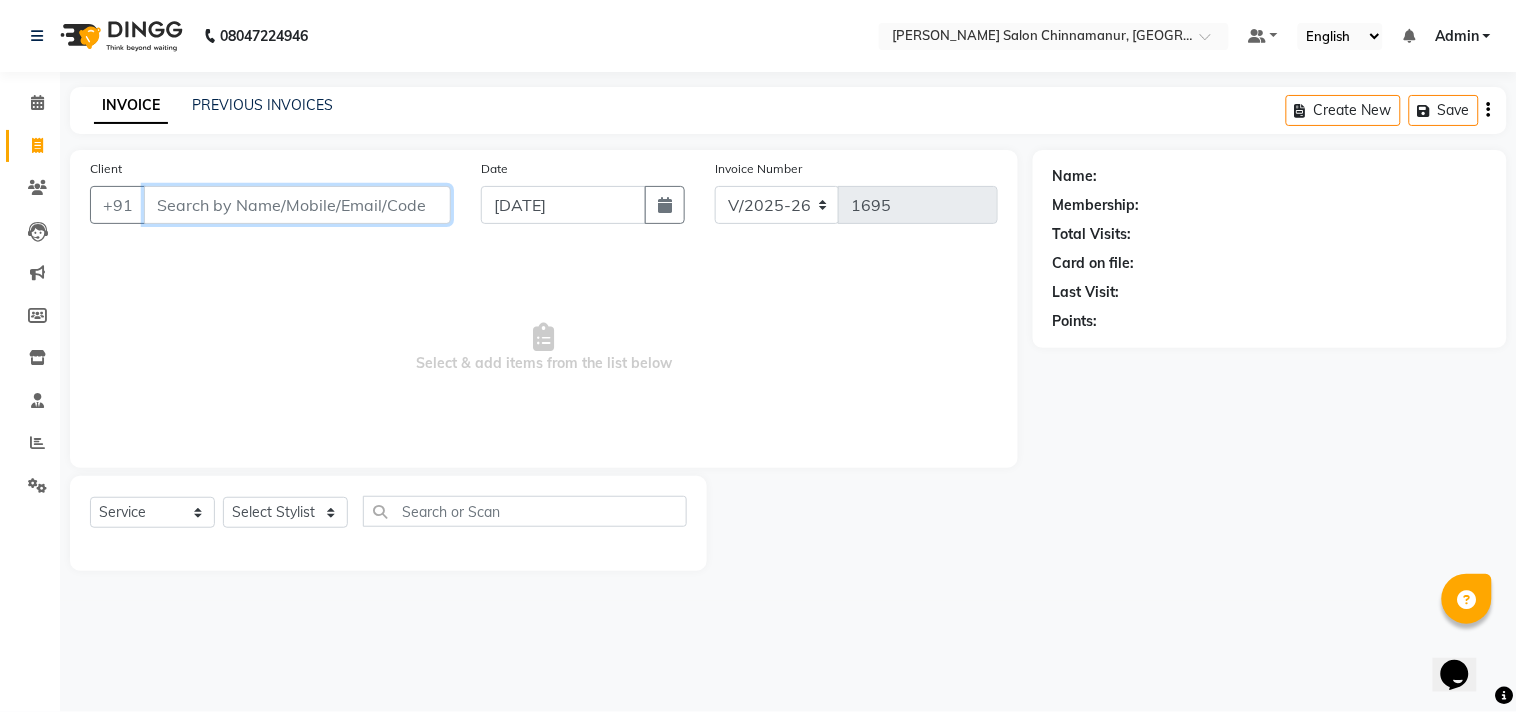 click on "Client" at bounding box center [297, 205] 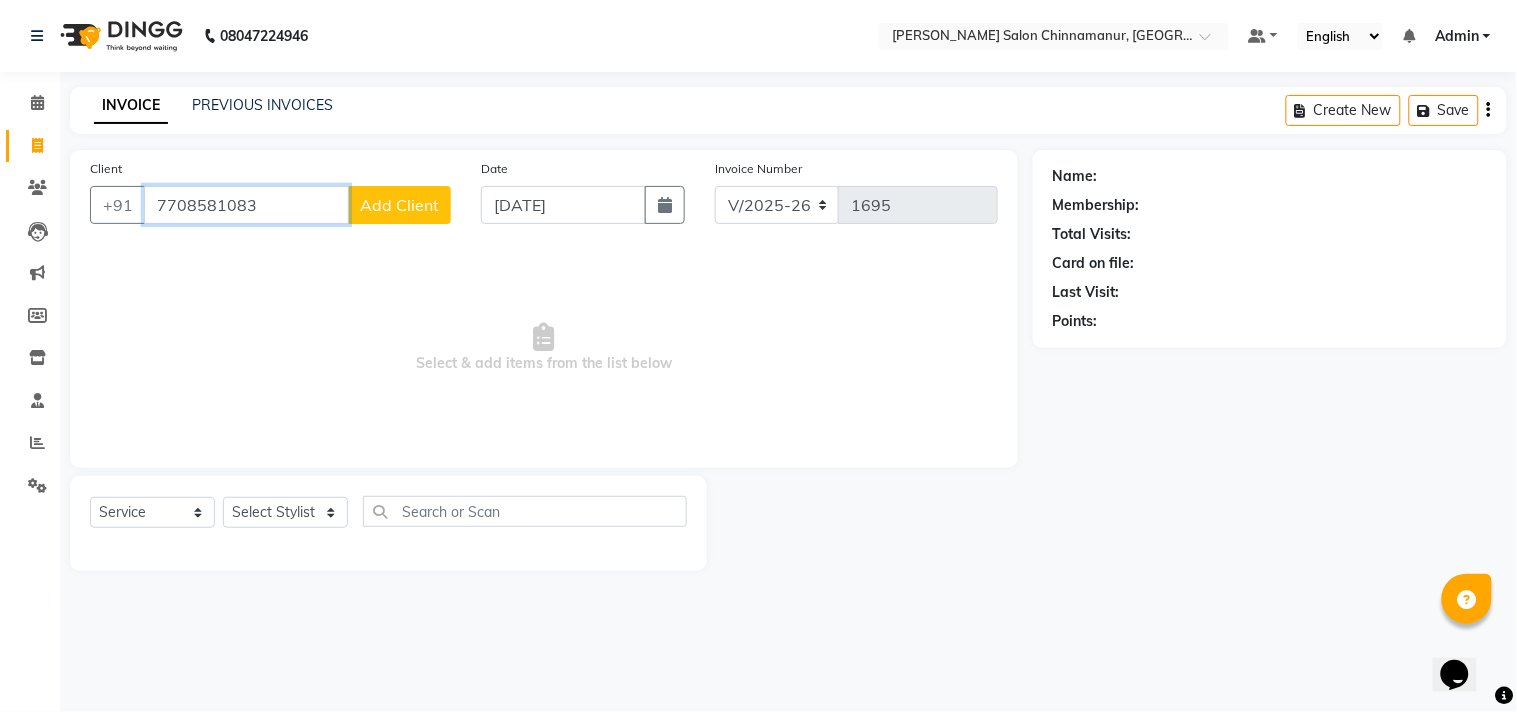 type on "7708581083" 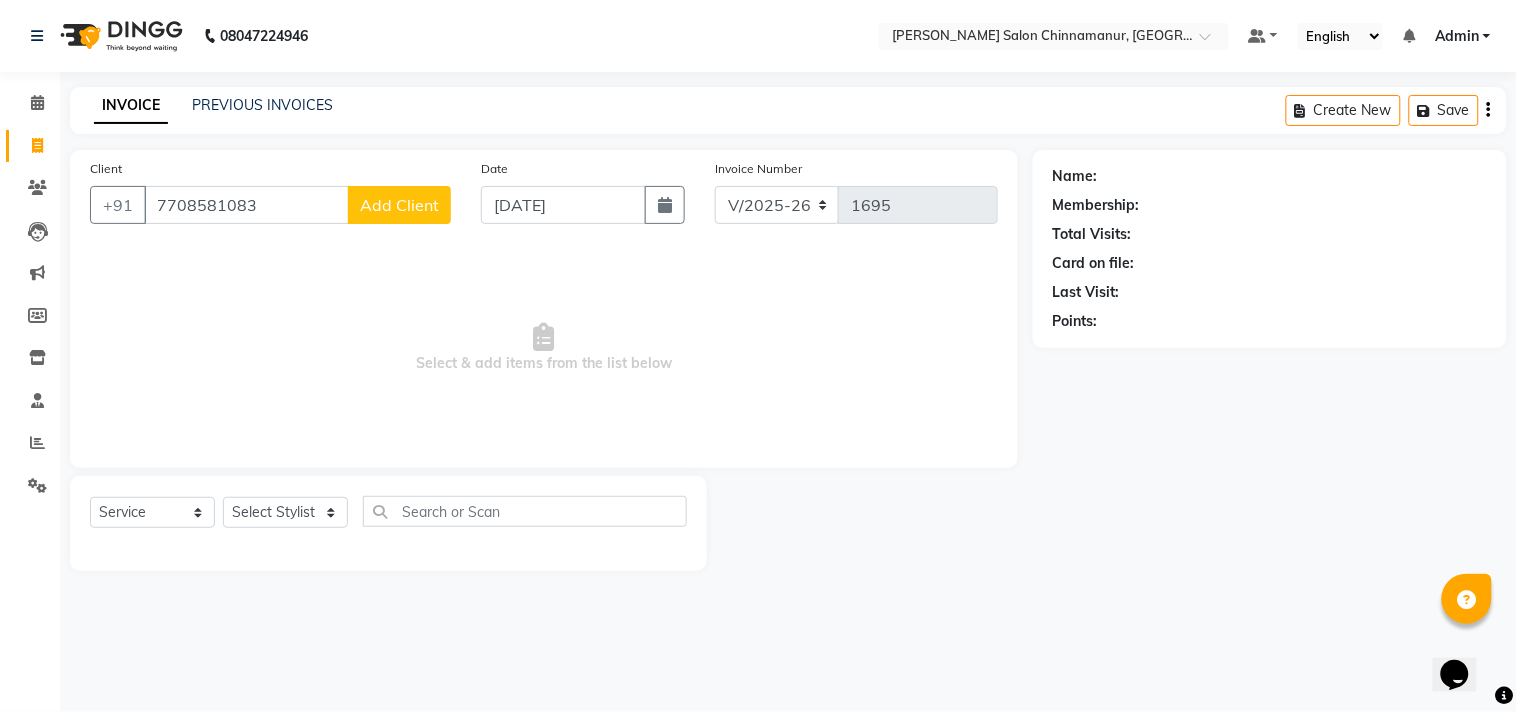 click on "Add Client" 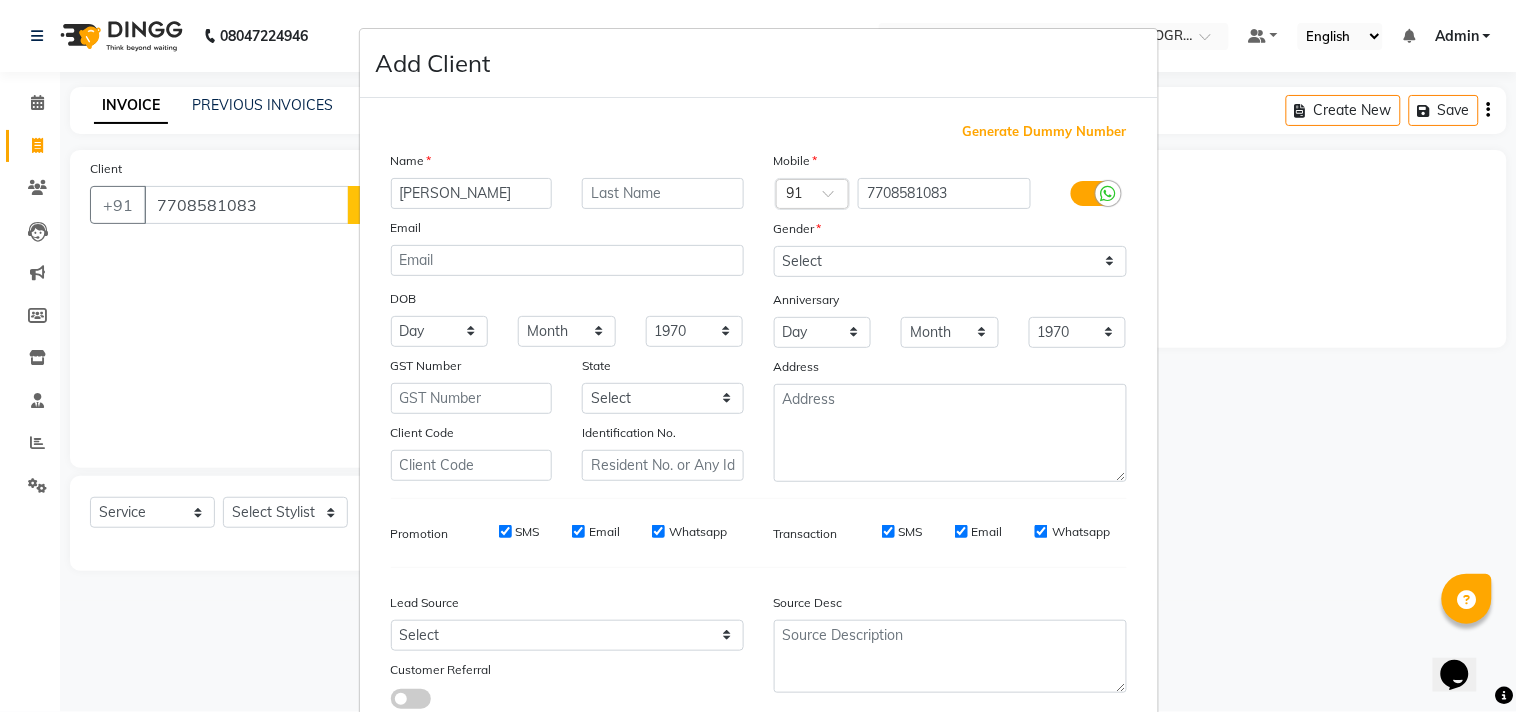 type on "[PERSON_NAME]" 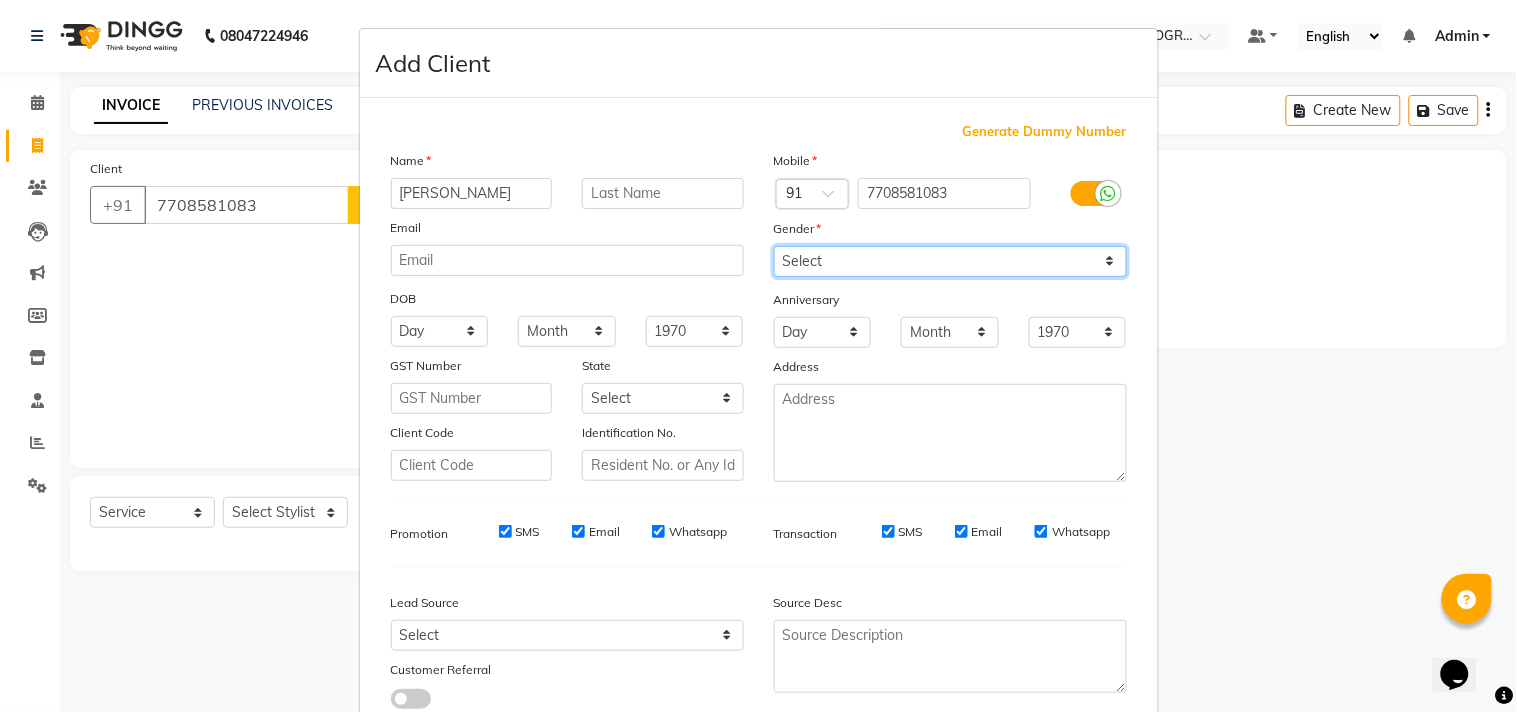click on "Select [DEMOGRAPHIC_DATA] [DEMOGRAPHIC_DATA] Other Prefer Not To Say" at bounding box center [950, 261] 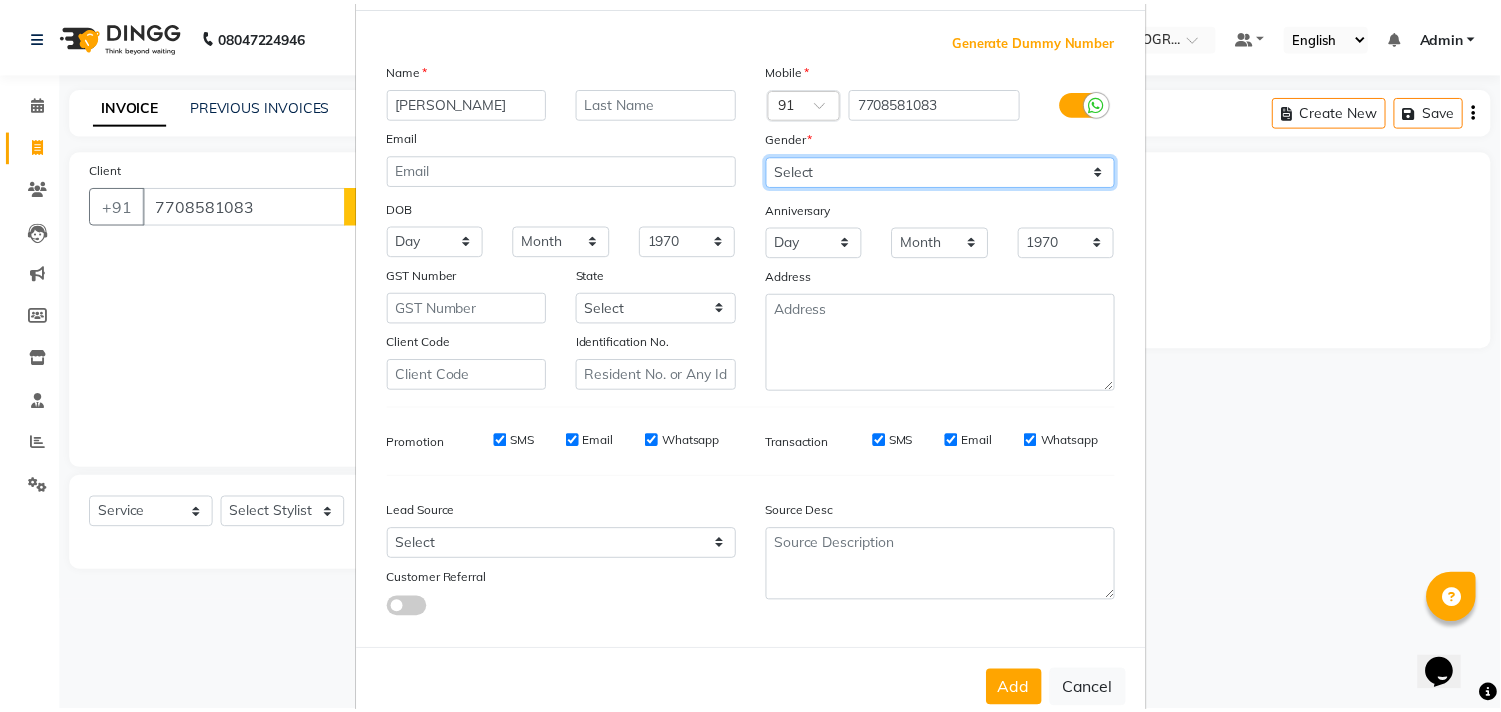 scroll, scrollTop: 138, scrollLeft: 0, axis: vertical 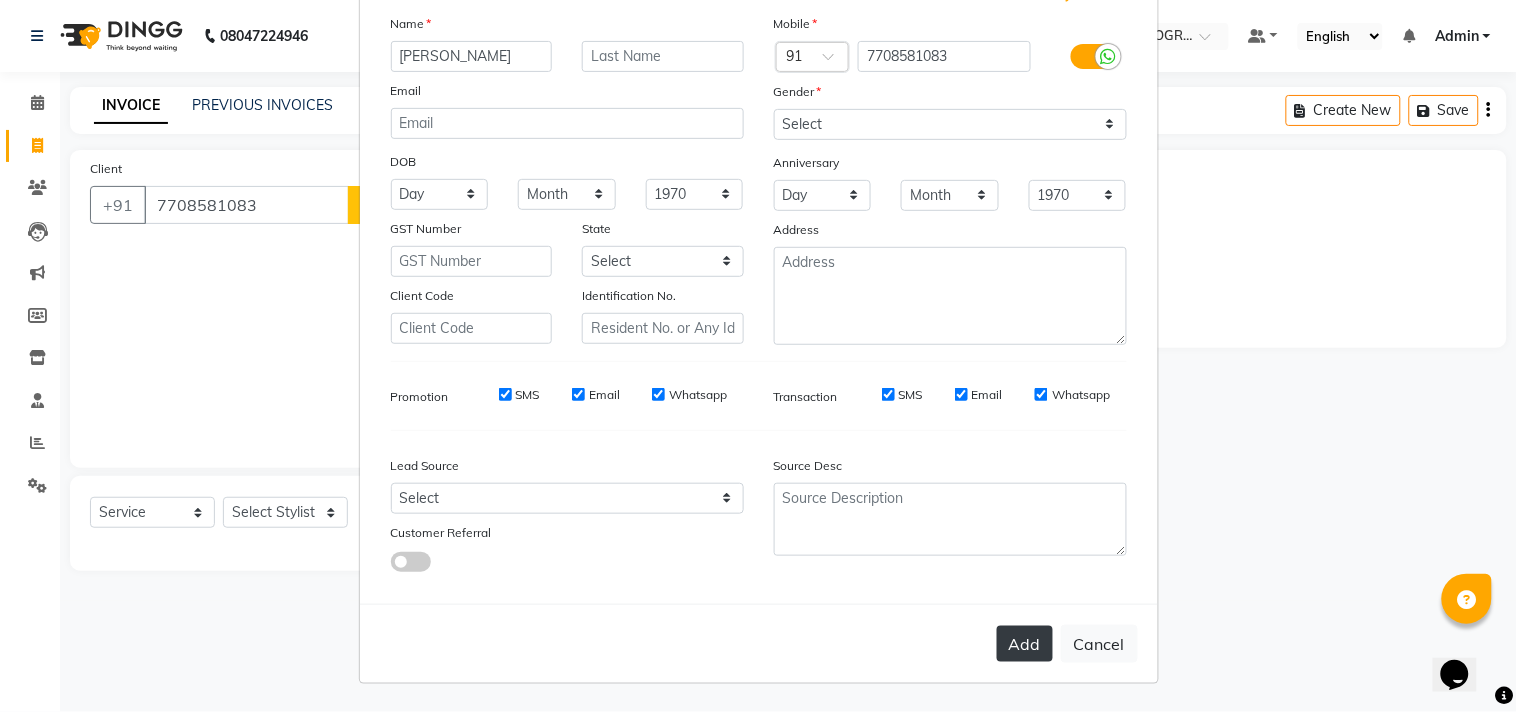 click on "Add" at bounding box center (1025, 644) 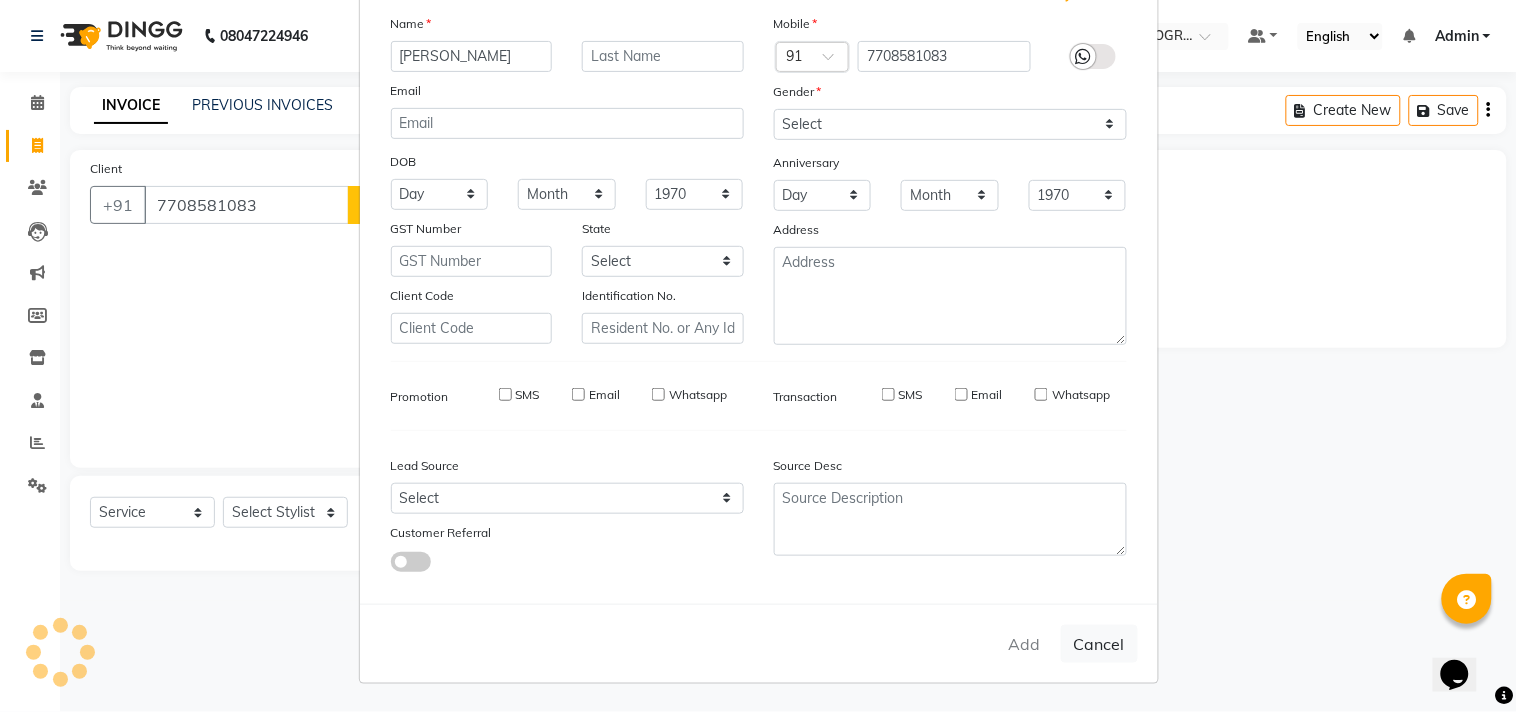 type 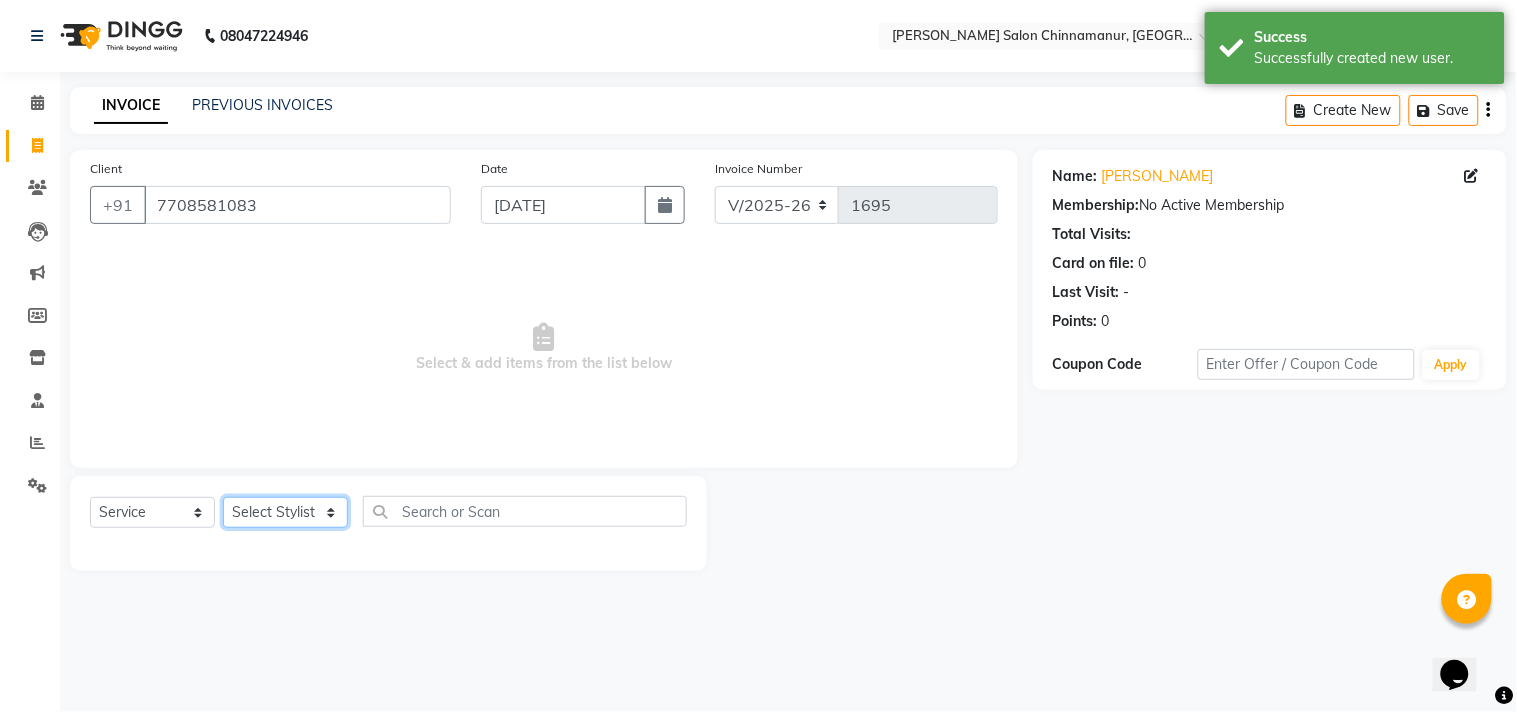 click on "Select Stylist Admin Atif [PERSON_NAME] [PERSON_NAME] [PERSON_NAME] [PERSON_NAME]" 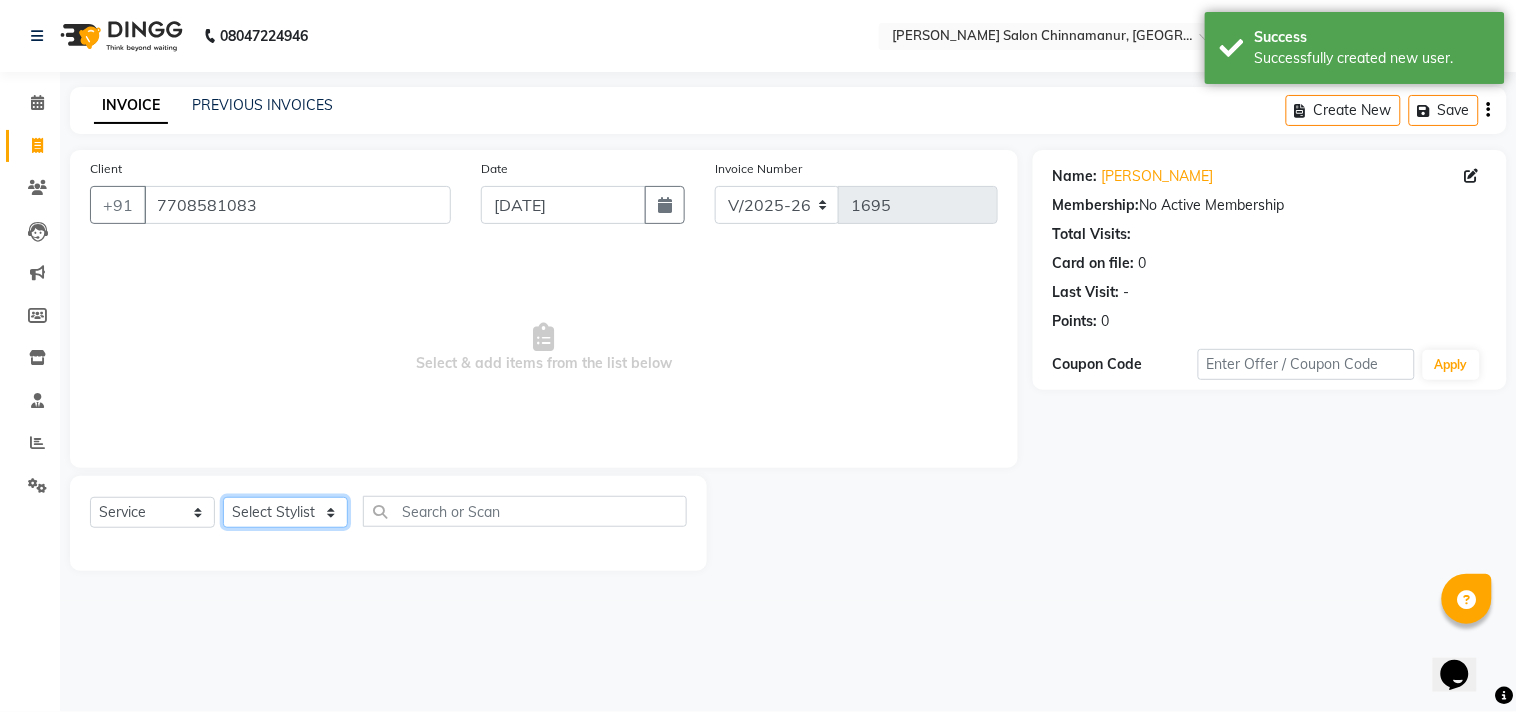 select on "85800" 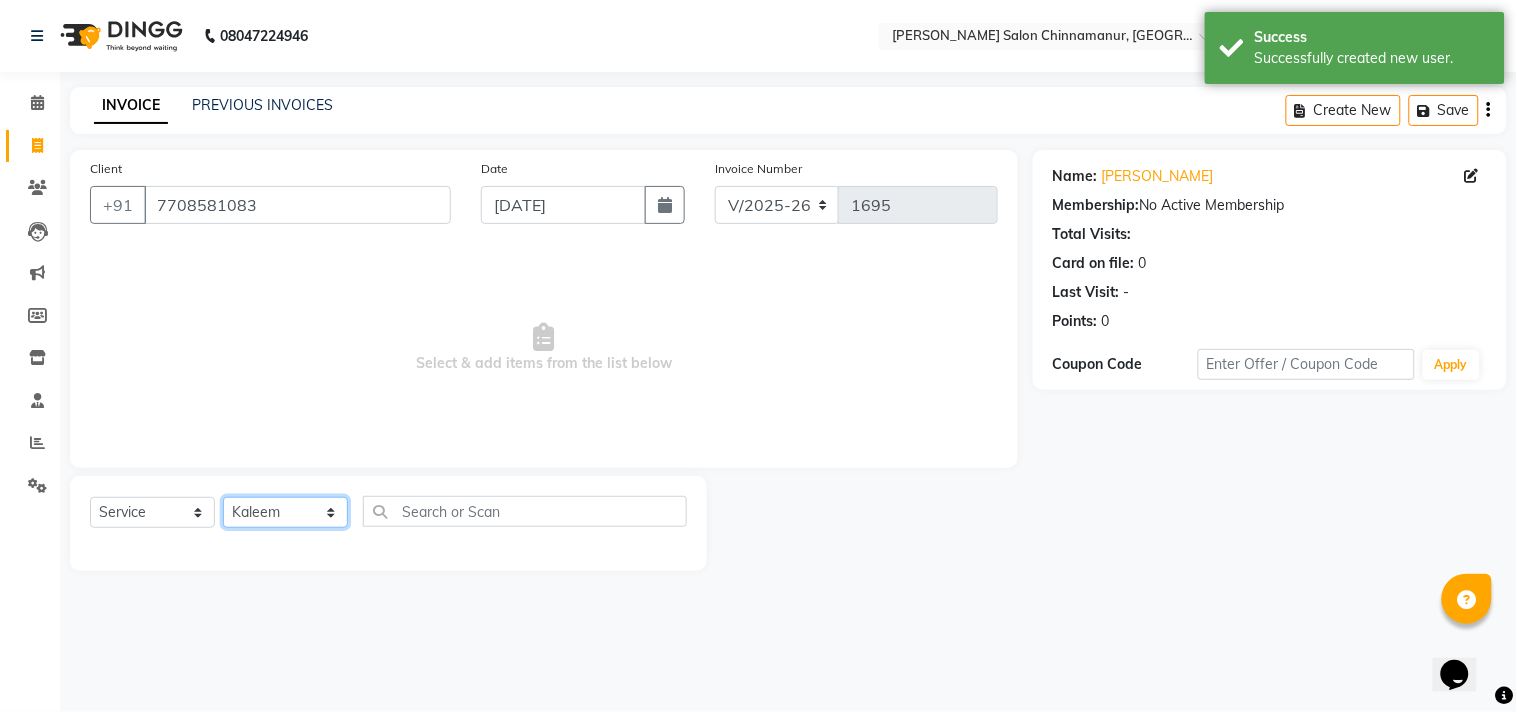click on "Select Stylist Admin Atif [PERSON_NAME] [PERSON_NAME] [PERSON_NAME] [PERSON_NAME]" 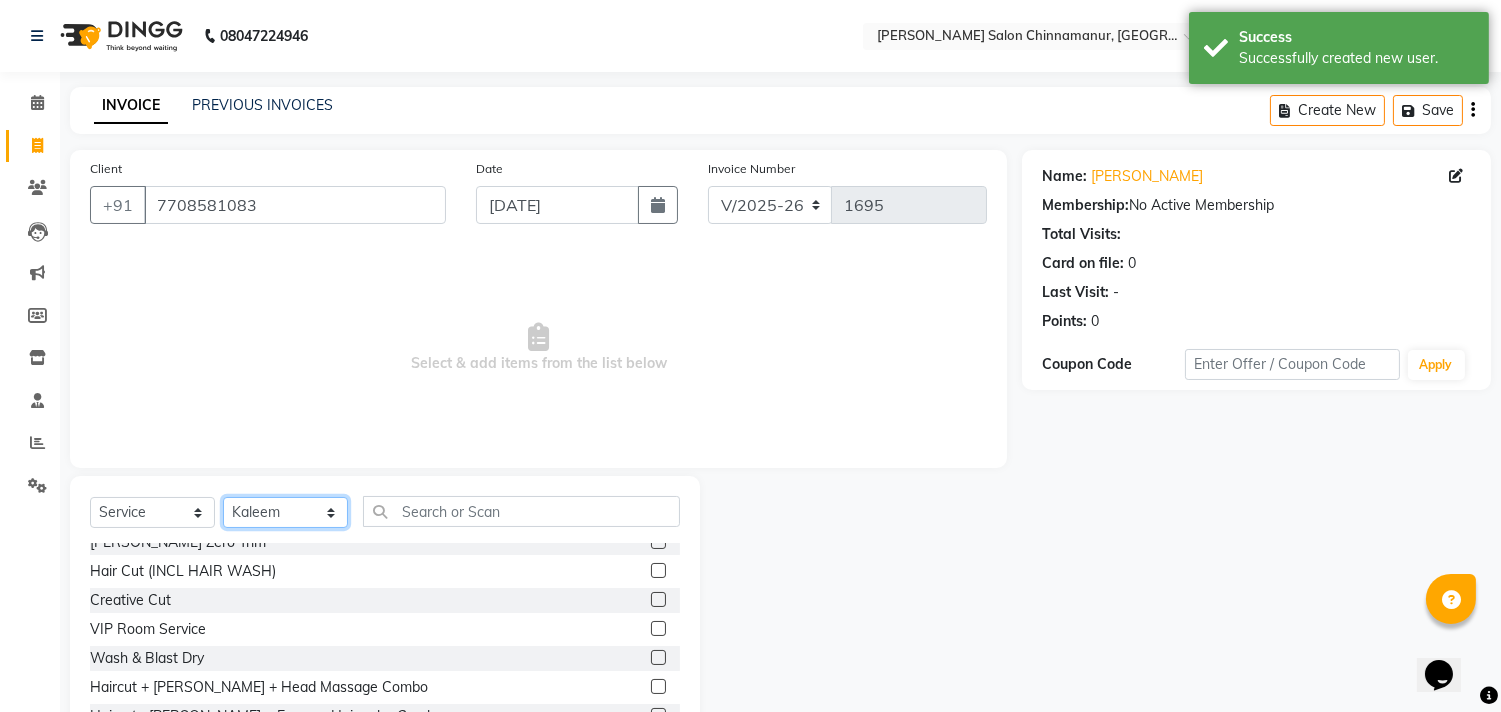 scroll, scrollTop: 222, scrollLeft: 0, axis: vertical 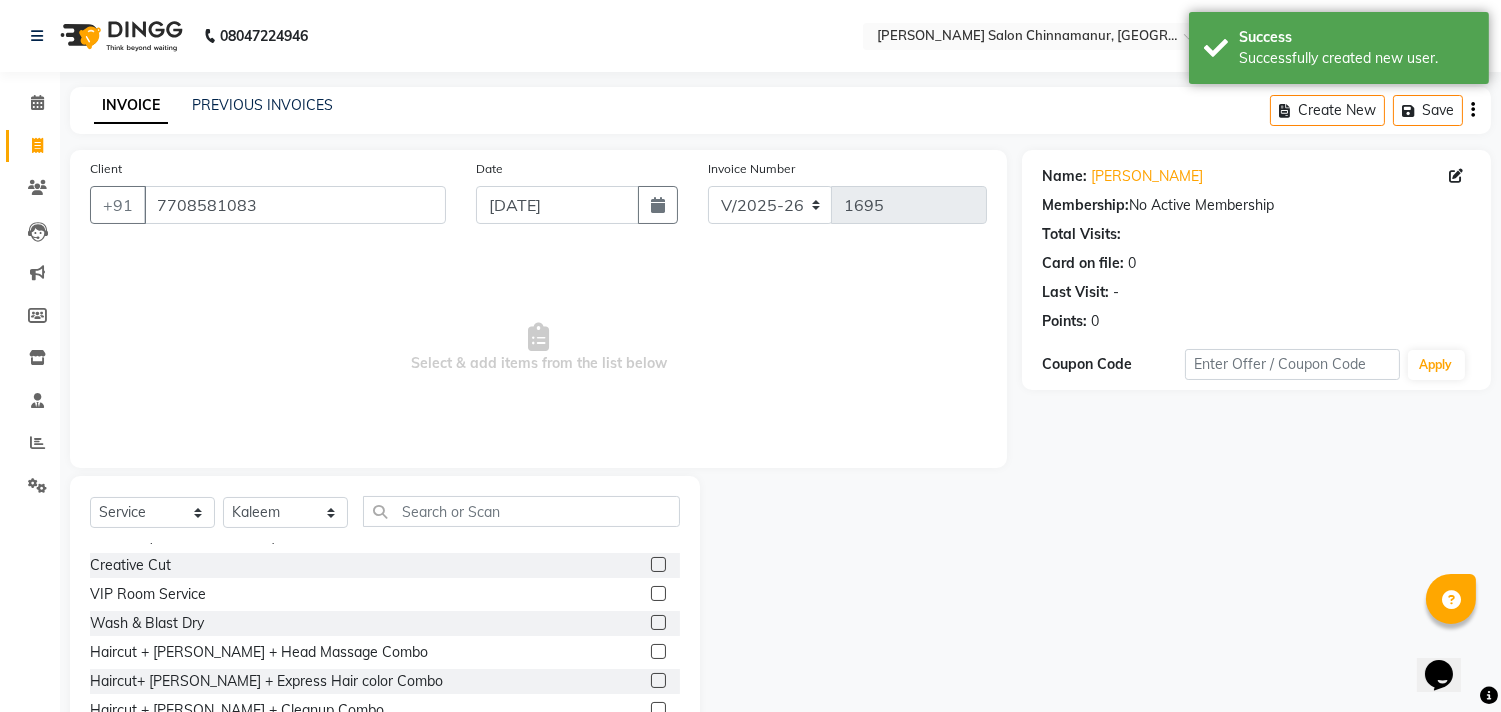 click 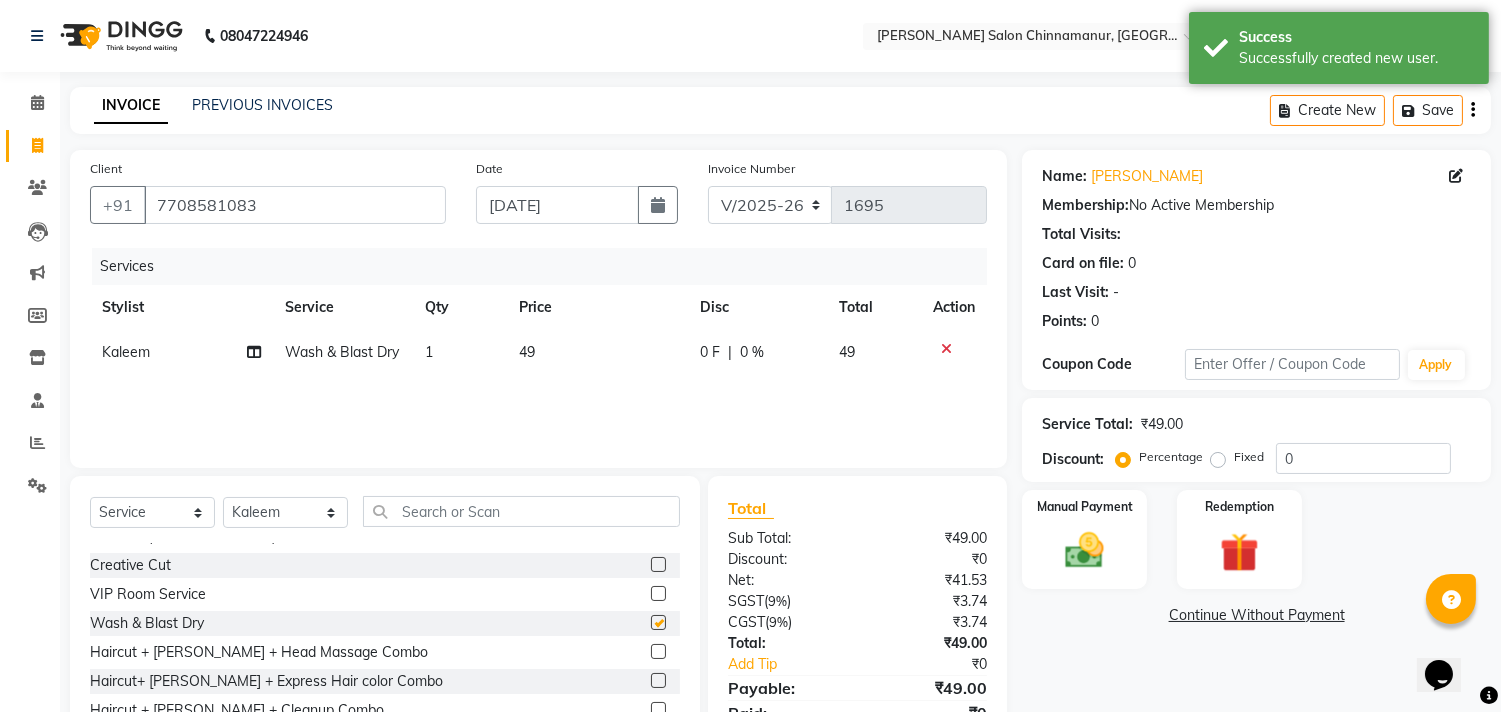 checkbox on "false" 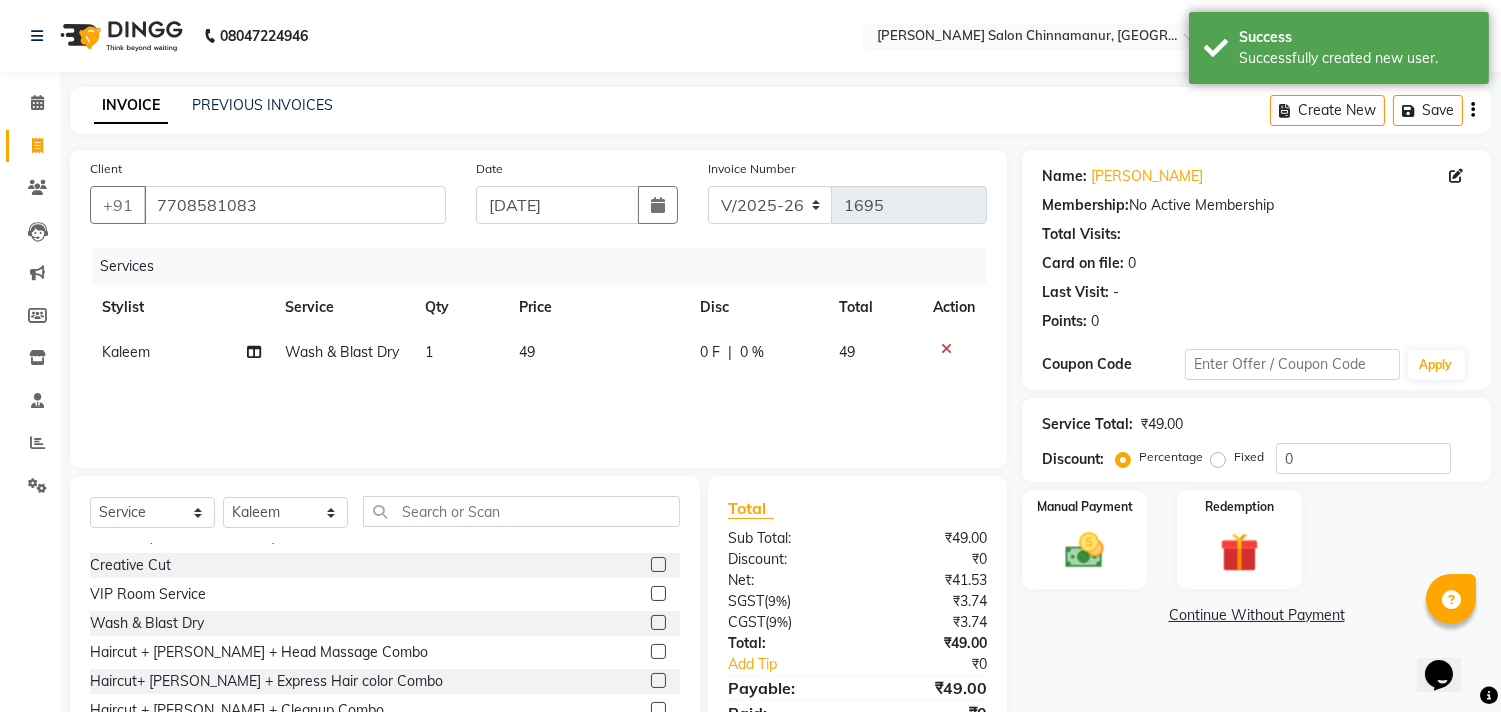 click 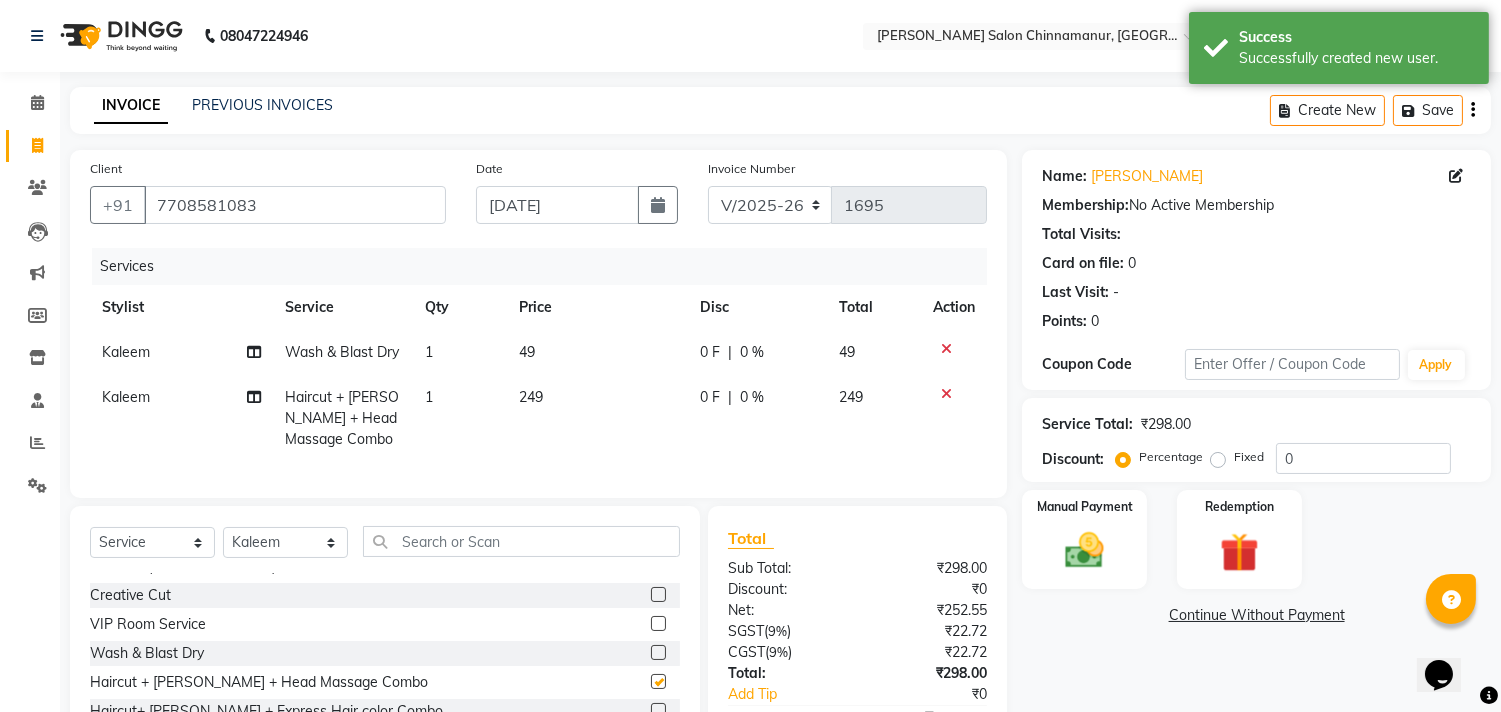 checkbox on "false" 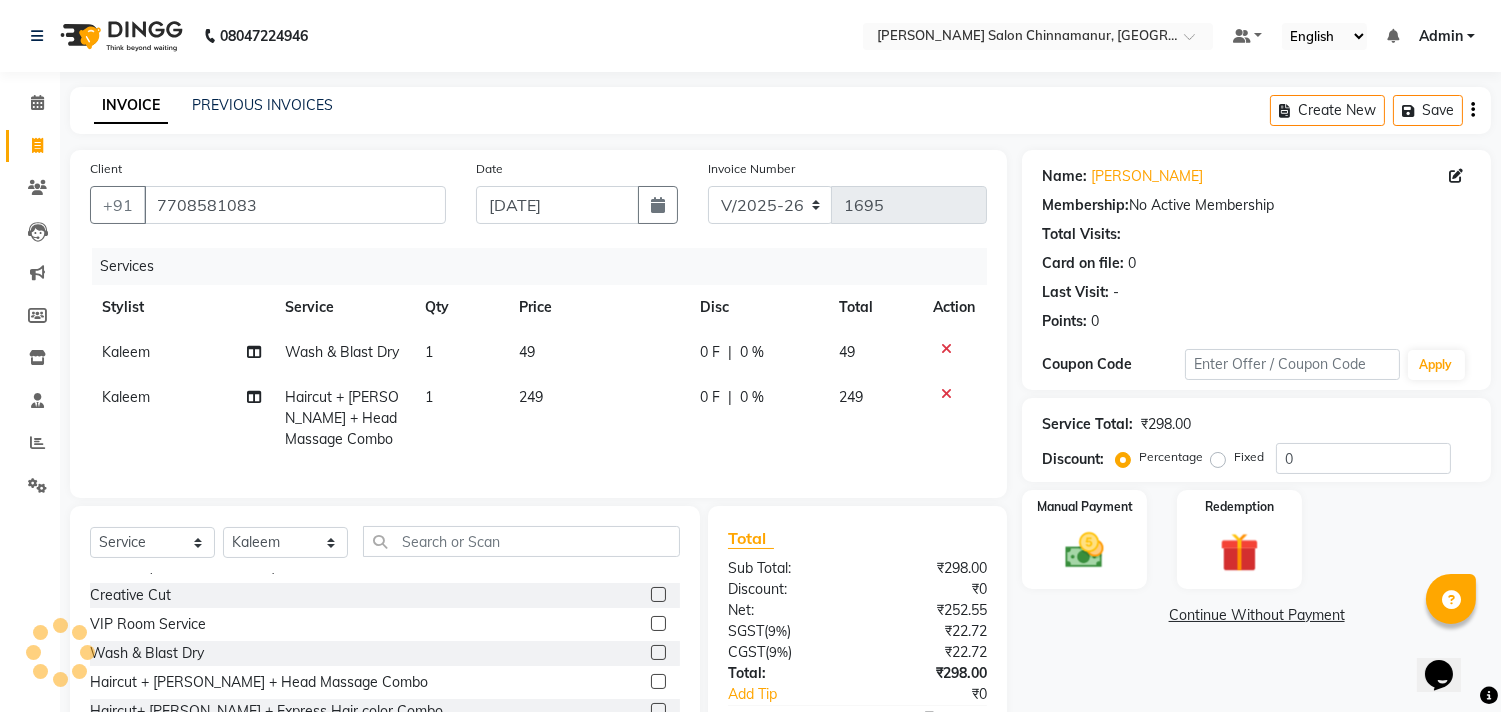 click 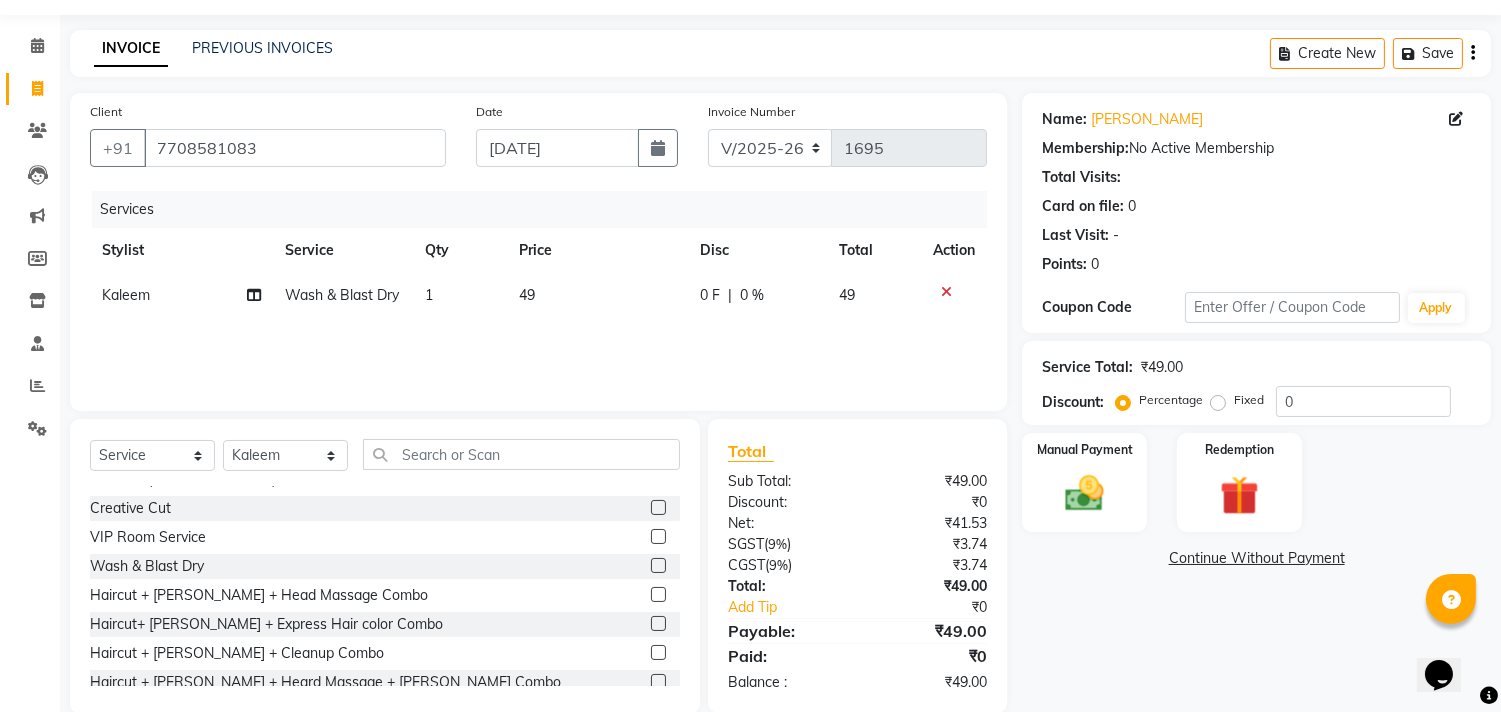 scroll, scrollTop: 88, scrollLeft: 0, axis: vertical 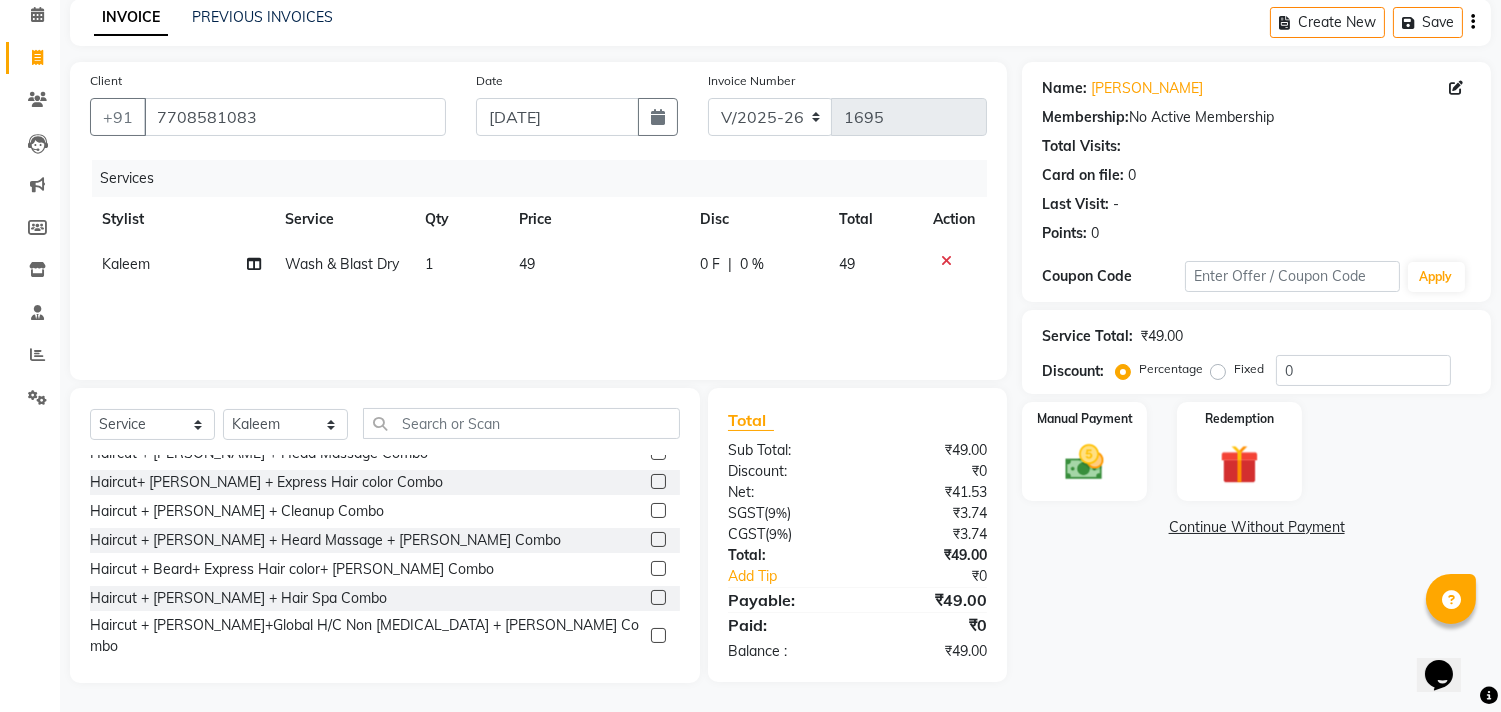 click 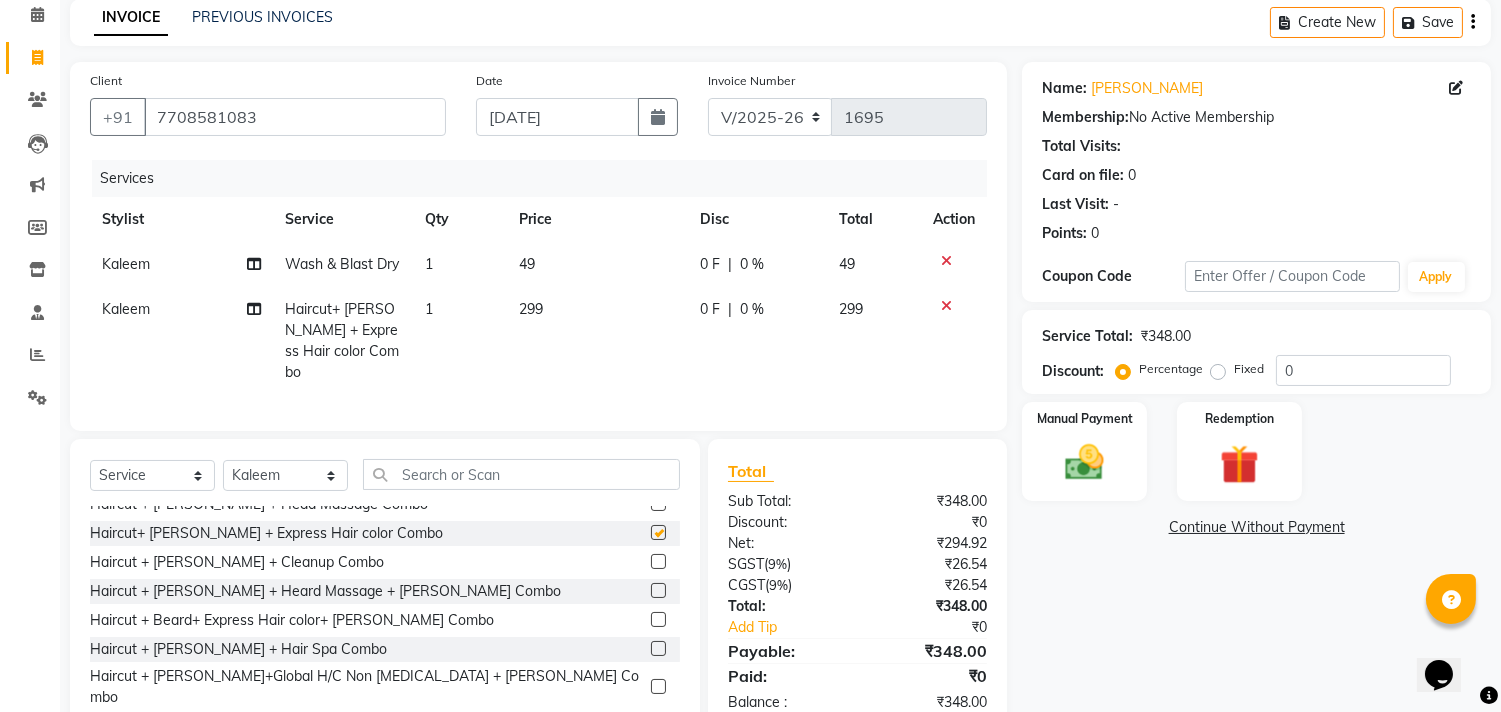 checkbox on "false" 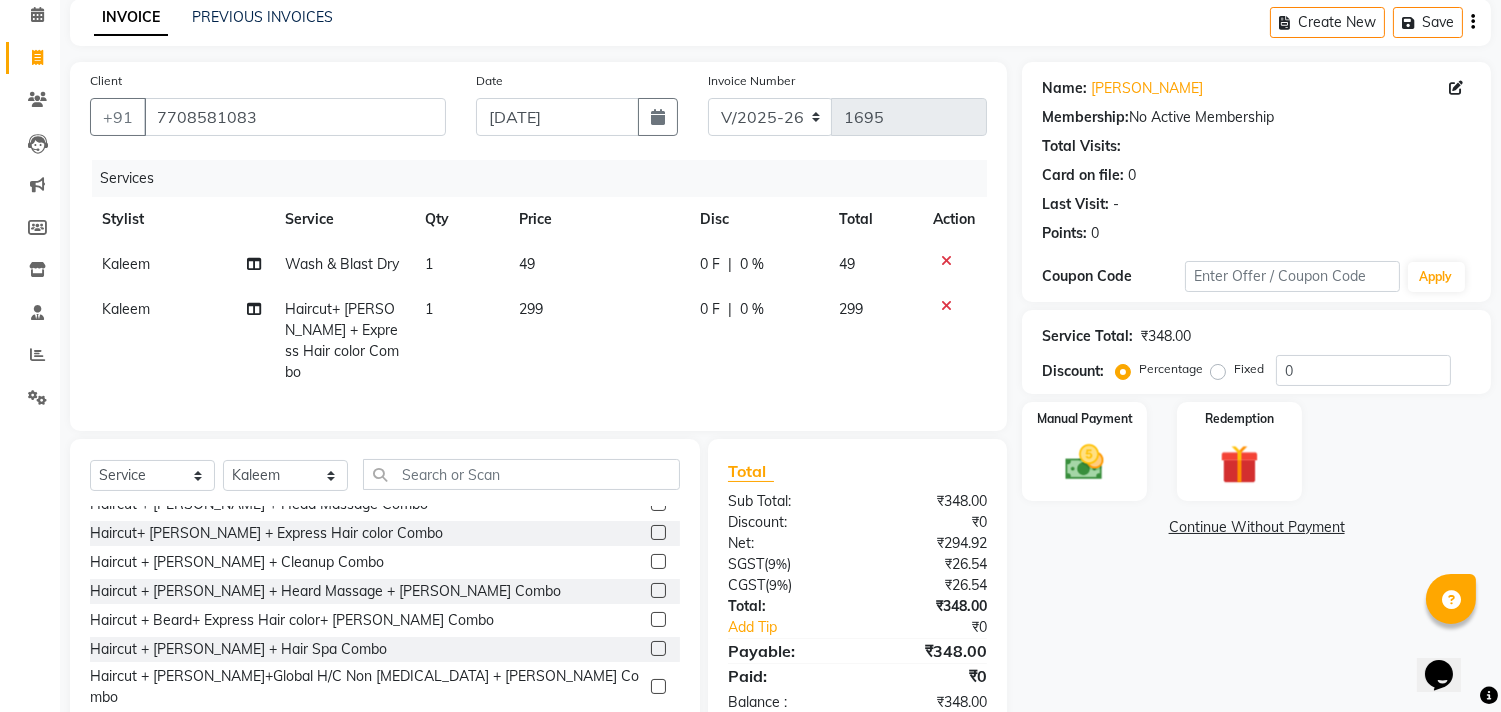 click on "299" 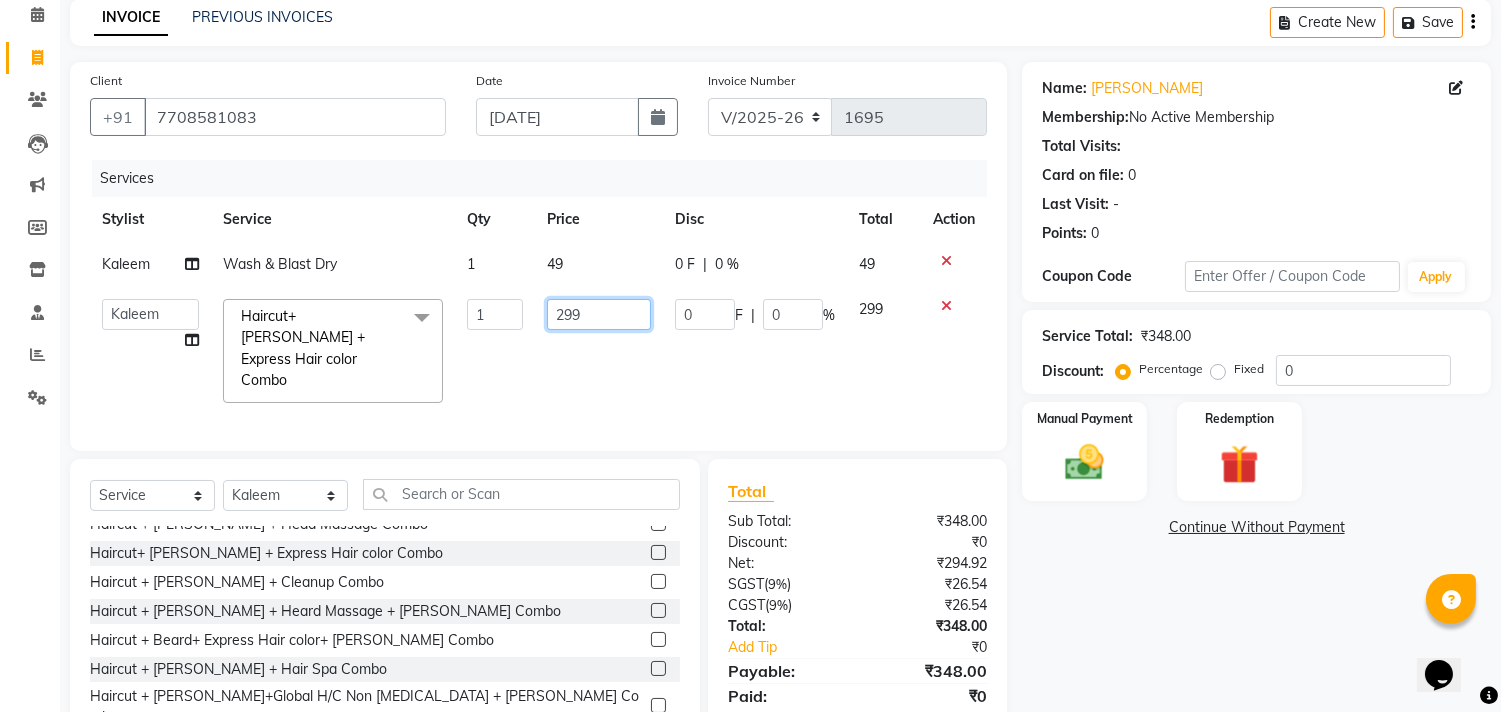 drag, startPoint x: 600, startPoint y: 312, endPoint x: 485, endPoint y: 275, distance: 120.805626 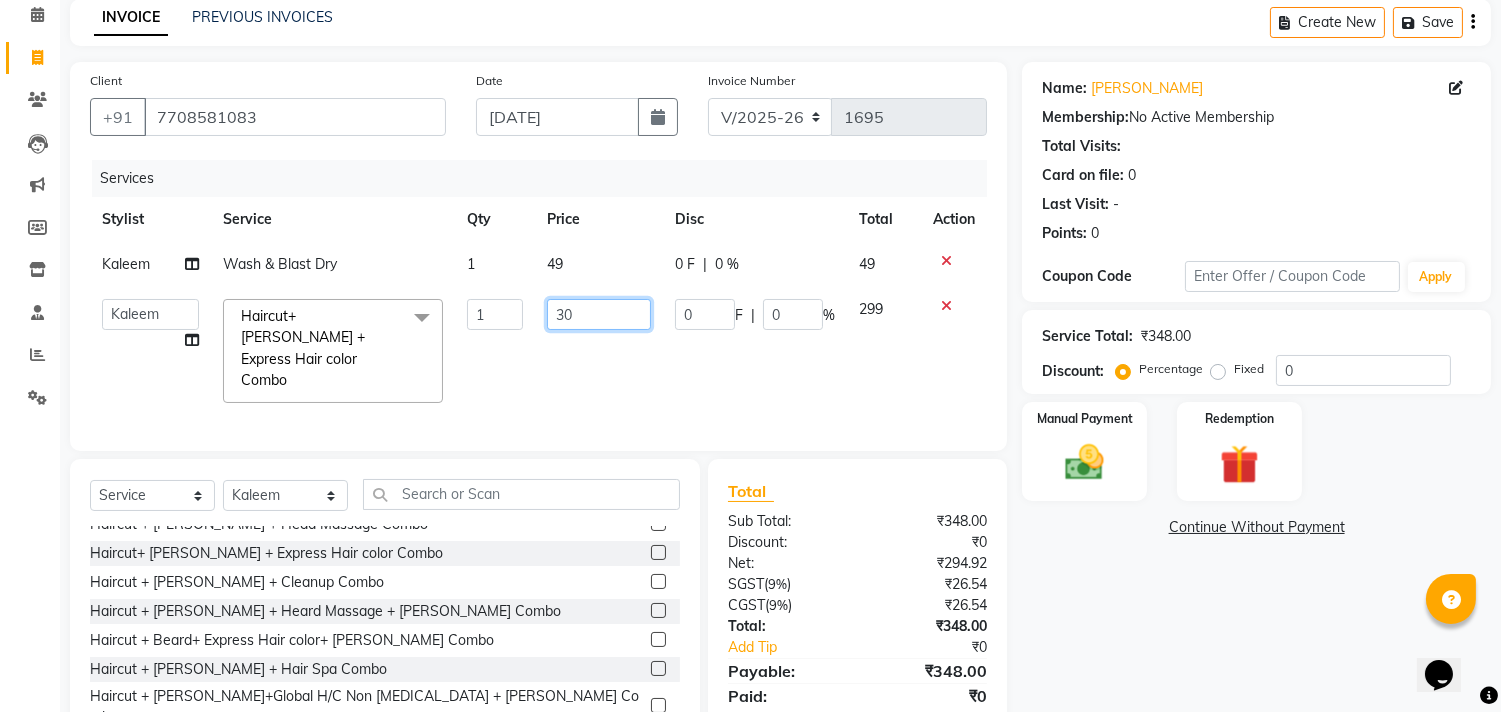 type on "300" 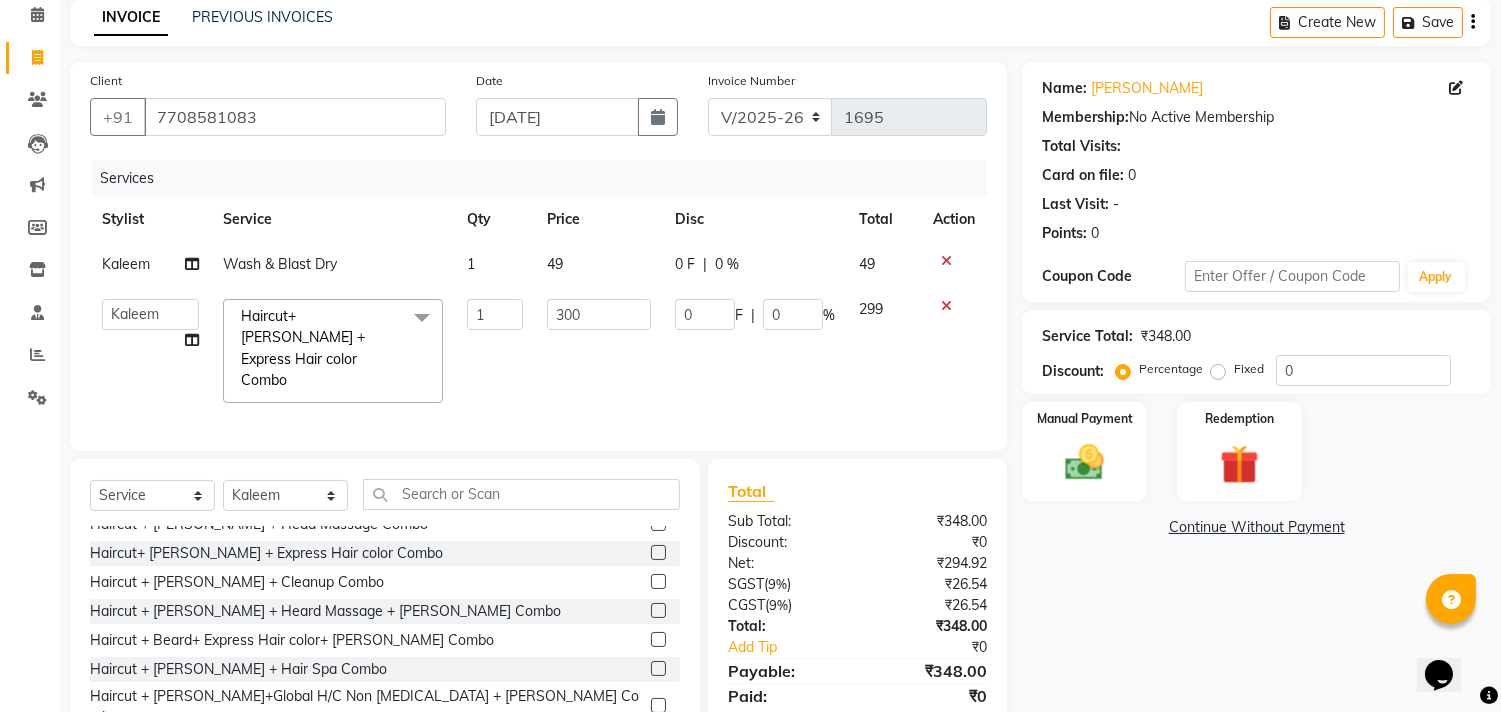 click on "49" 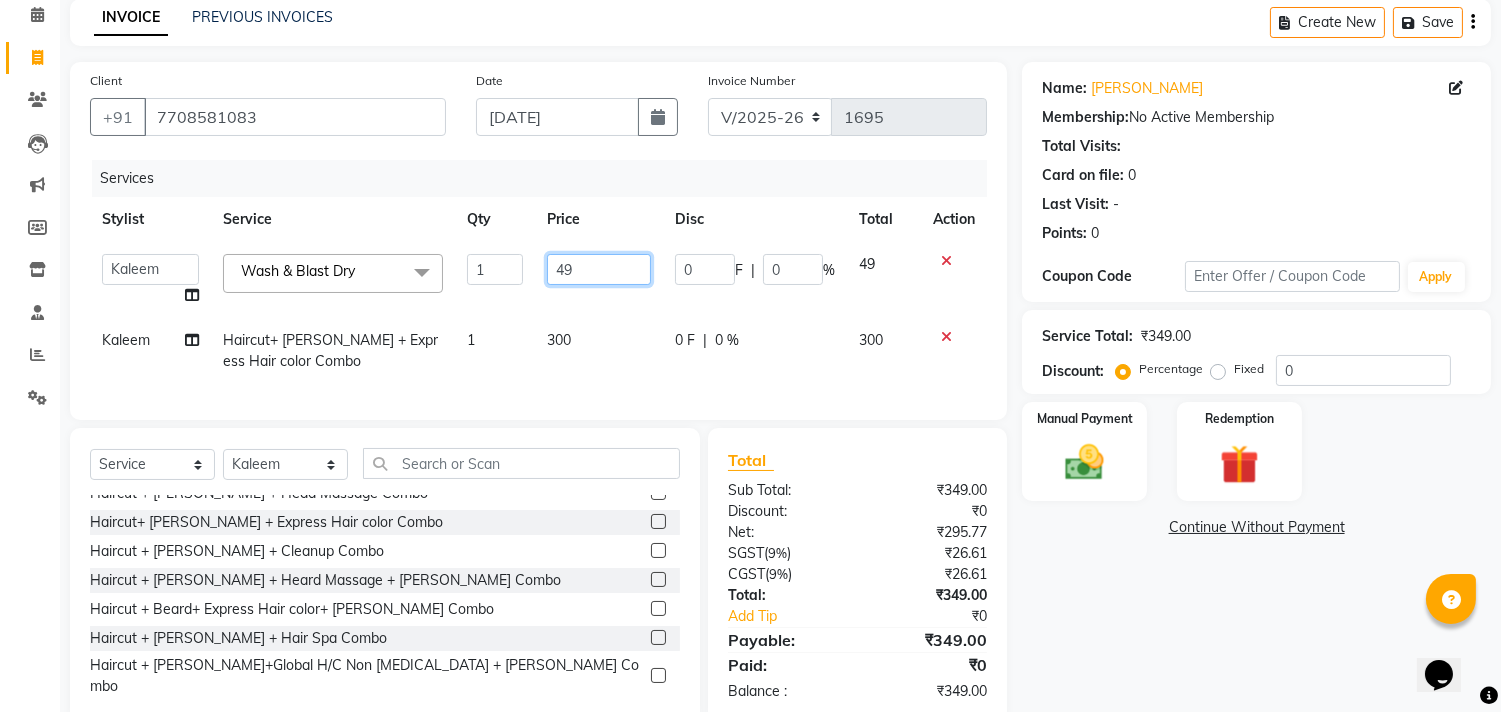 drag, startPoint x: 595, startPoint y: 268, endPoint x: 523, endPoint y: 253, distance: 73.545906 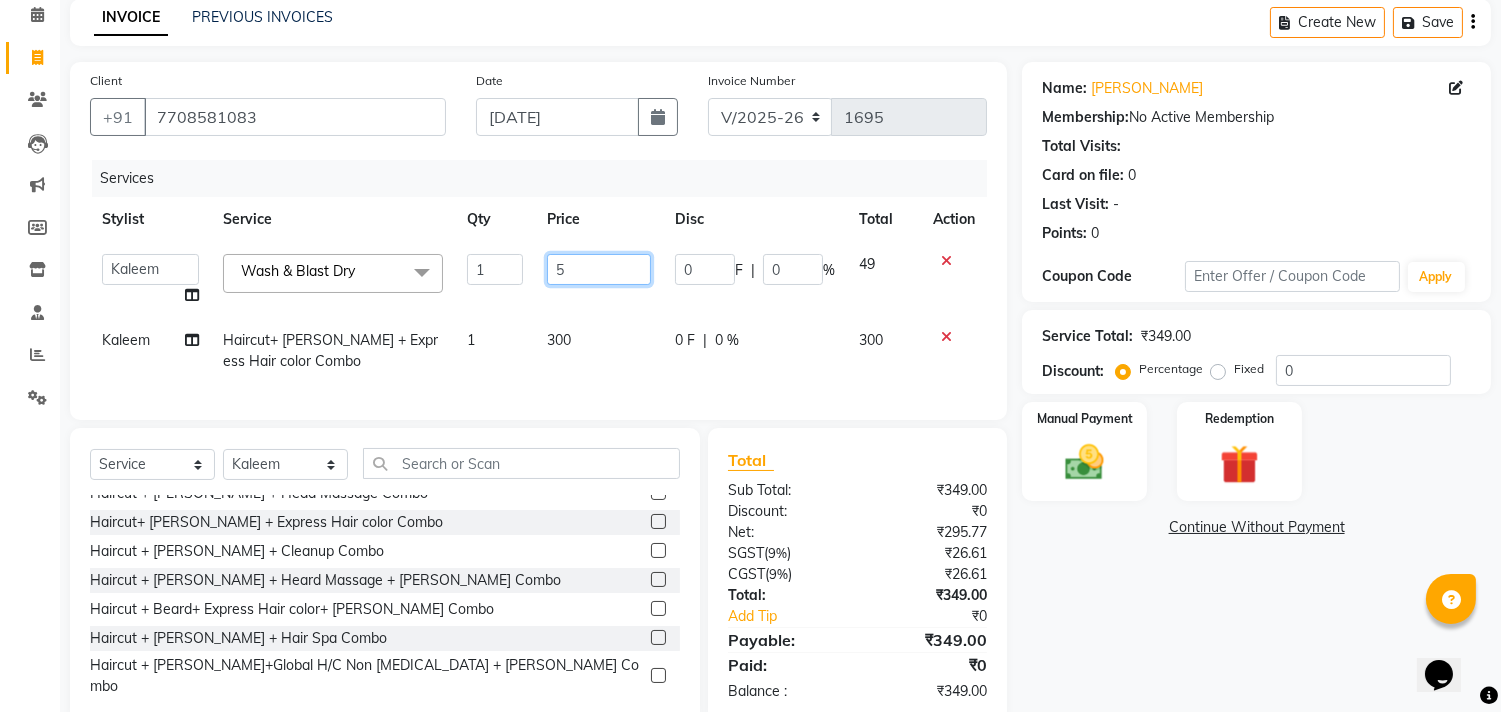 type on "50" 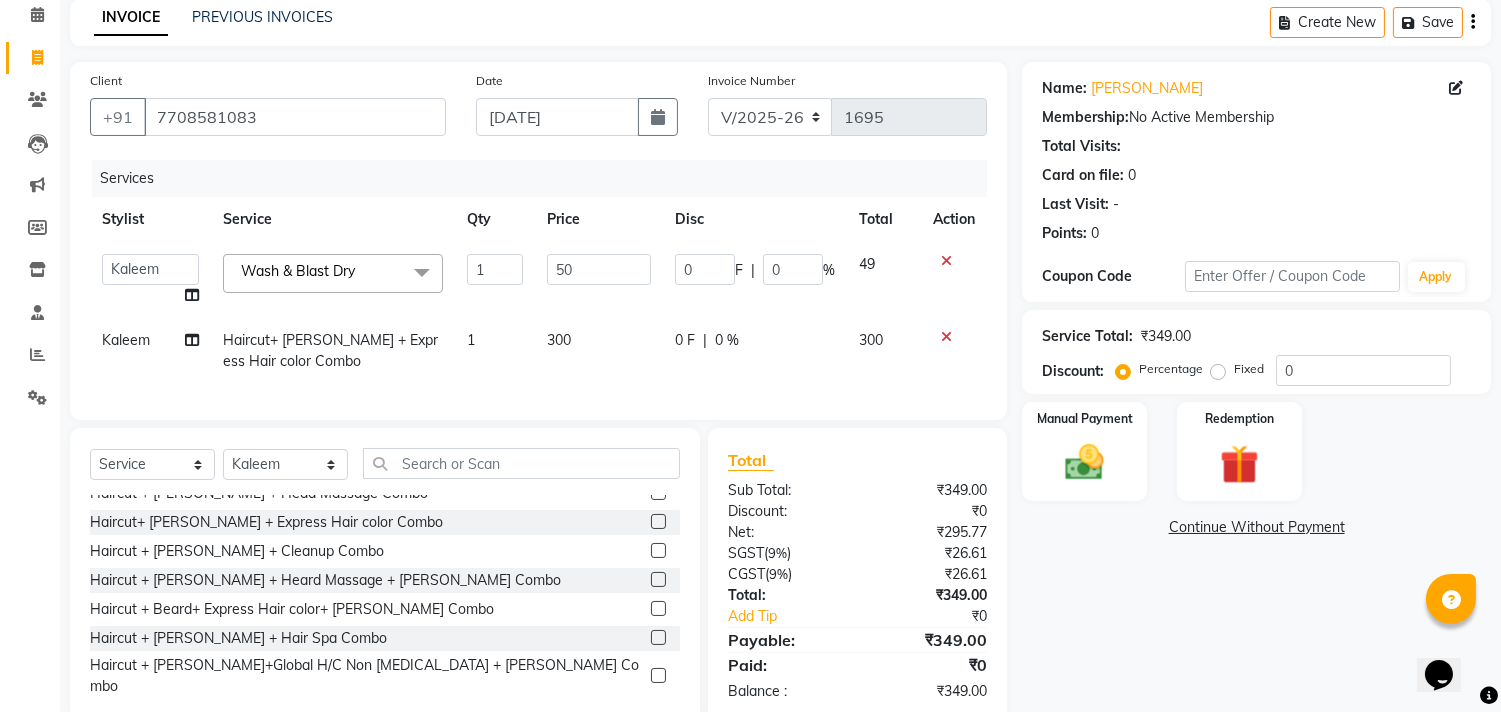 click on "Admin   Atif [PERSON_NAME]   [PERSON_NAME]   [PERSON_NAME]   Sunny   Yogesh  Wash & Blast Dry  x Express Cut [PERSON_NAME] Design Shave Kid's Cut (Below 5 Years) Haircut+ [PERSON_NAME] + [PERSON_NAME] Combo Head Shave [PERSON_NAME] Zero Trim Hair Cut (INCL HAIR WASH) Creative Cut VIP Room Service Wash & Blast Dry Haircut + [PERSON_NAME] + Head Massage Combo Haircut+ [PERSON_NAME] + Express Hair color Combo Haircut + [PERSON_NAME] + Cleanup Combo Haircut + [PERSON_NAME] + Heard Massage + [PERSON_NAME] Combo Haircut + Beard+ Express Hair color+ [PERSON_NAME] Combo Haircut + [PERSON_NAME] + Hair Spa Combo Haircut + [PERSON_NAME]+Global H/C Non [MEDICAL_DATA] + [PERSON_NAME] Combo Haircut + [PERSON_NAME] + [PERSON_NAME] + Instant glow Facial Combo [PERSON_NAME] Colour Moustache Colour NOURISHING HAIR SPA VITALIZING HAIR SPA REPAIR TREATMENT [MEDICAL_DATA] TREATMENT HAIR LOSS TREATMENT HAIR STRAIGHTENING HAIR REBONDING KERATIN ALMOND OIL NAVARATNA OIL CLEAN UP HYPER PIGMENTATION CLEAN UP REJUVANATE Fruit Facial Instant Glow Charcaol [MEDICAL_DATA] Skin Brightening FACE & NECK BLEACH FACE & NECK DETAN PRE BRIDEGROOM DELUXE NORMAL PREMIUM 1 50 0" 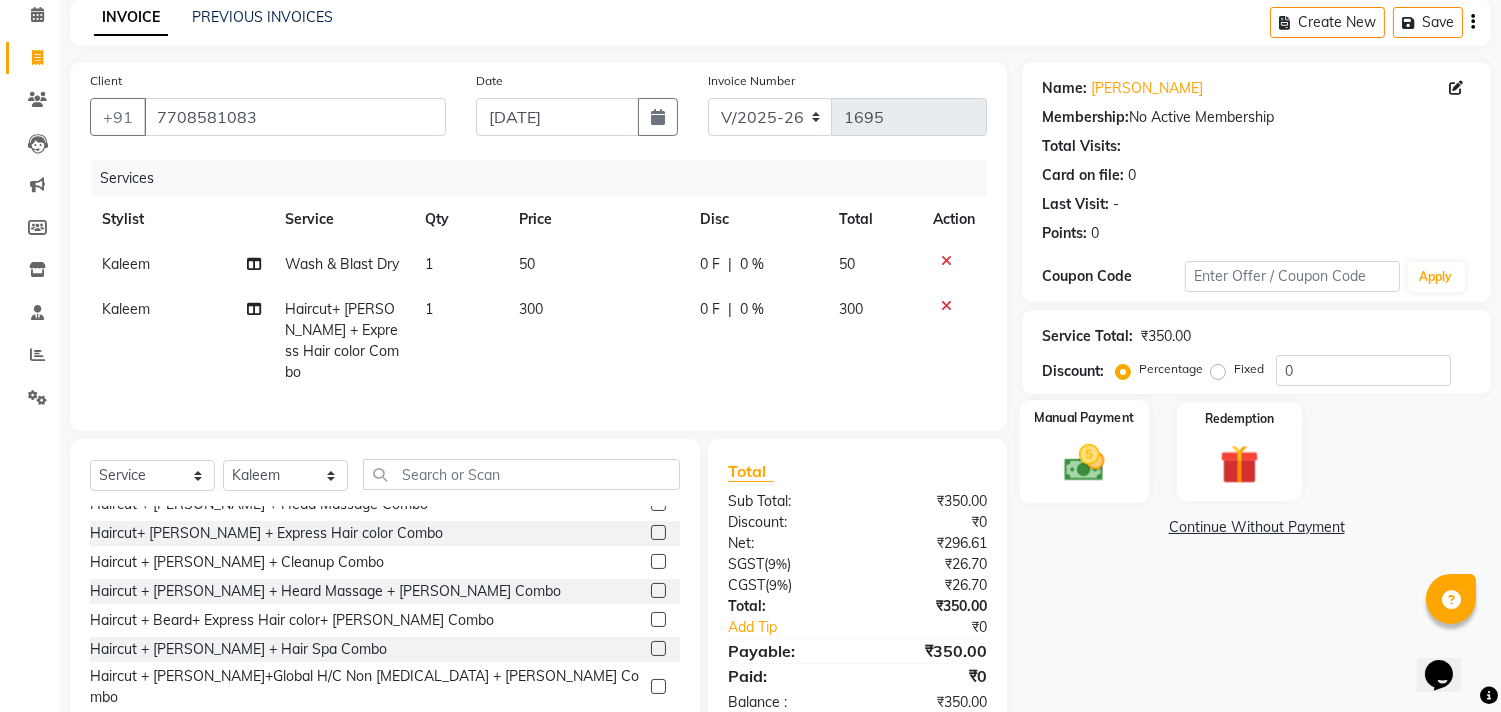 click 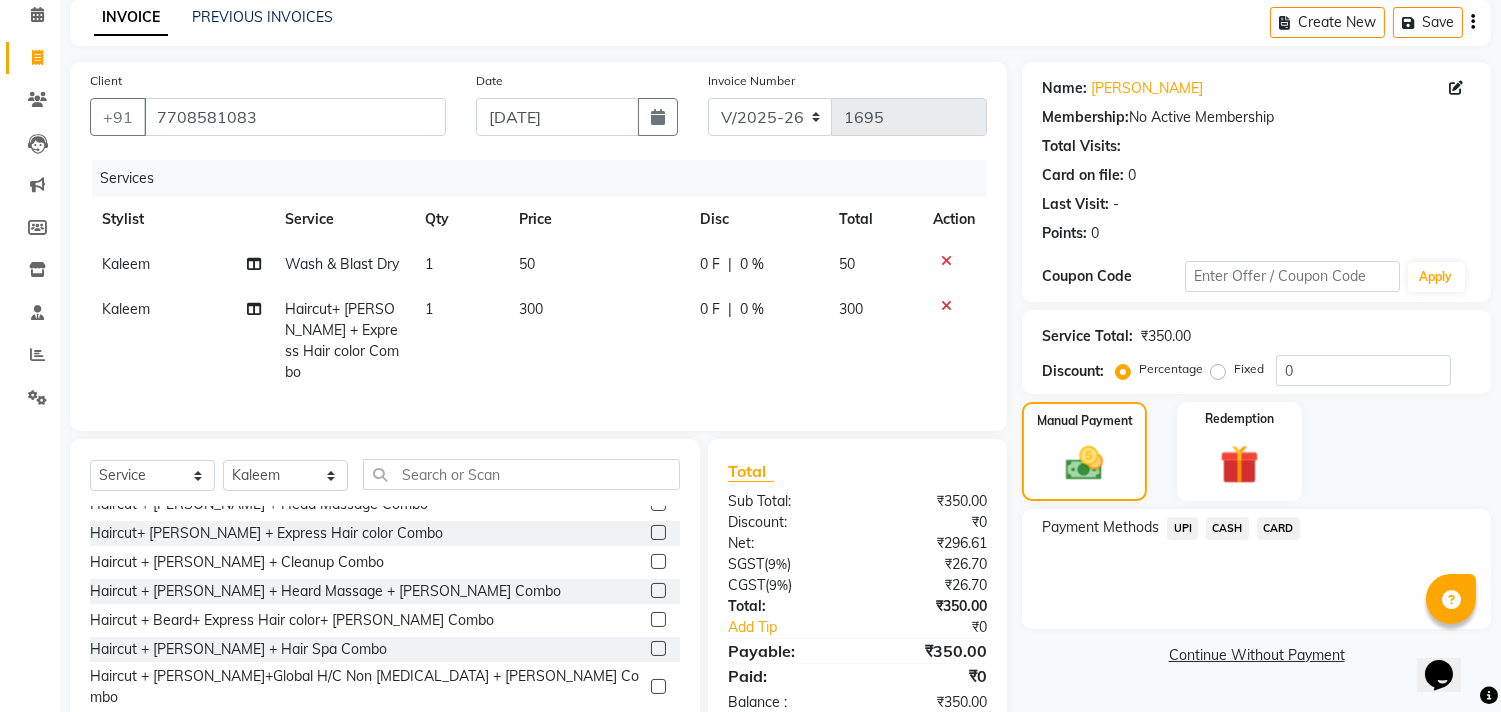 click on "UPI" 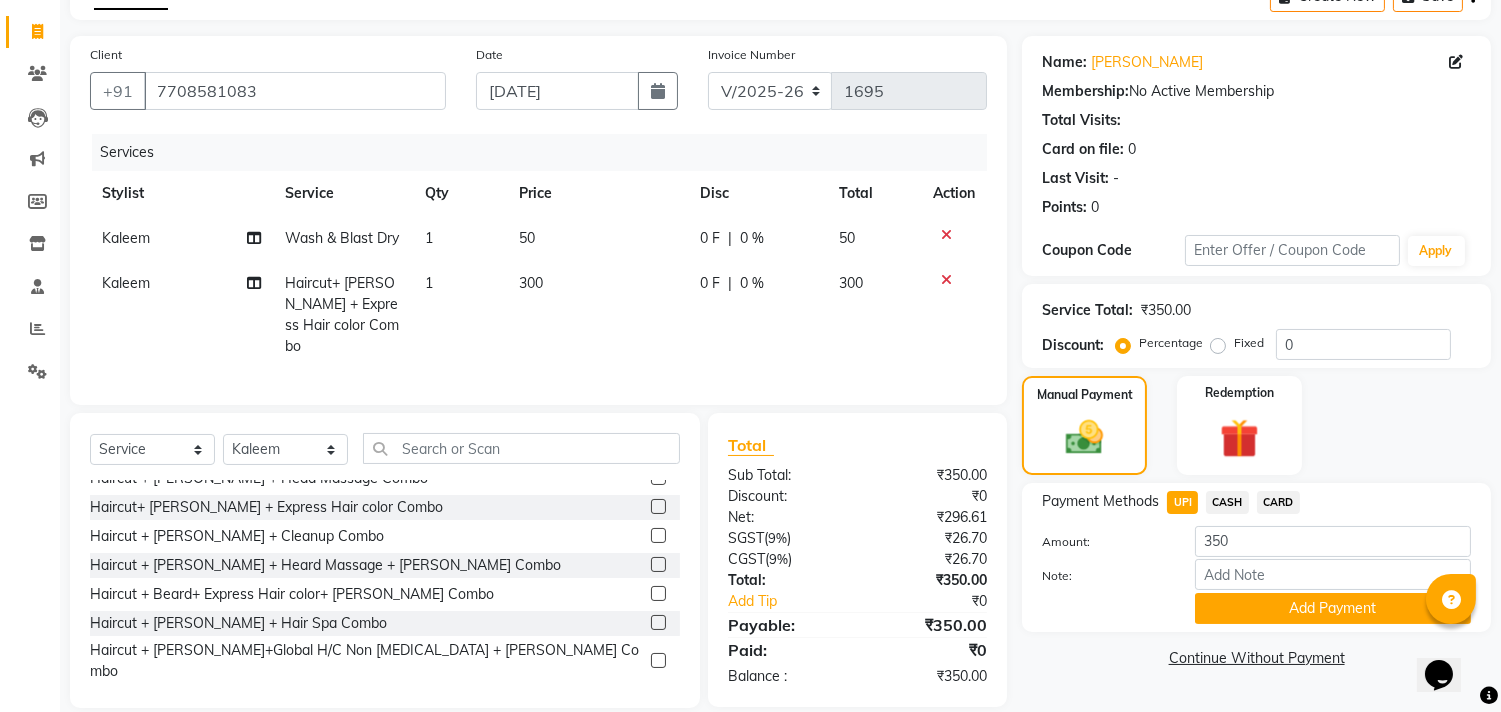 scroll, scrollTop: 135, scrollLeft: 0, axis: vertical 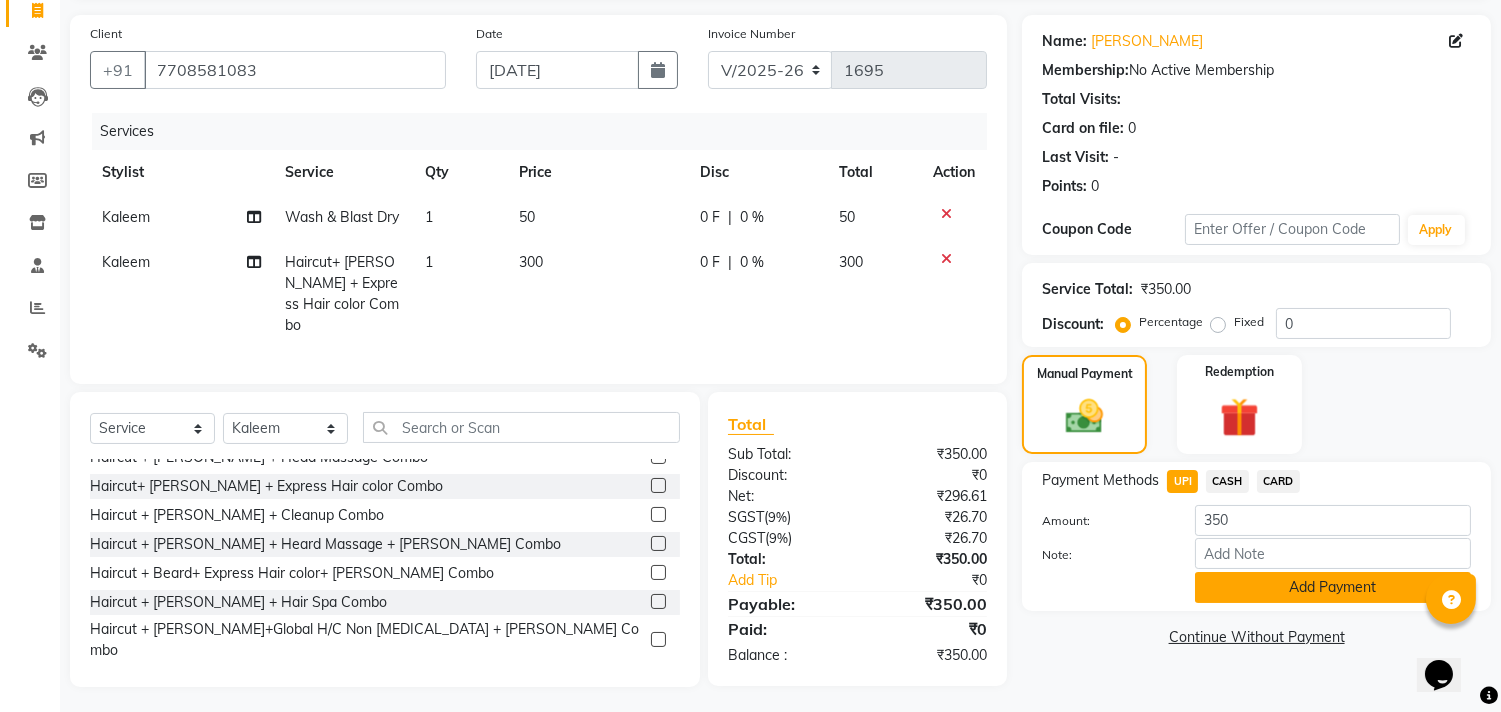 click on "Add Payment" 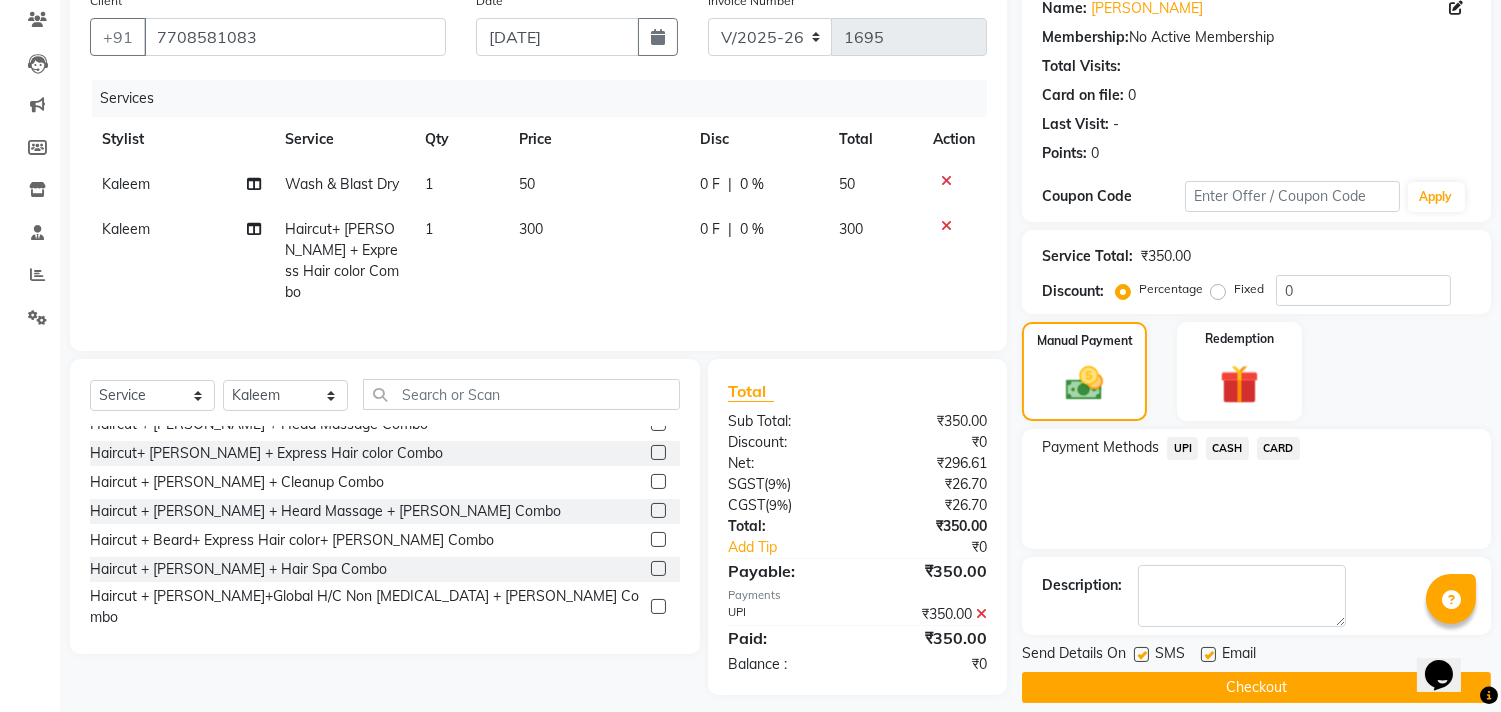 scroll, scrollTop: 187, scrollLeft: 0, axis: vertical 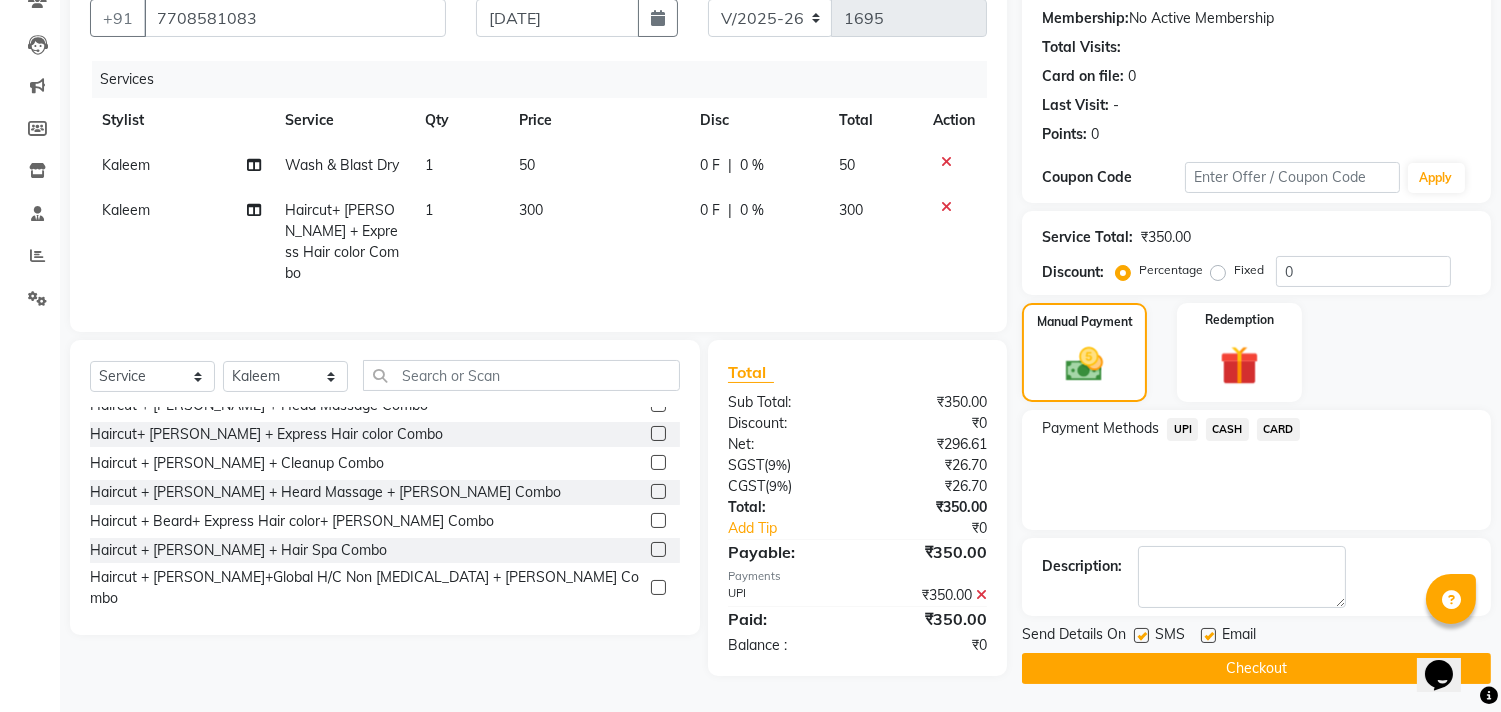 click on "Checkout" 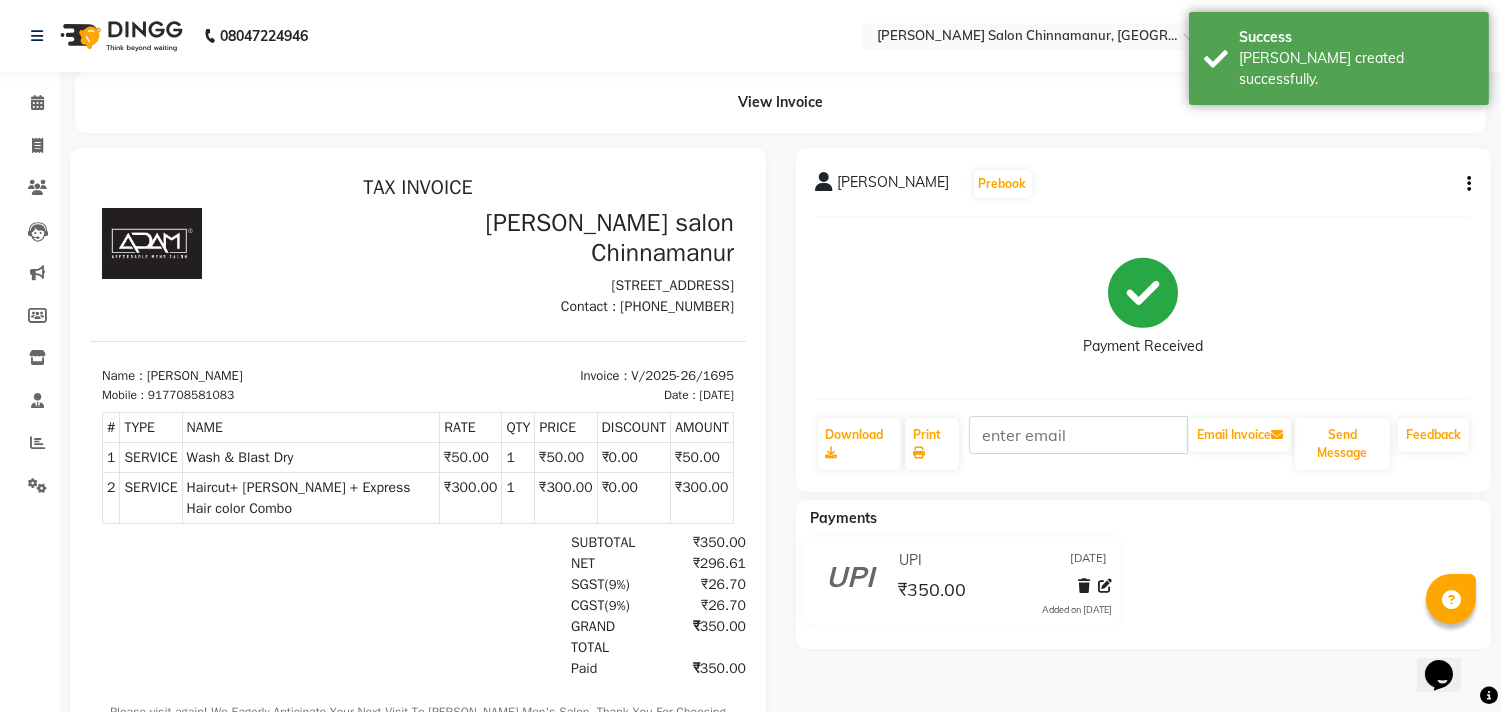 scroll, scrollTop: 0, scrollLeft: 0, axis: both 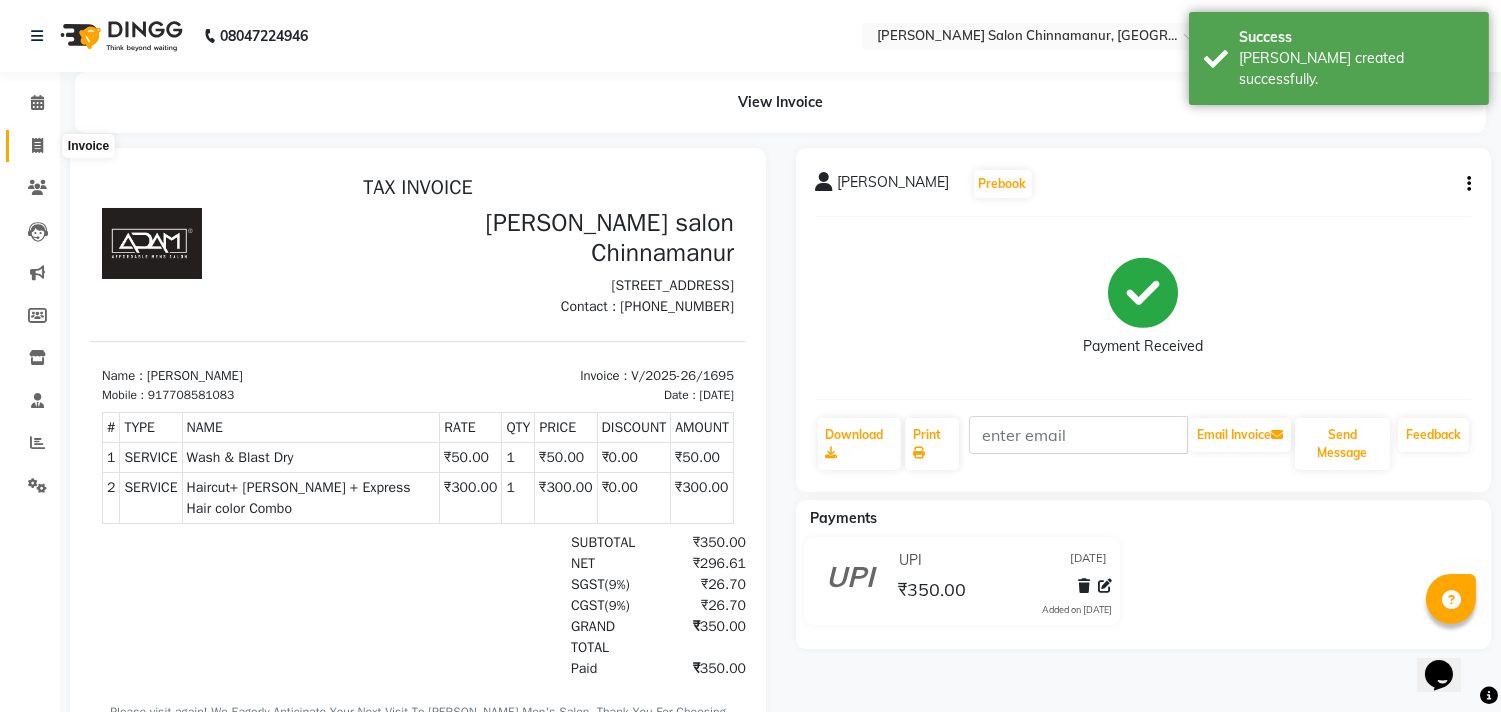click 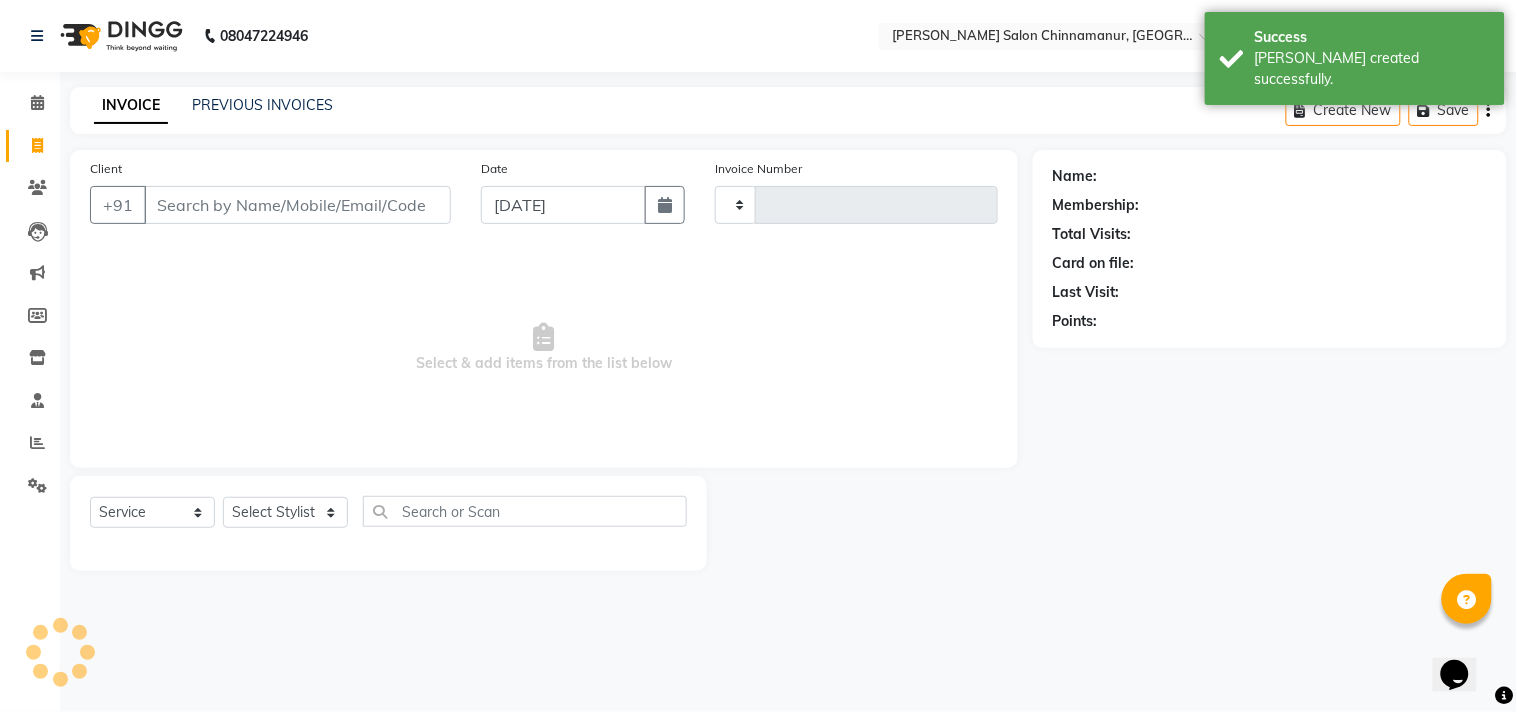 type on "1696" 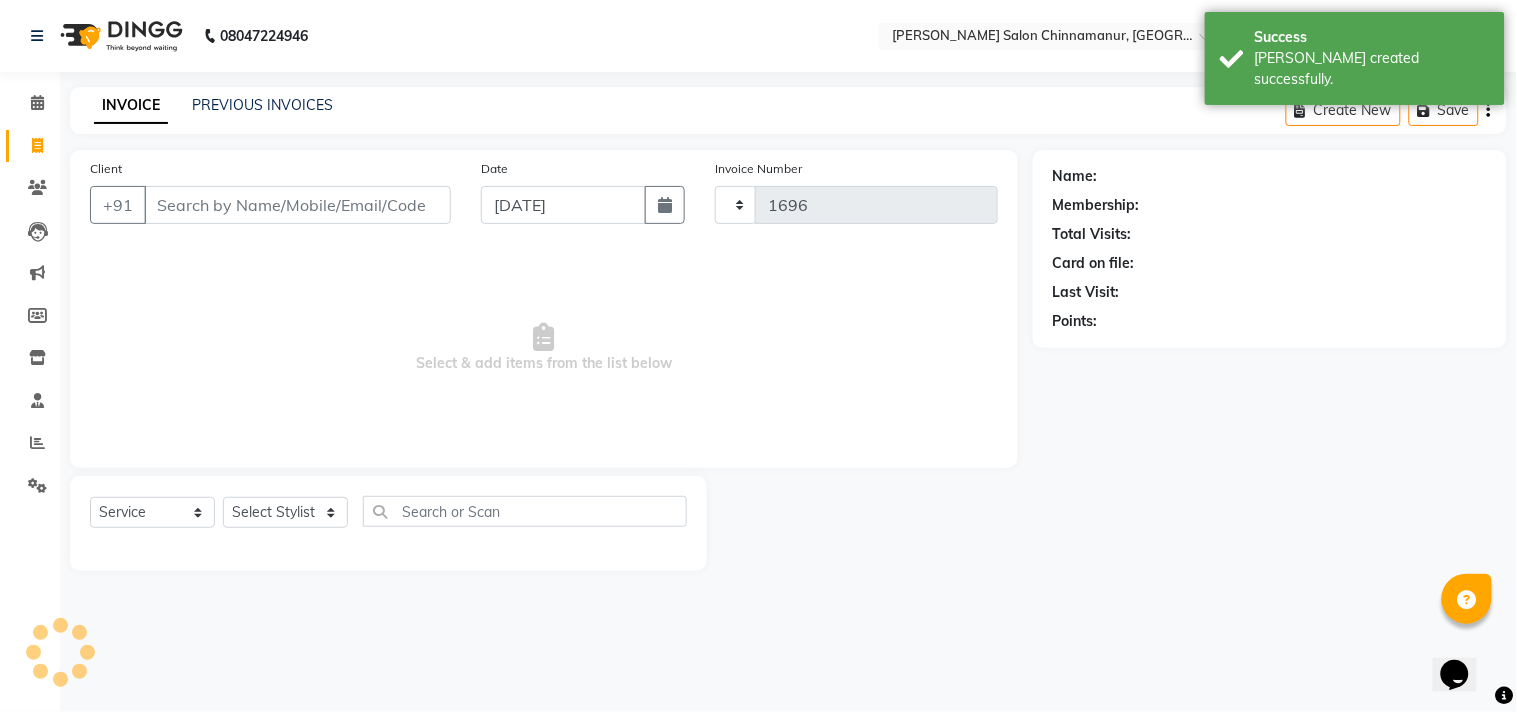 select on "8329" 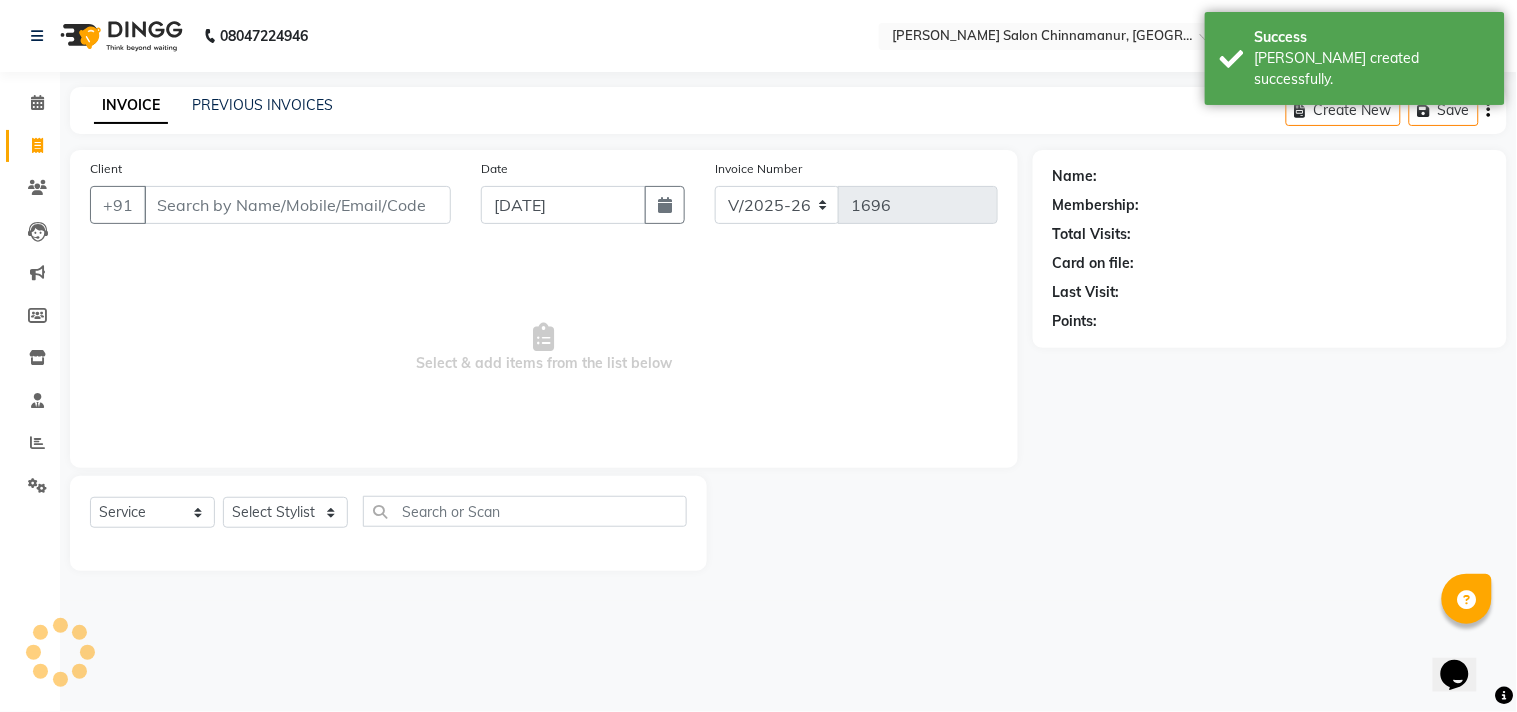 click on "Client" at bounding box center [297, 205] 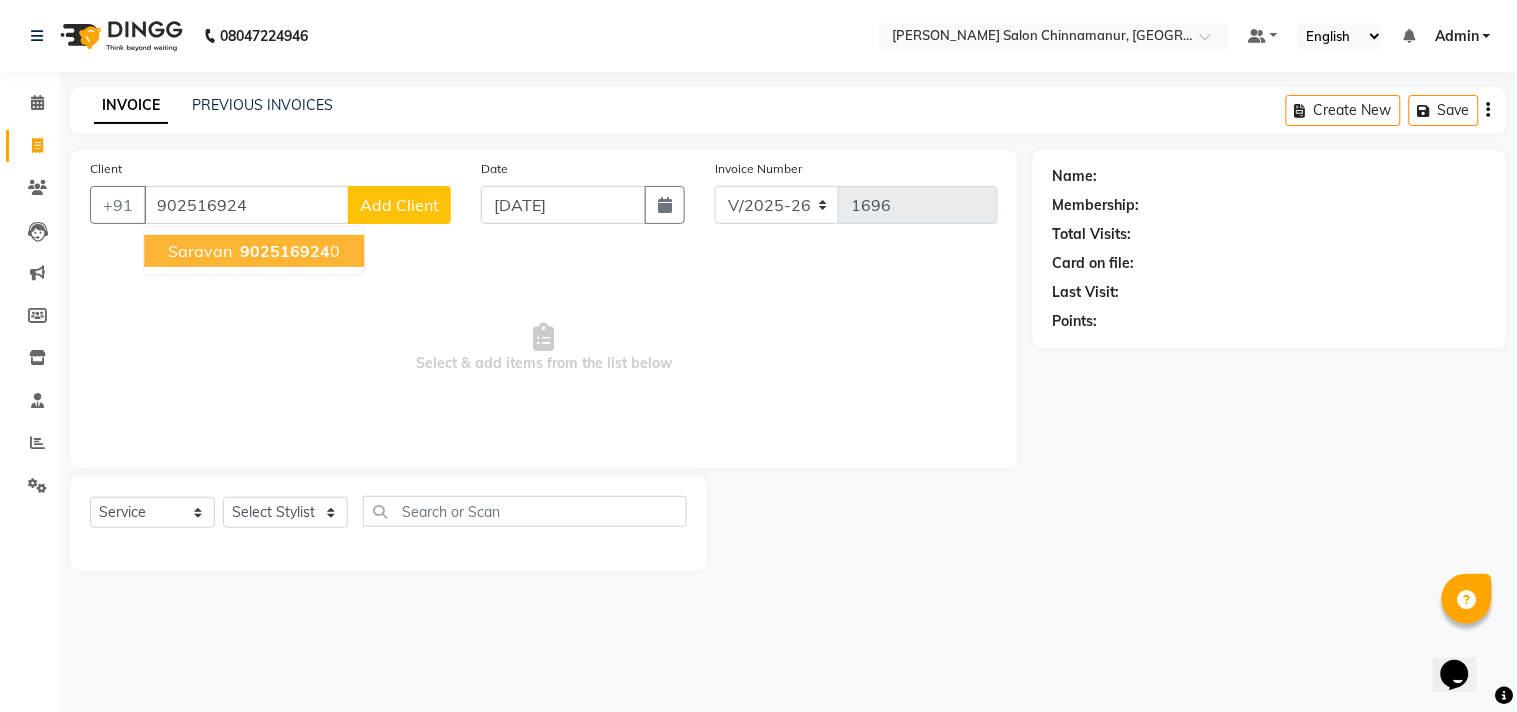 click on "Saravan   902516924 0" at bounding box center (254, 251) 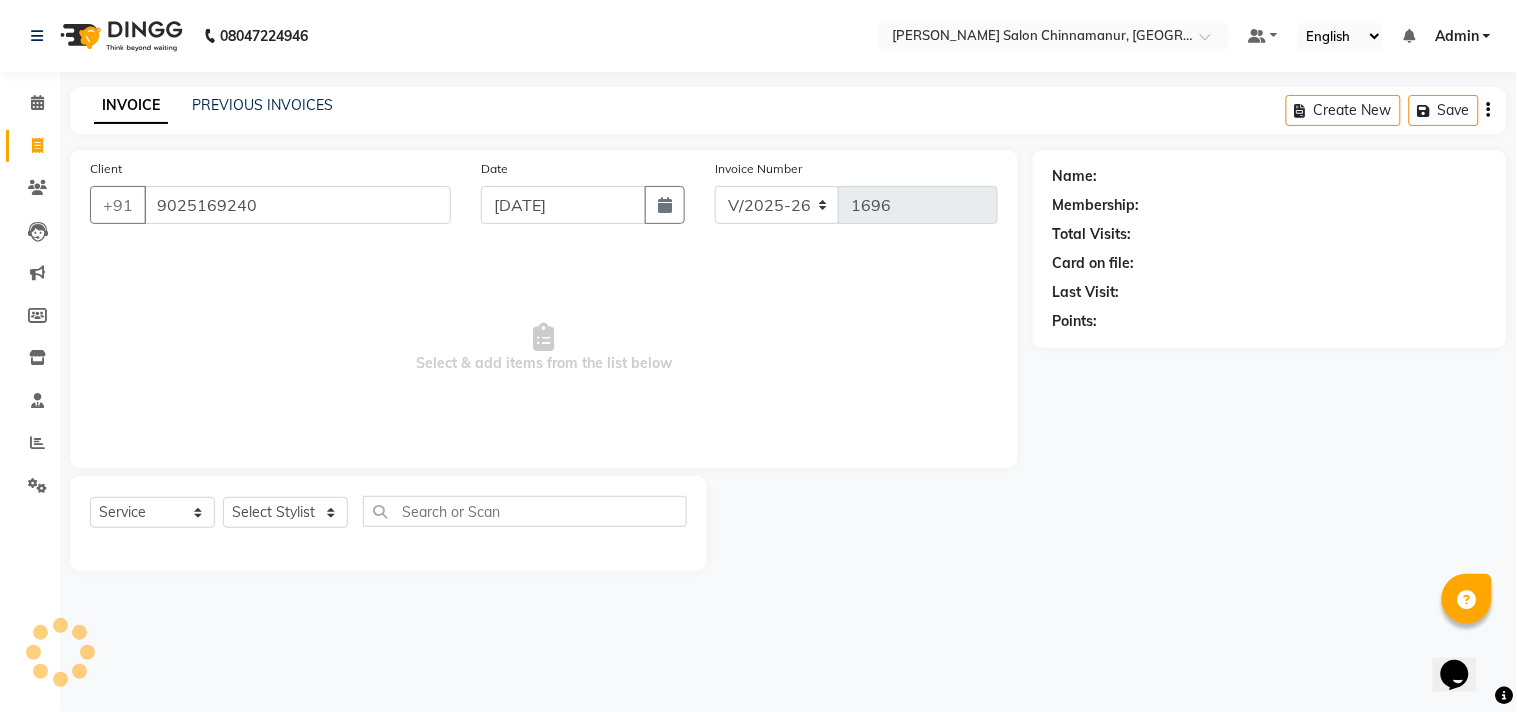 type on "9025169240" 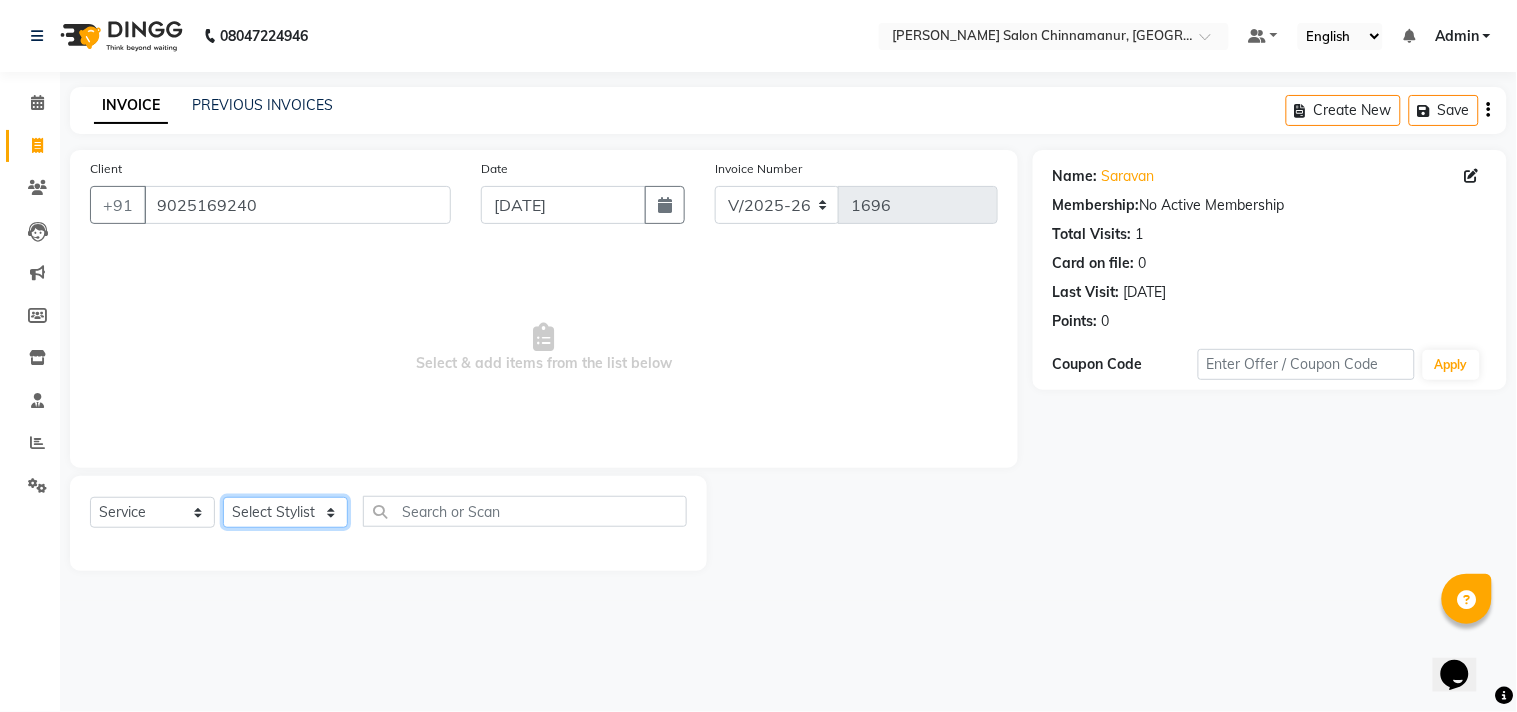 click on "Select Stylist Admin Atif [PERSON_NAME] [PERSON_NAME] [PERSON_NAME] [PERSON_NAME]" 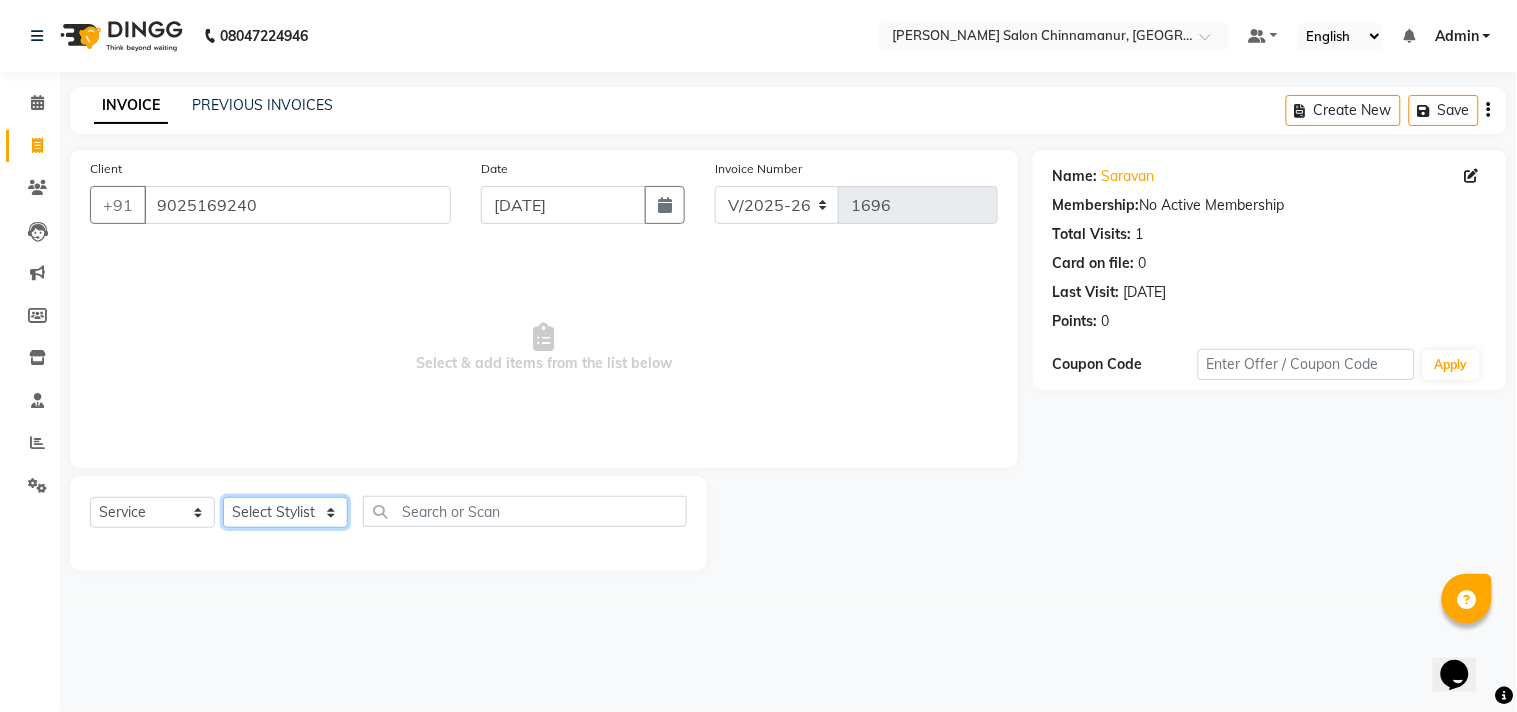 select on "83997" 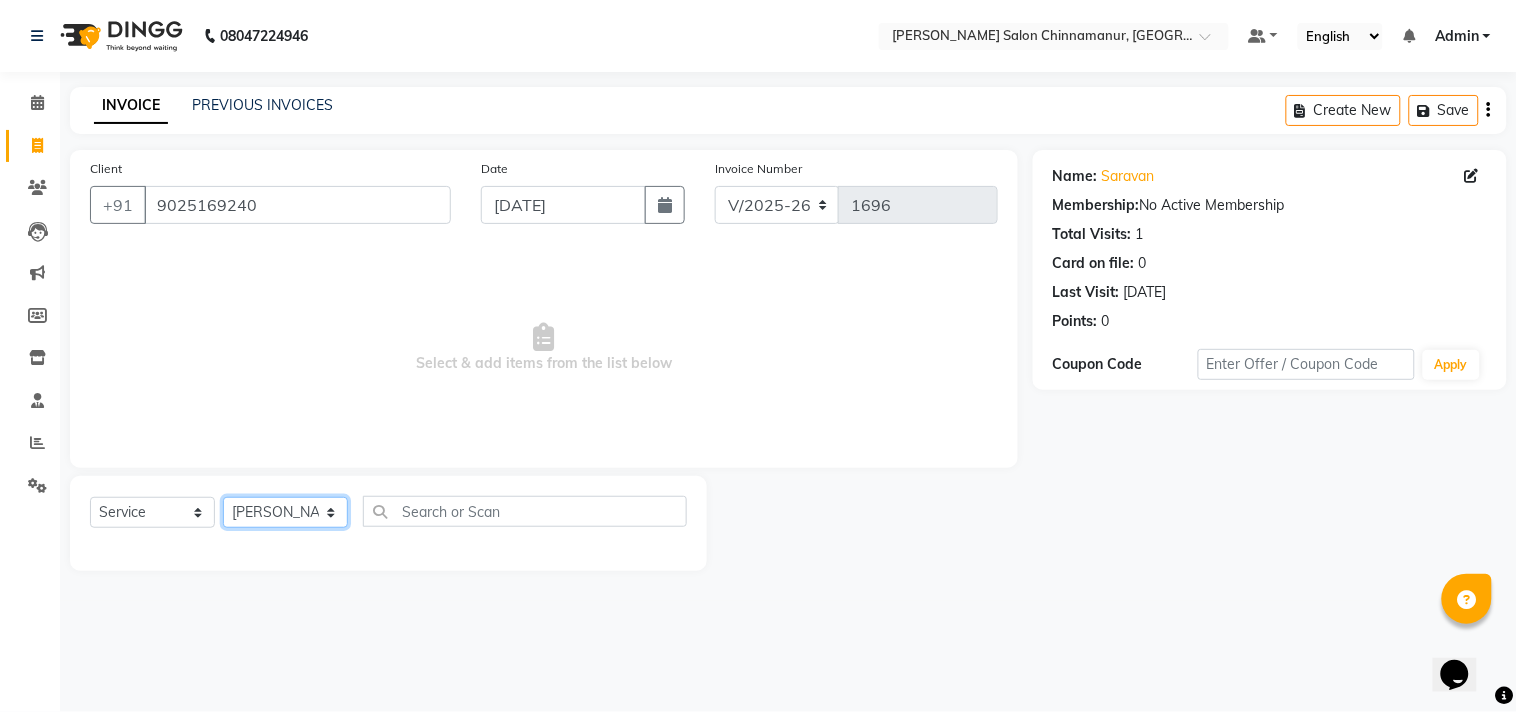 click on "Select Stylist Admin Atif [PERSON_NAME] [PERSON_NAME] [PERSON_NAME] [PERSON_NAME]" 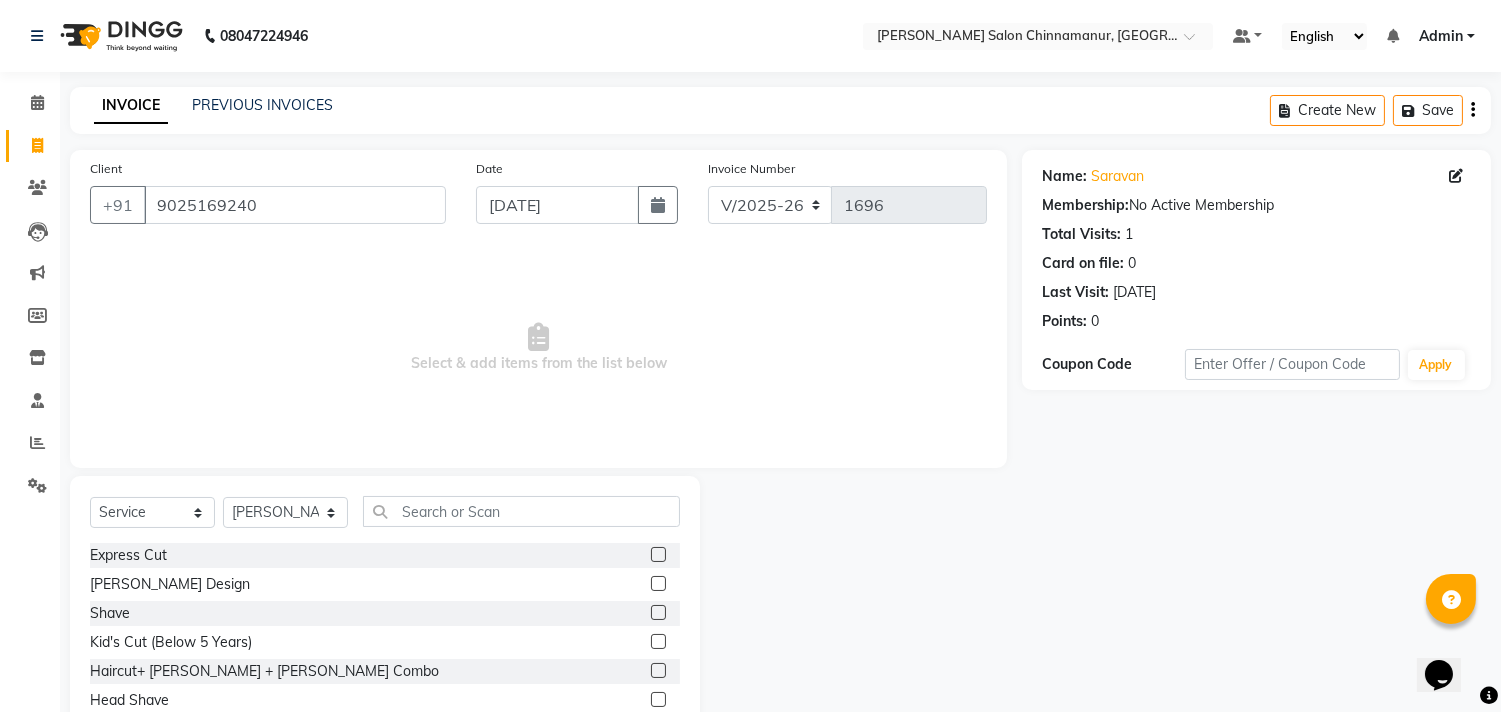 click 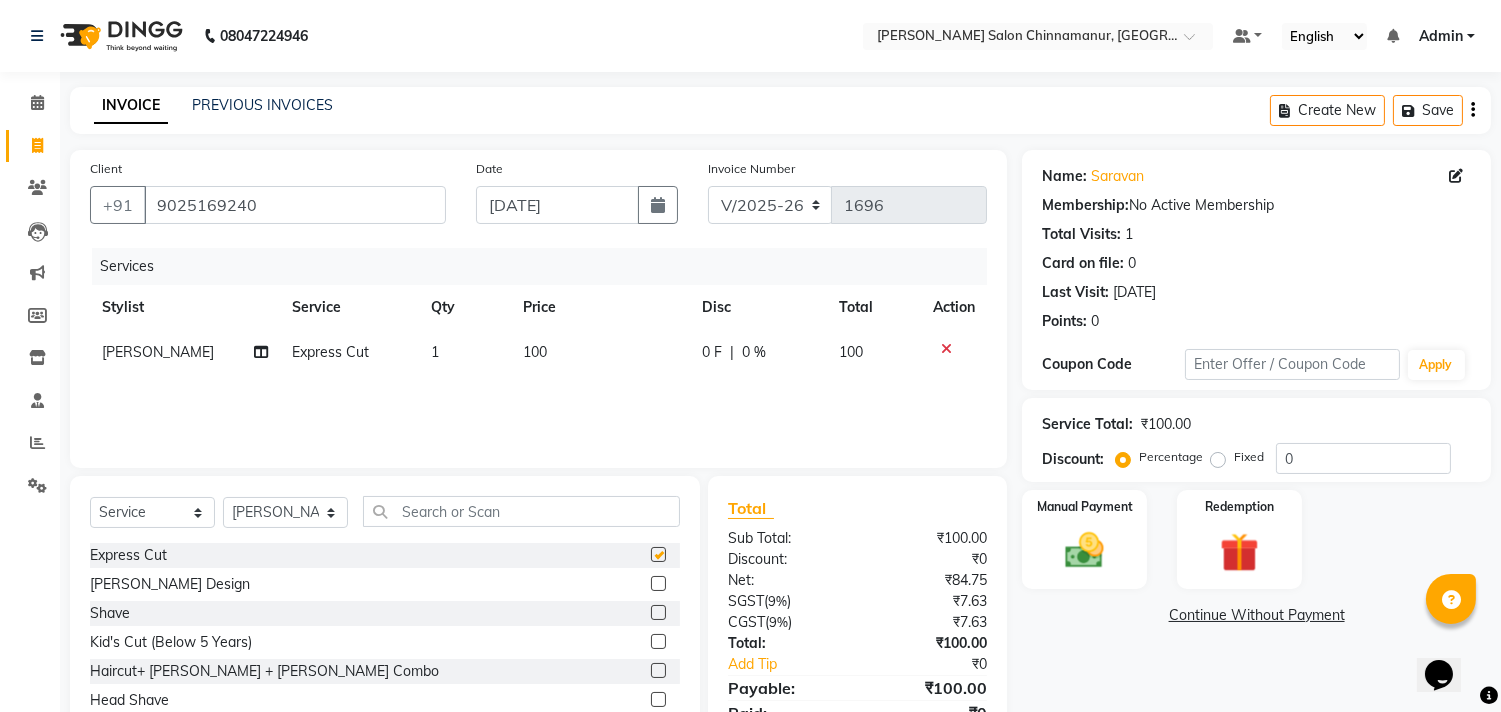 checkbox on "false" 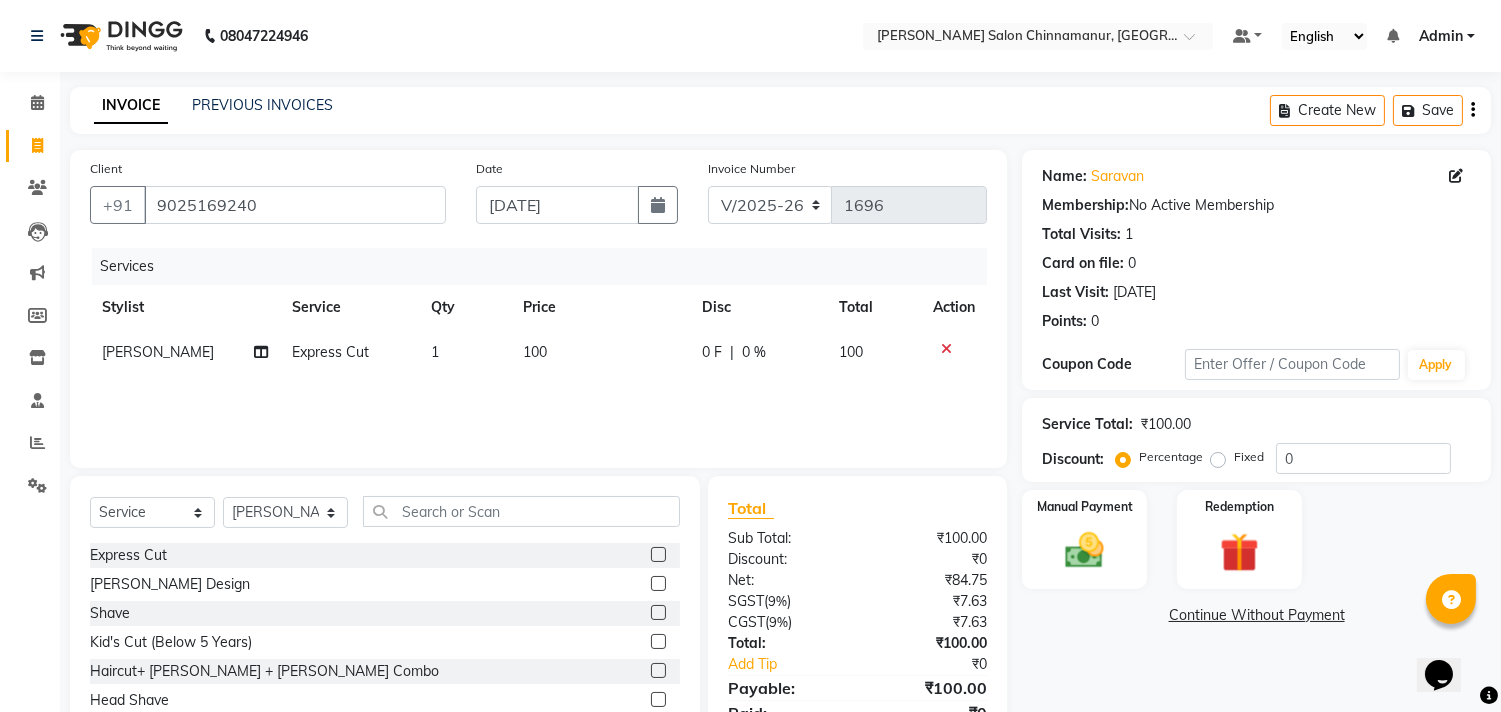 click 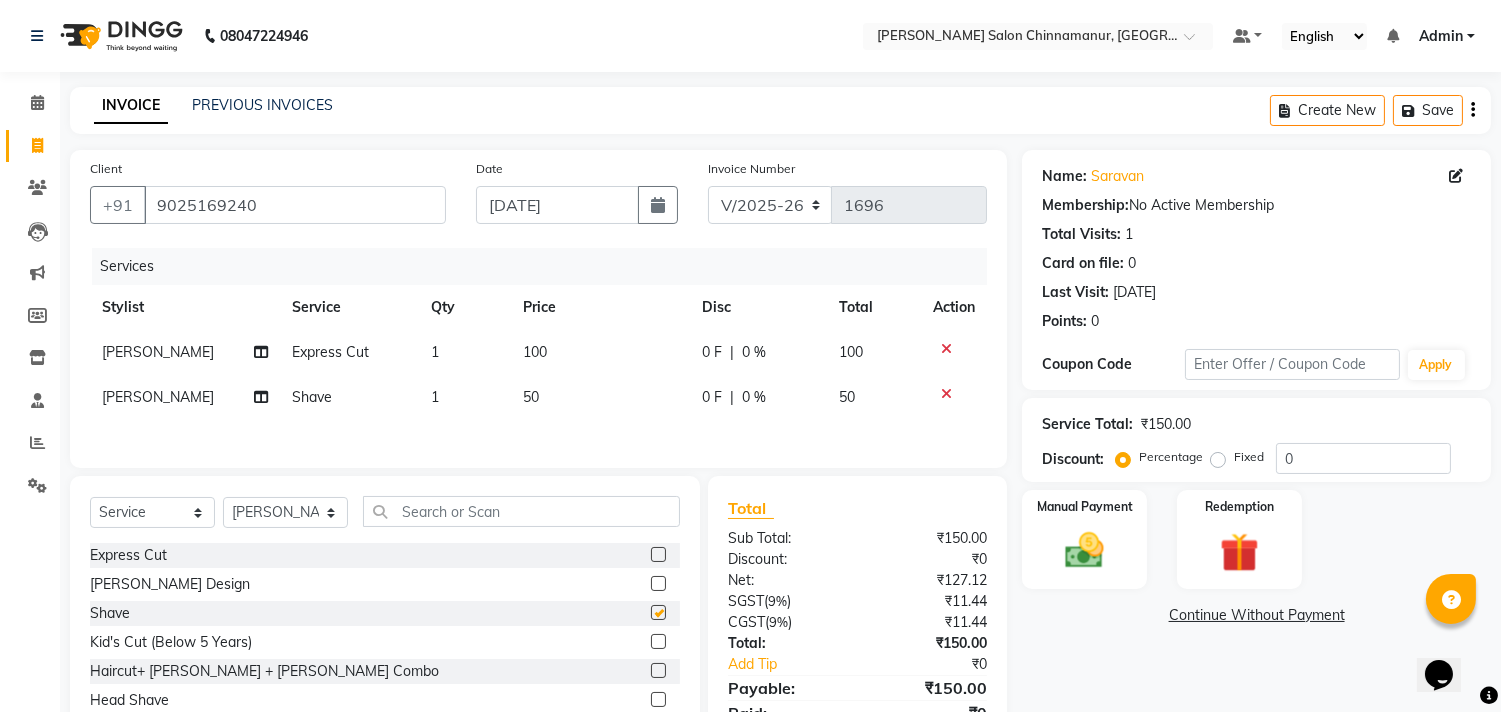 checkbox on "false" 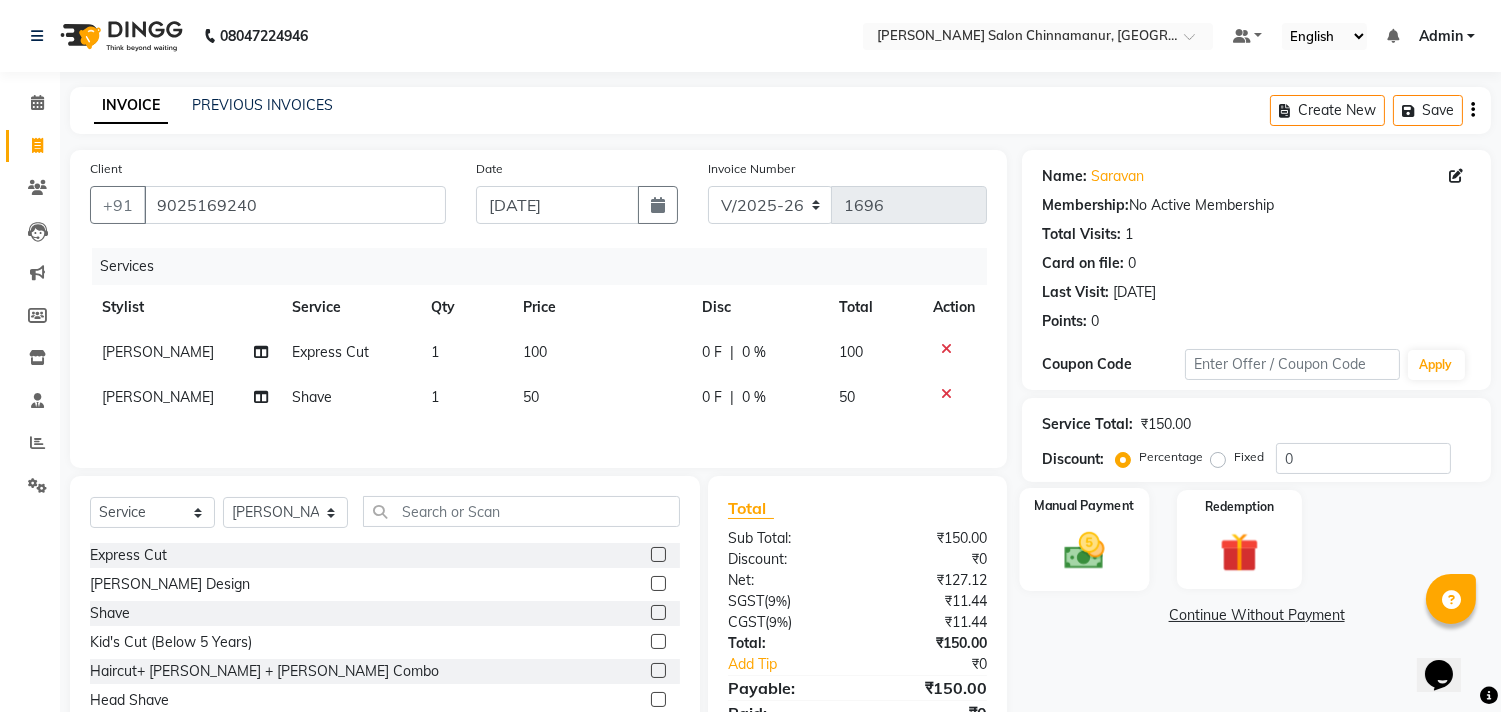 click 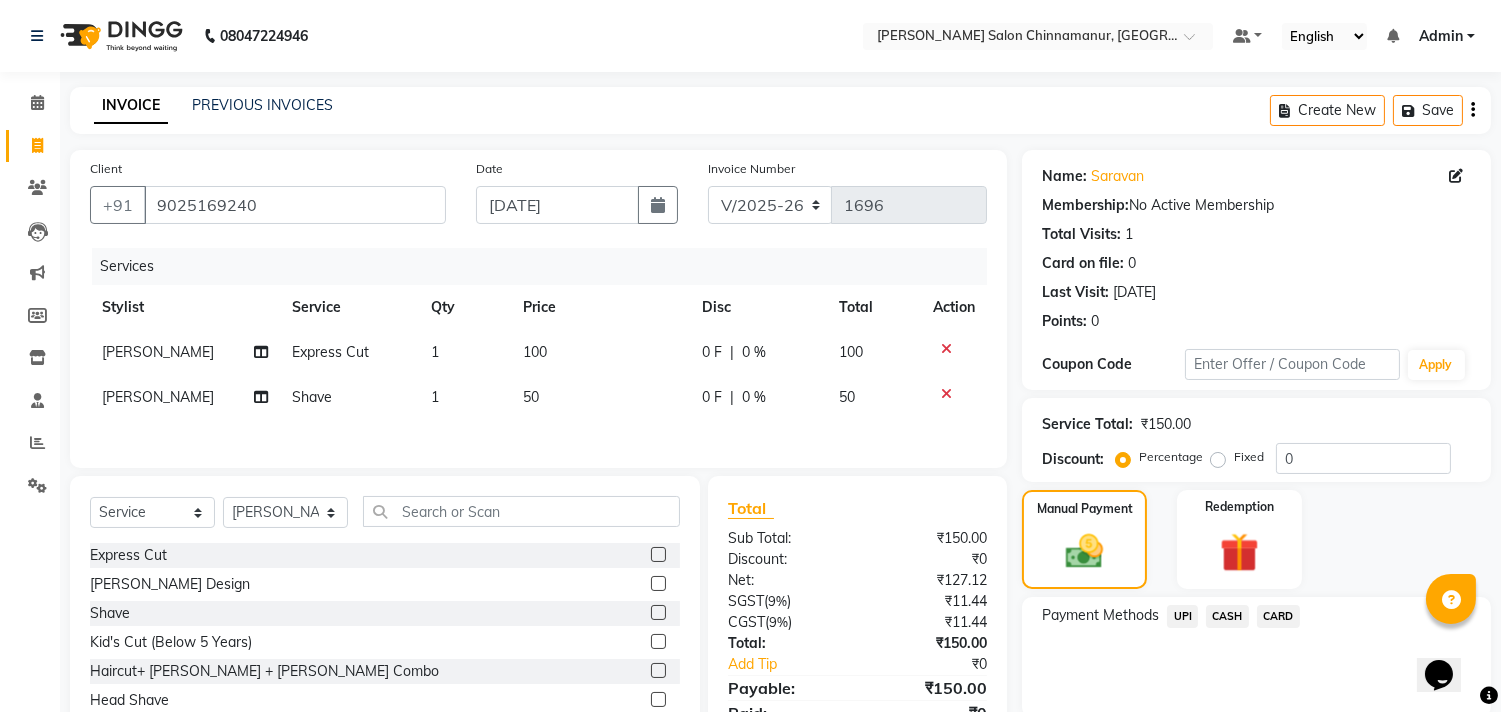 click on "UPI" 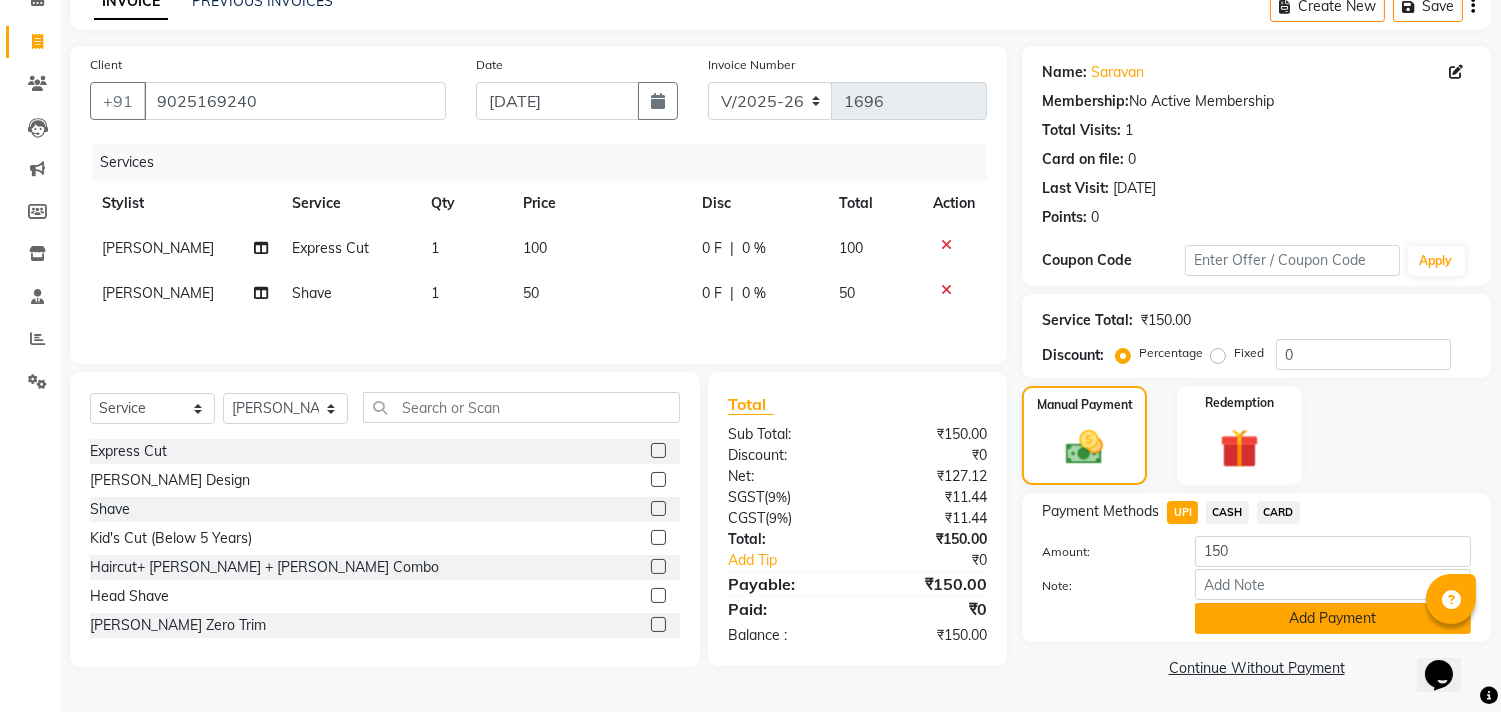 click on "Add Payment" 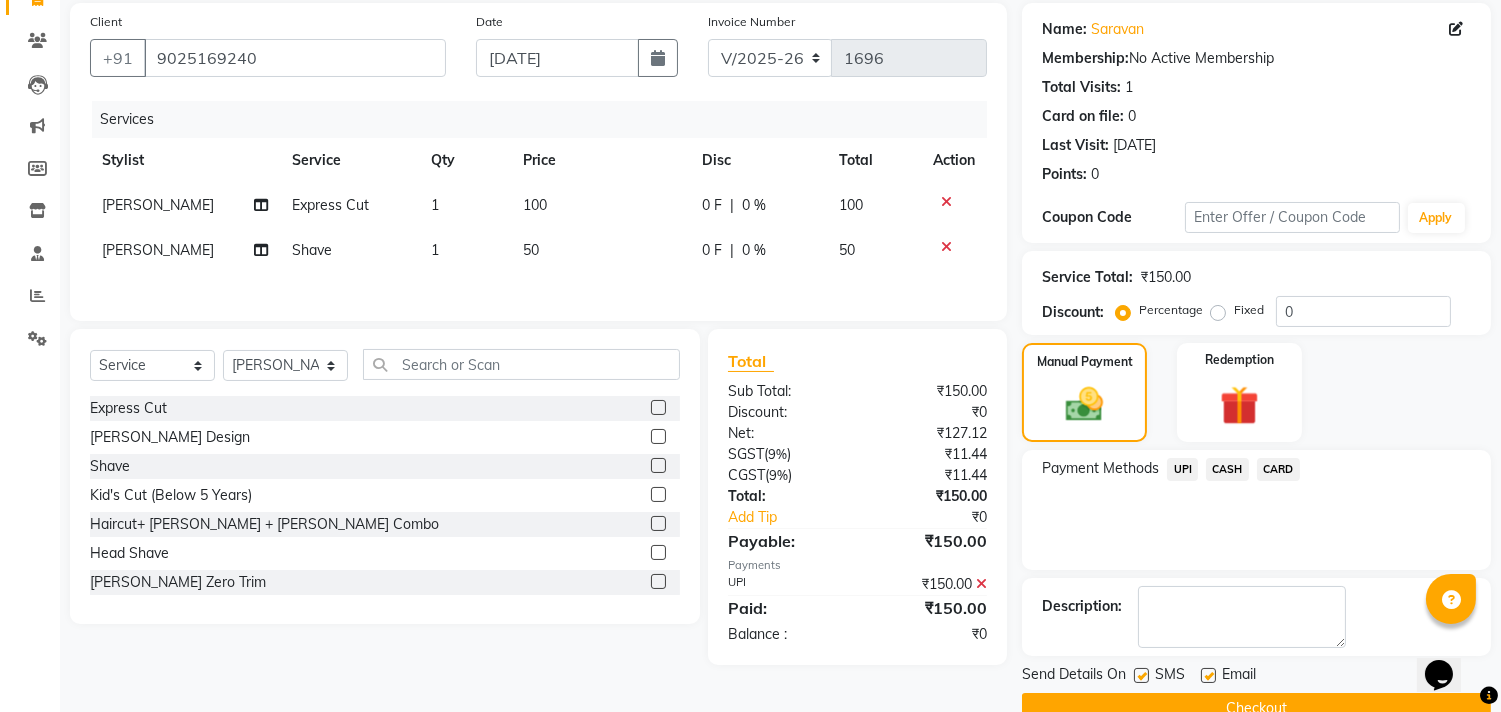 scroll, scrollTop: 187, scrollLeft: 0, axis: vertical 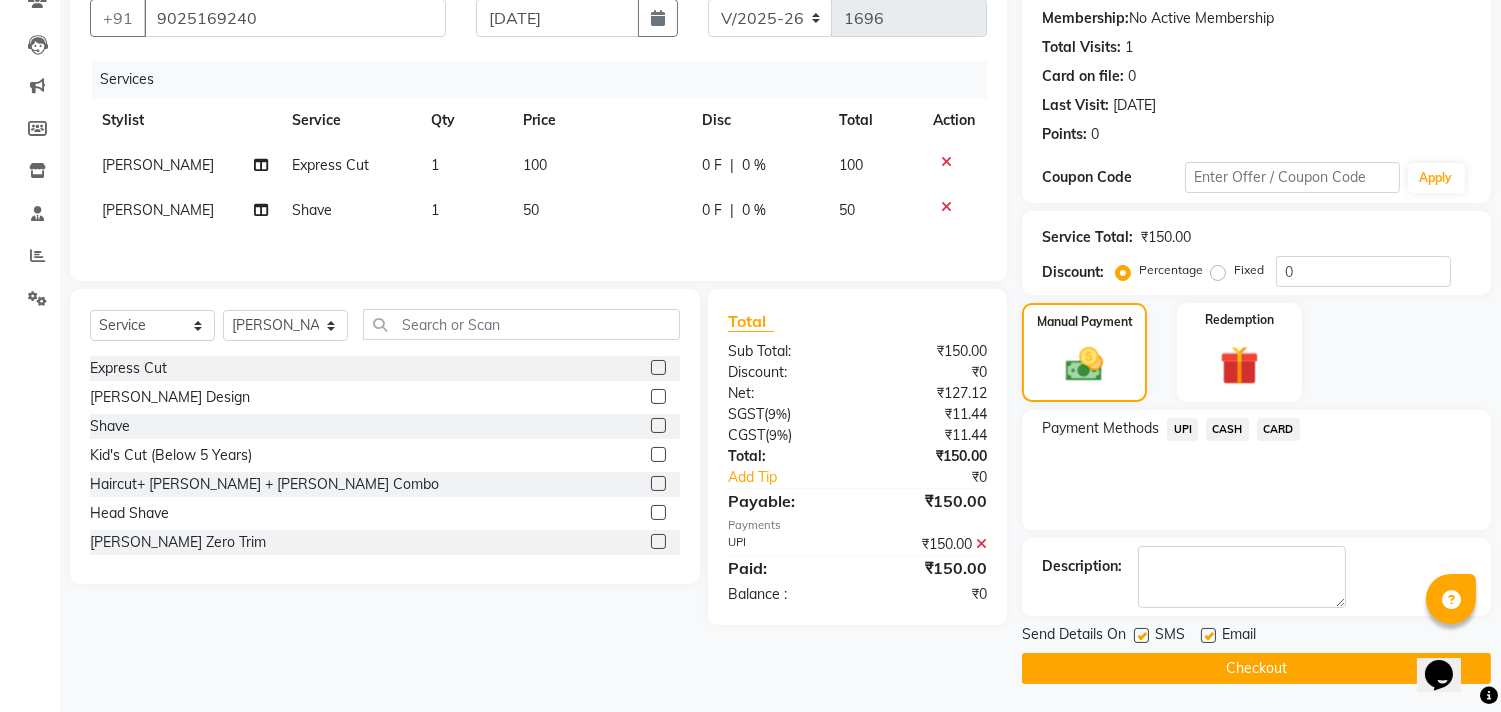 click on "Checkout" 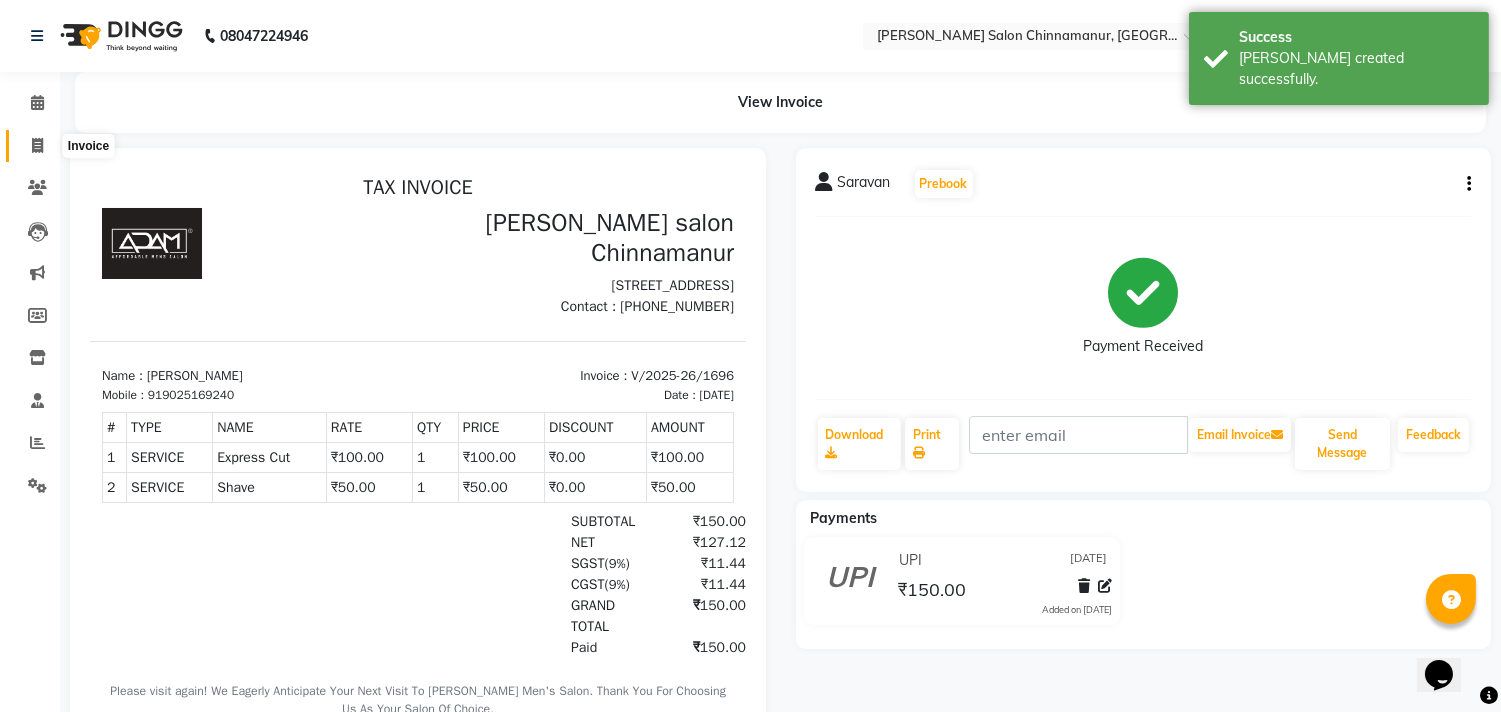 scroll, scrollTop: 0, scrollLeft: 0, axis: both 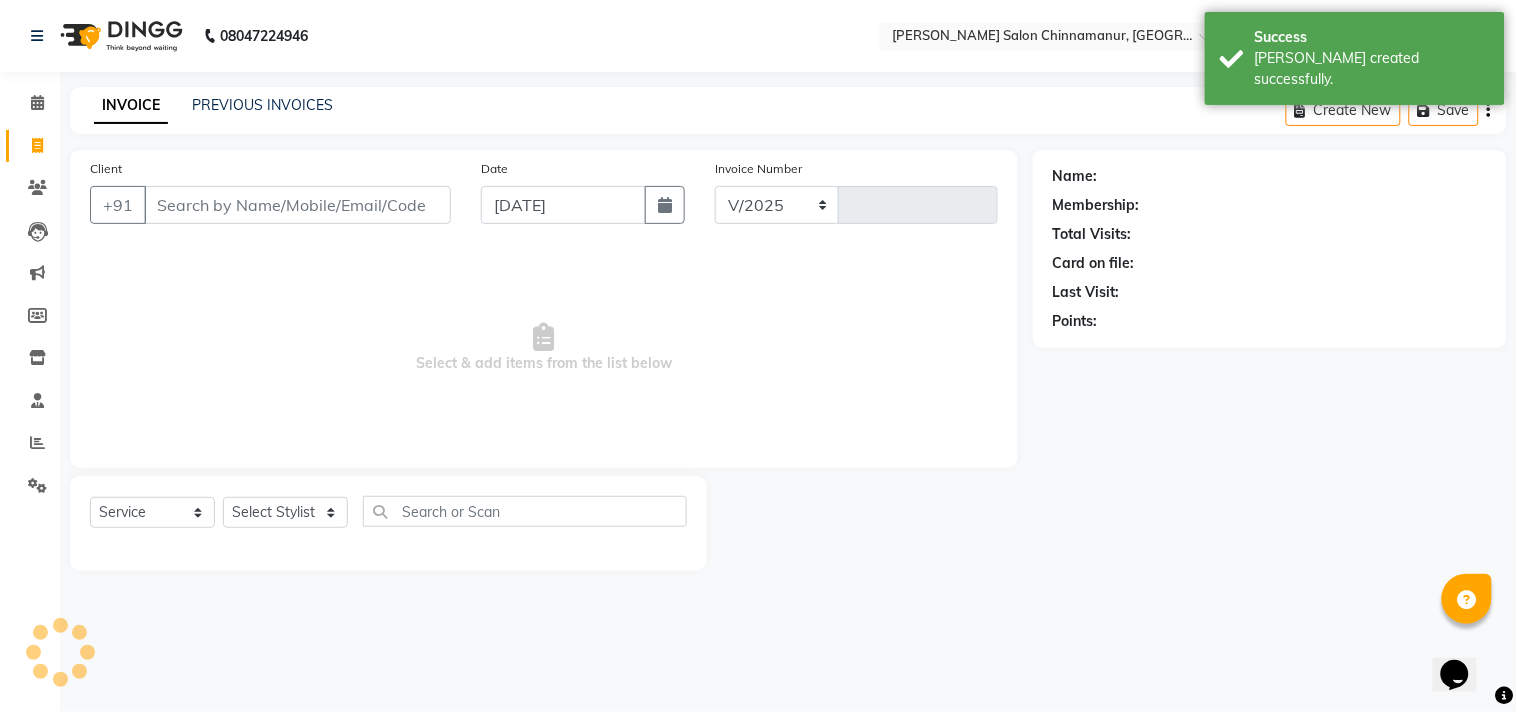 select on "8329" 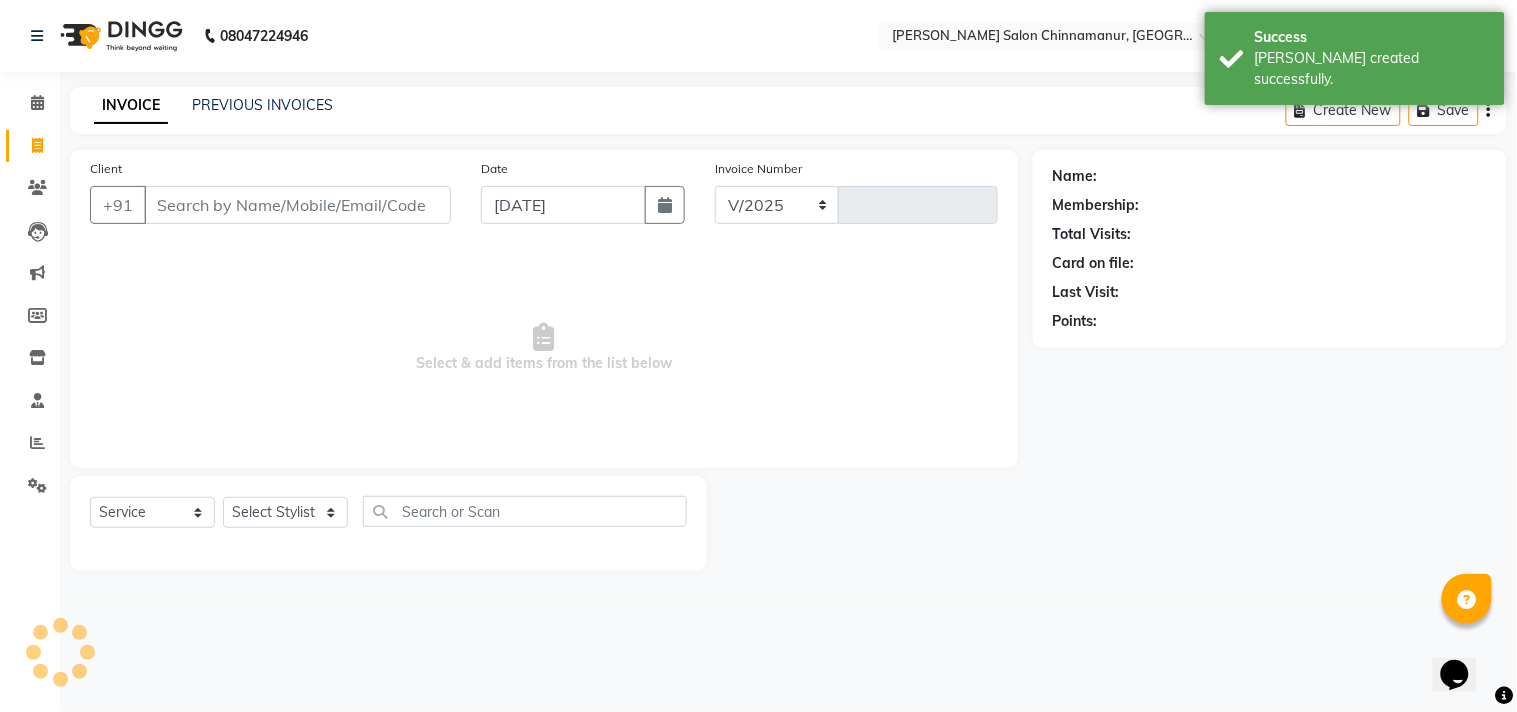 type on "1697" 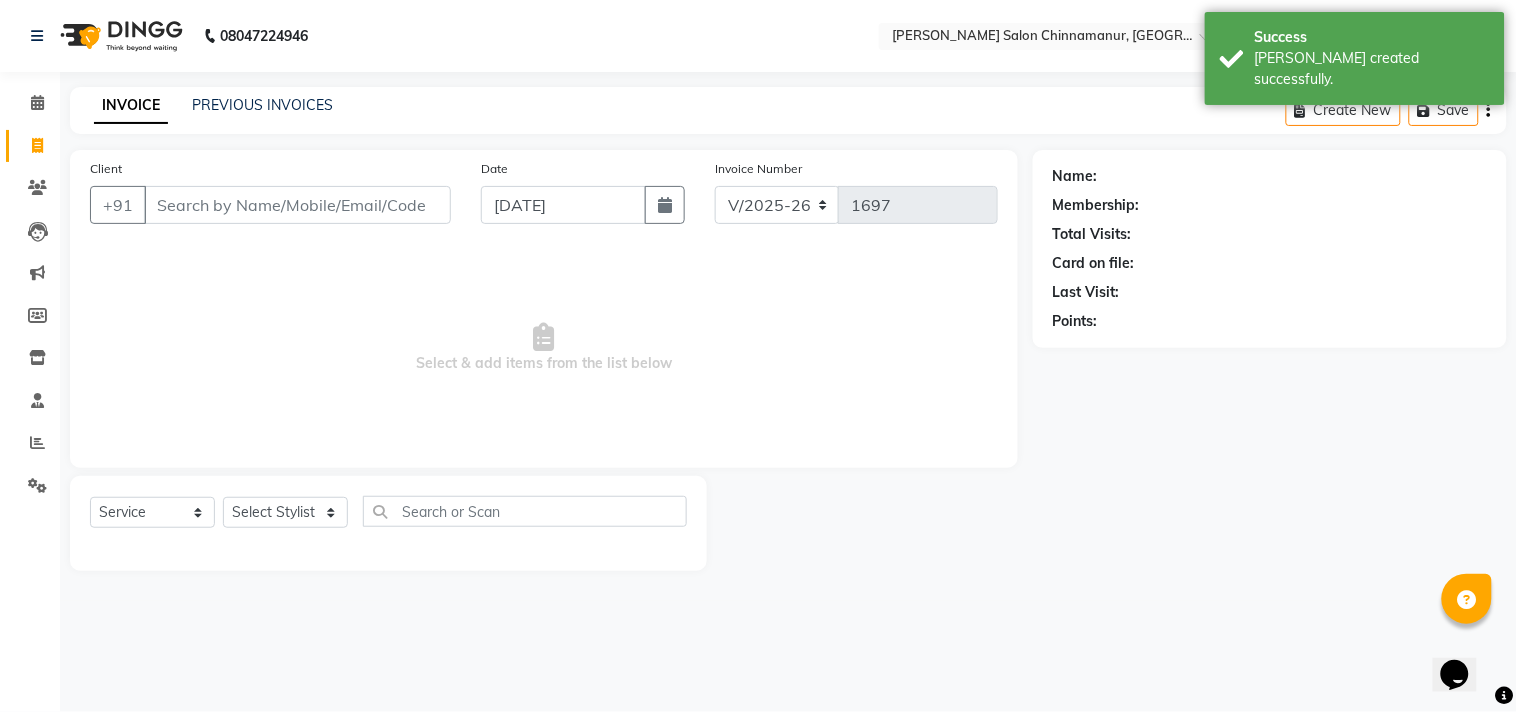 click on "Client" at bounding box center (297, 205) 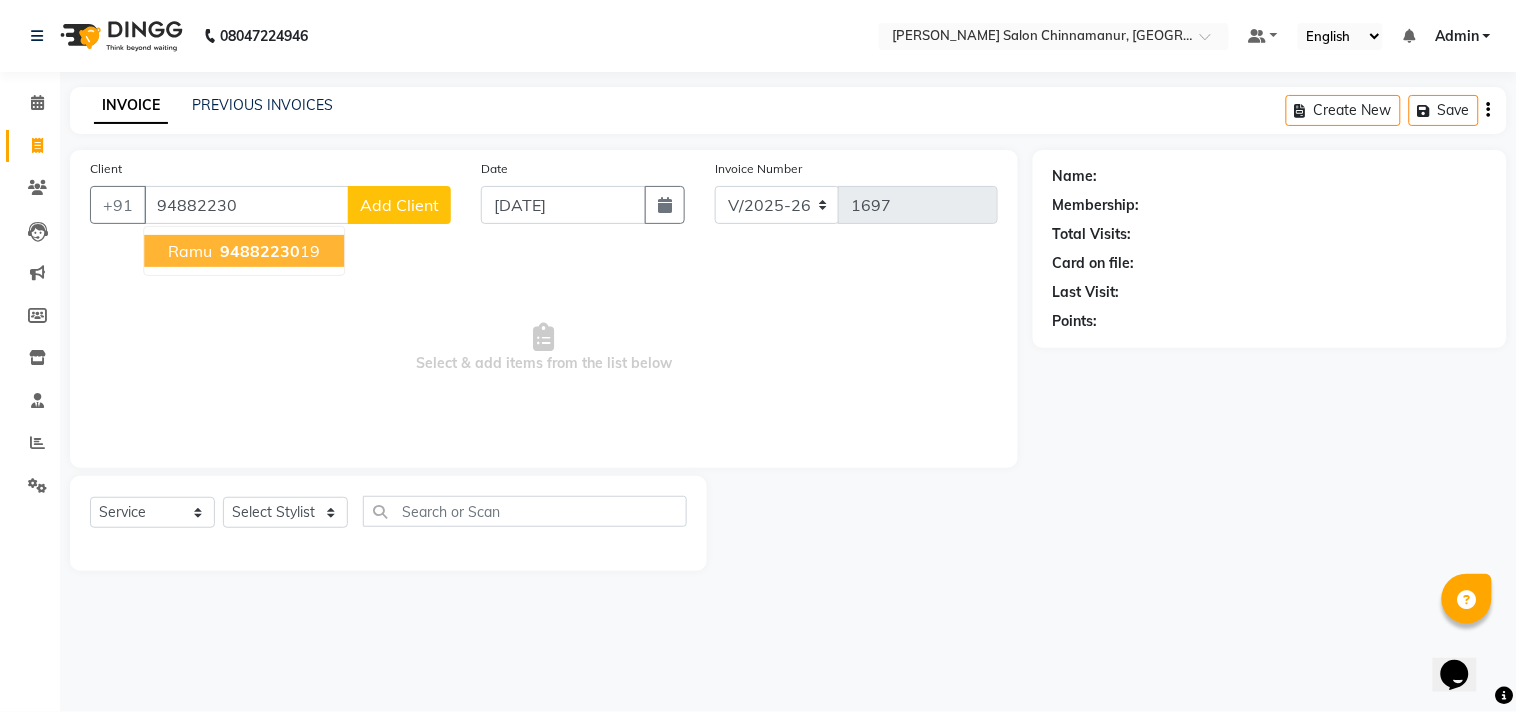 click on "Ramu   94882230 19" at bounding box center (244, 251) 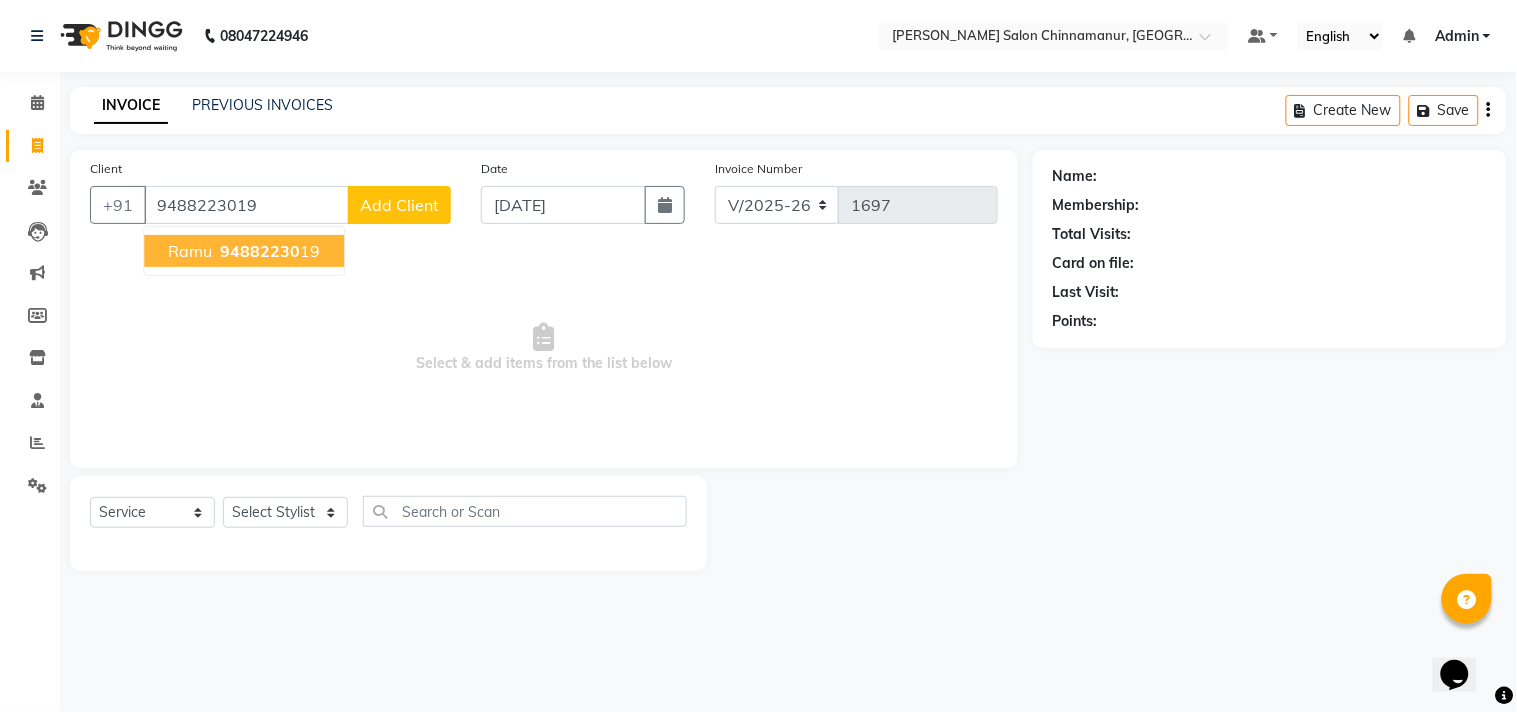 type on "9488223019" 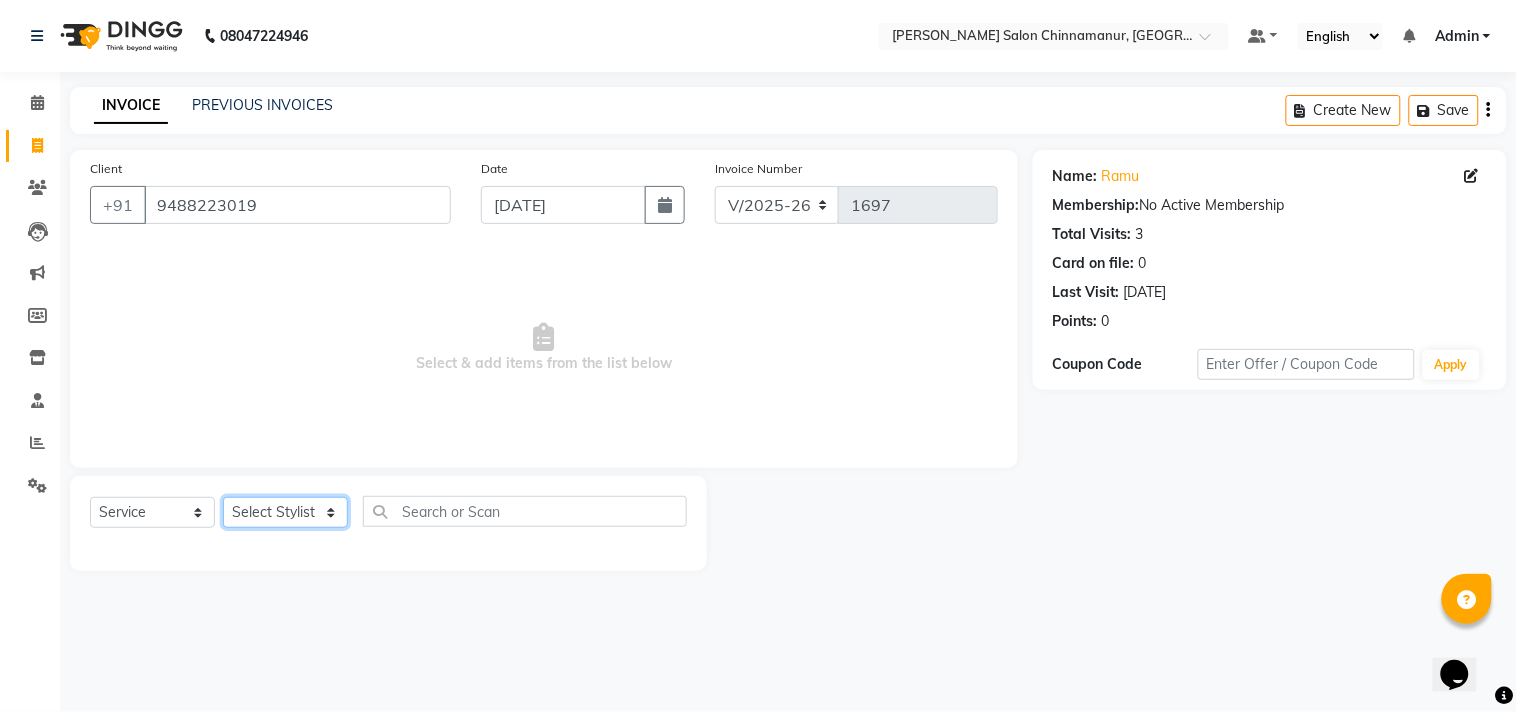 click on "Select Stylist Admin Atif [PERSON_NAME] [PERSON_NAME] [PERSON_NAME] [PERSON_NAME]" 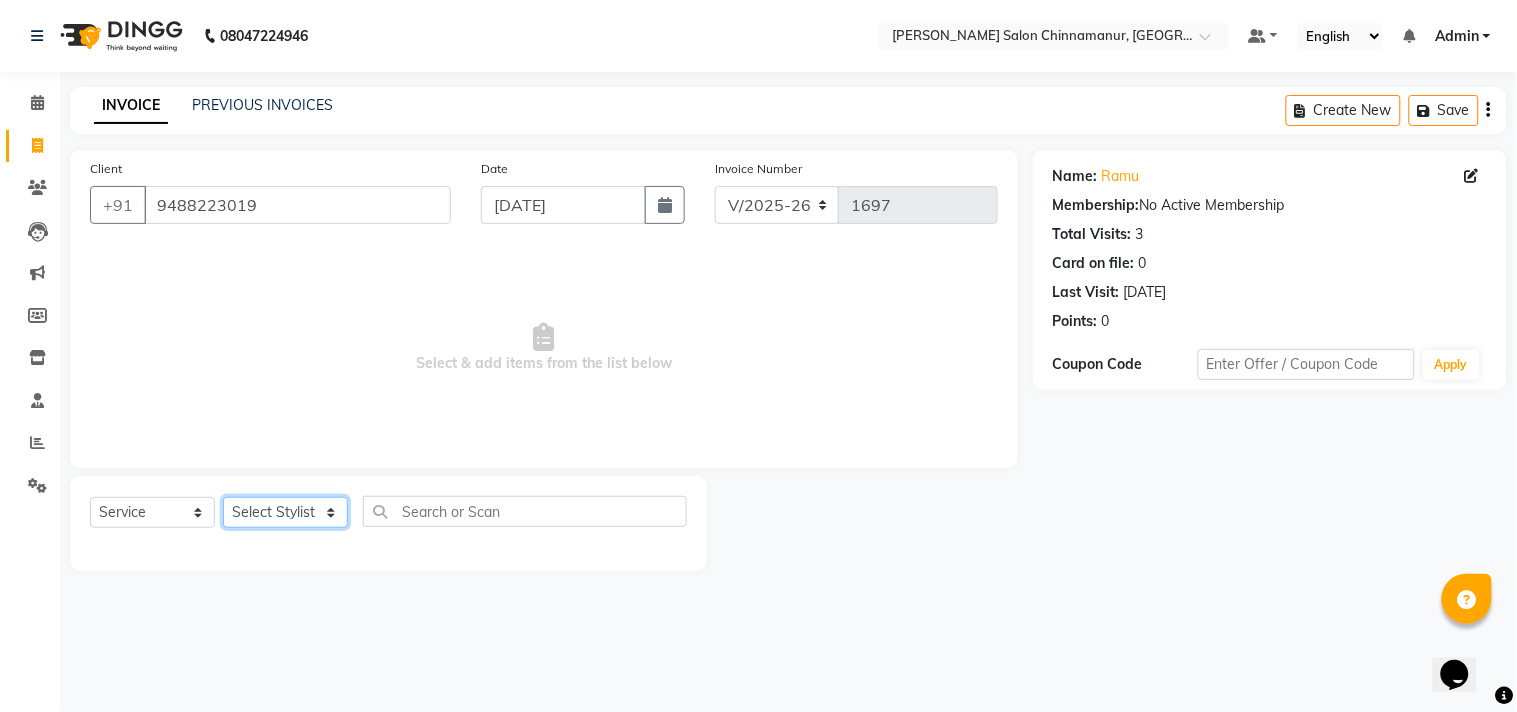 select on "85800" 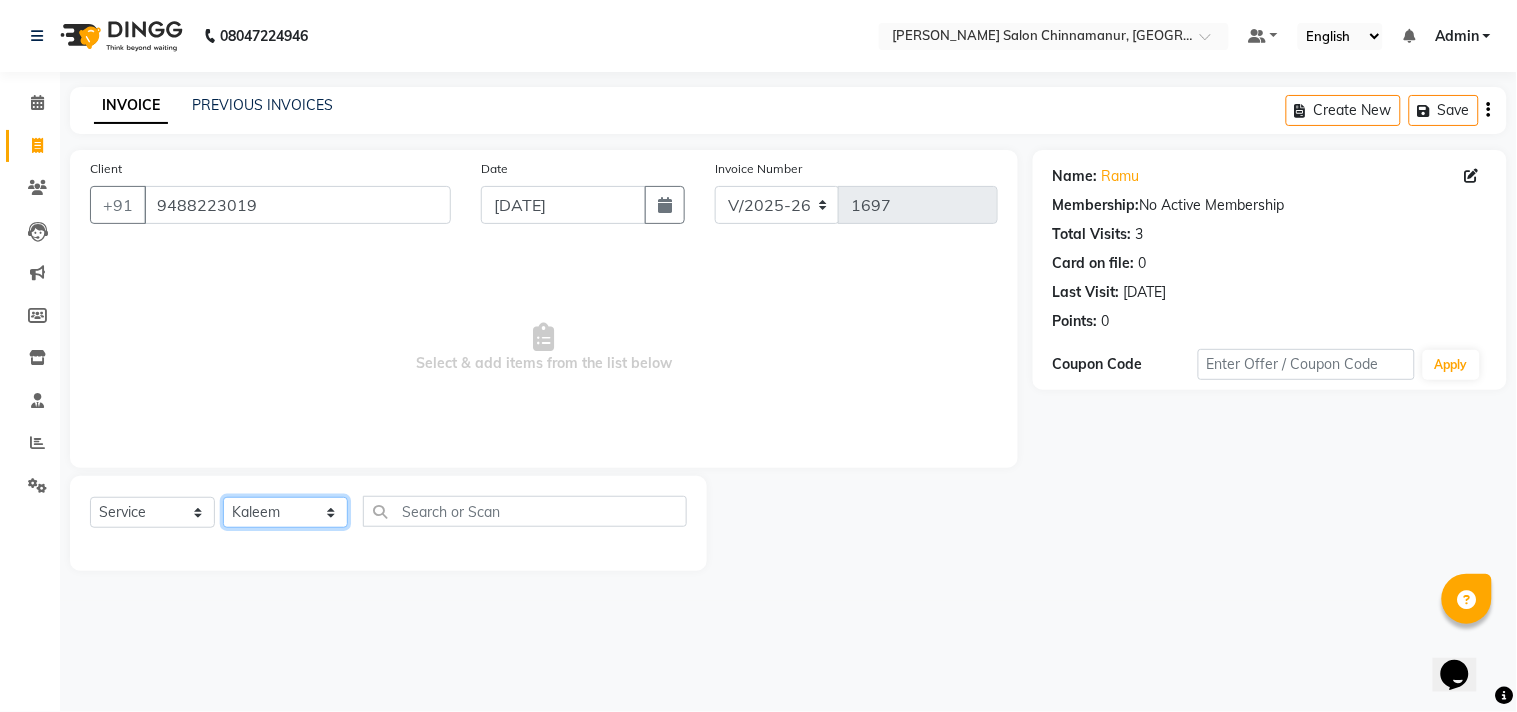 click on "Select Stylist Admin Atif [PERSON_NAME] [PERSON_NAME] [PERSON_NAME] [PERSON_NAME]" 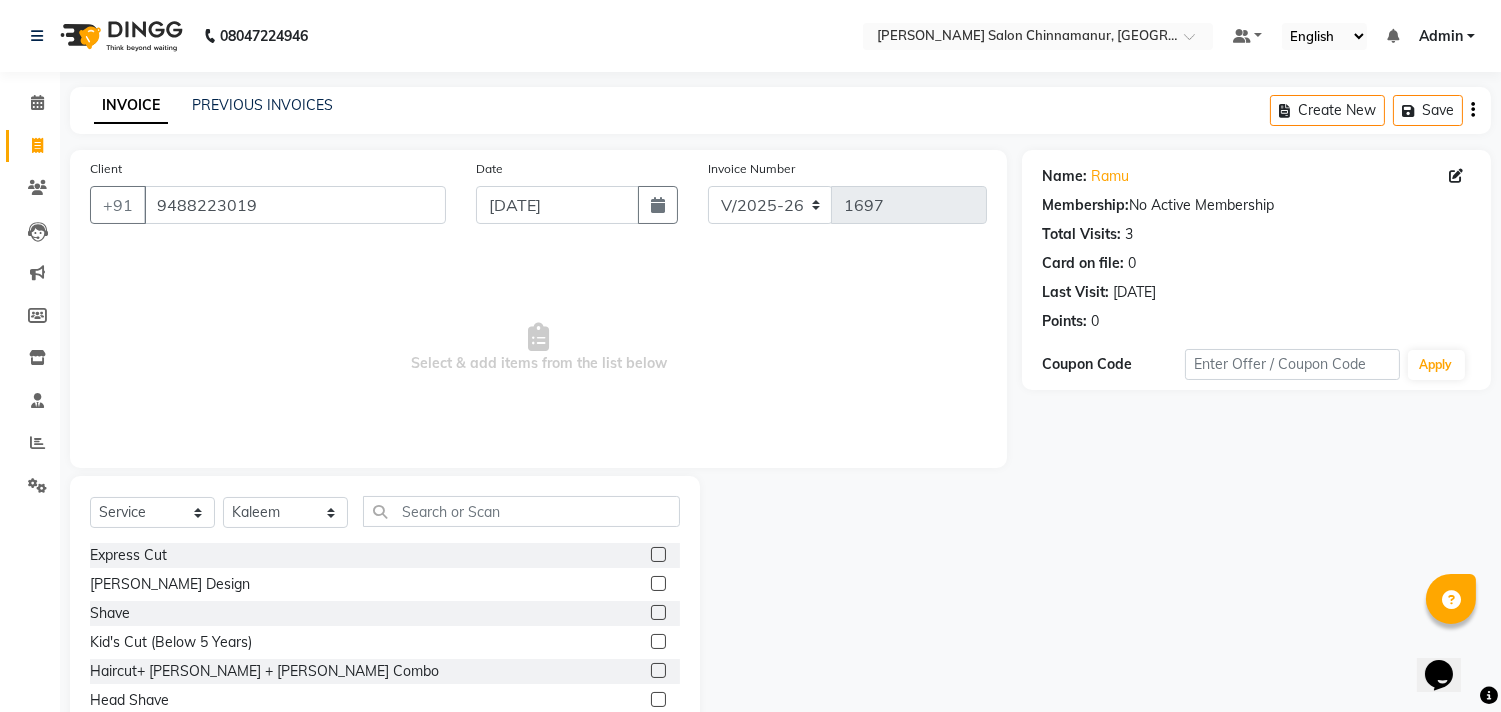 click 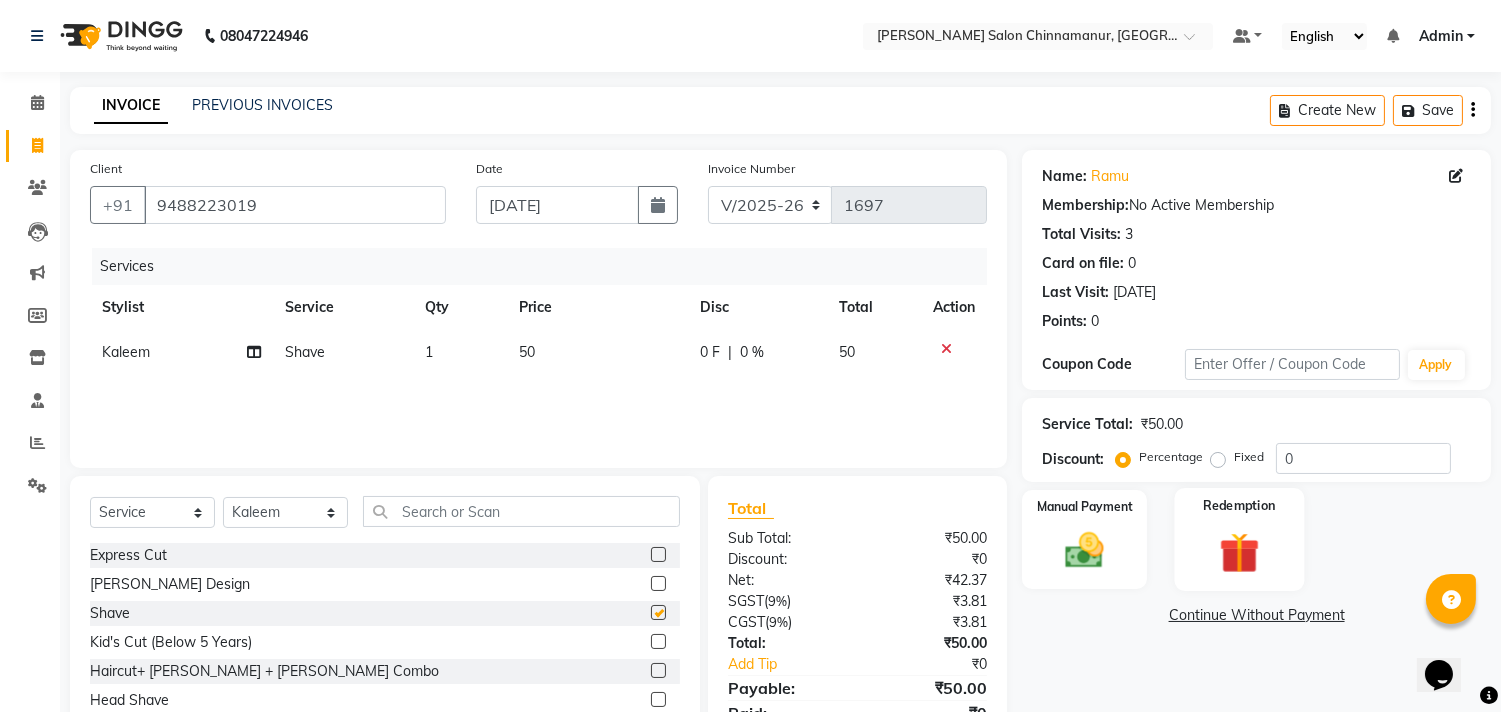 checkbox on "false" 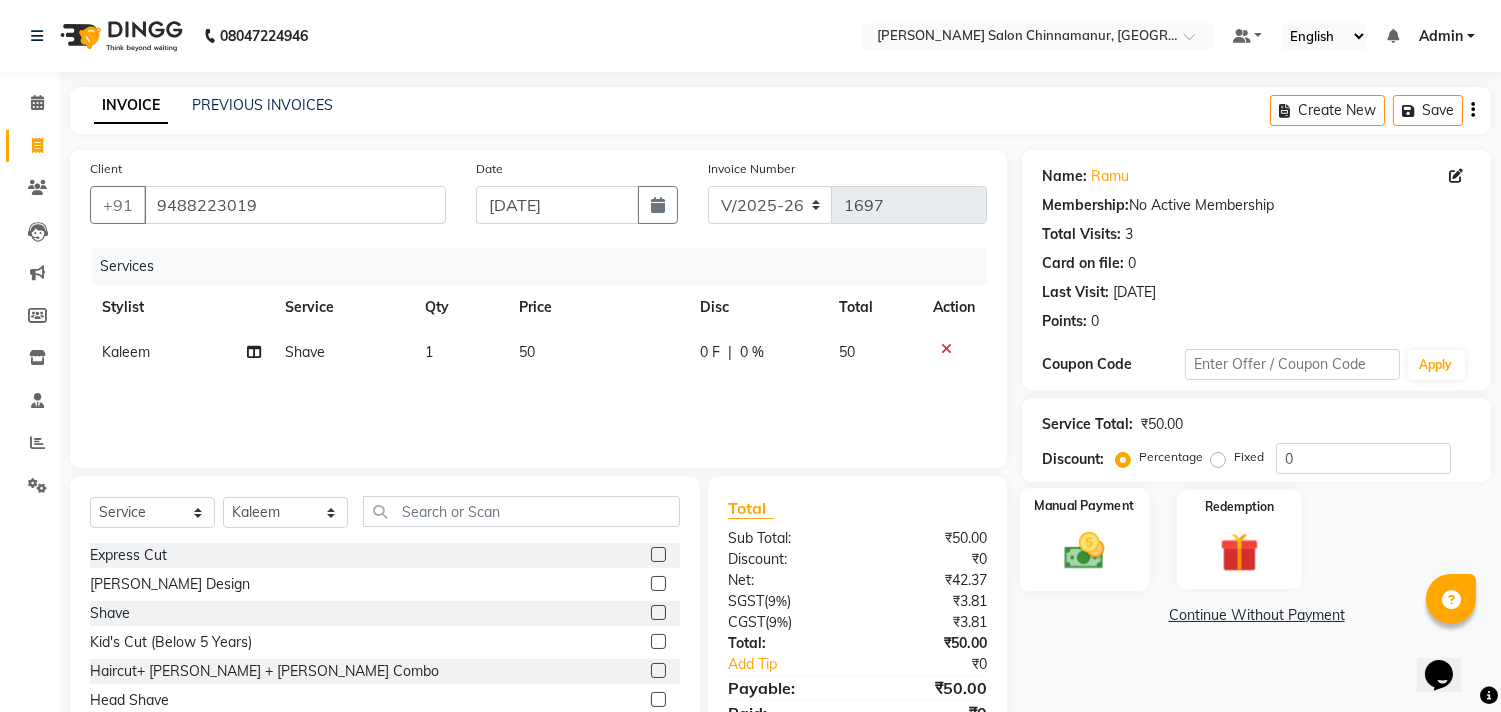 click 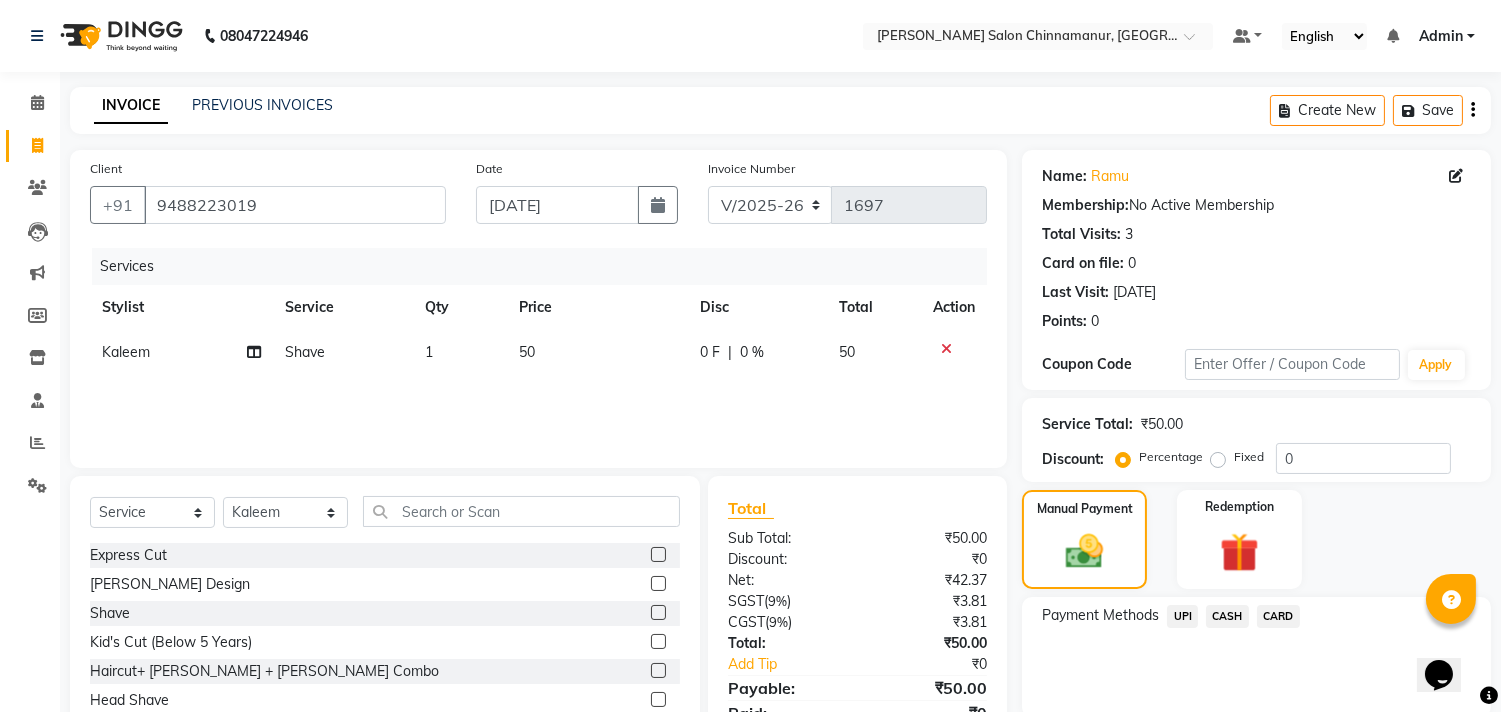 click on "CASH" 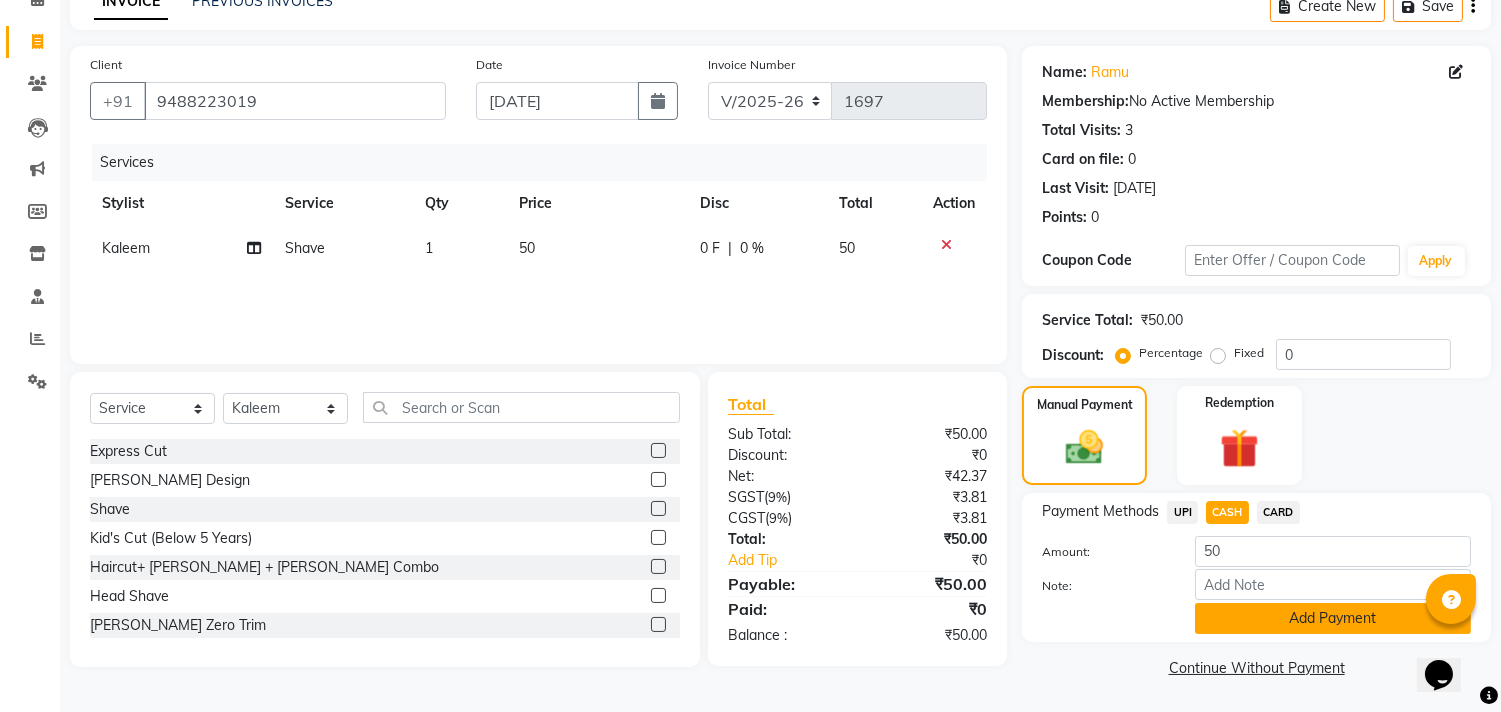 click on "Add Payment" 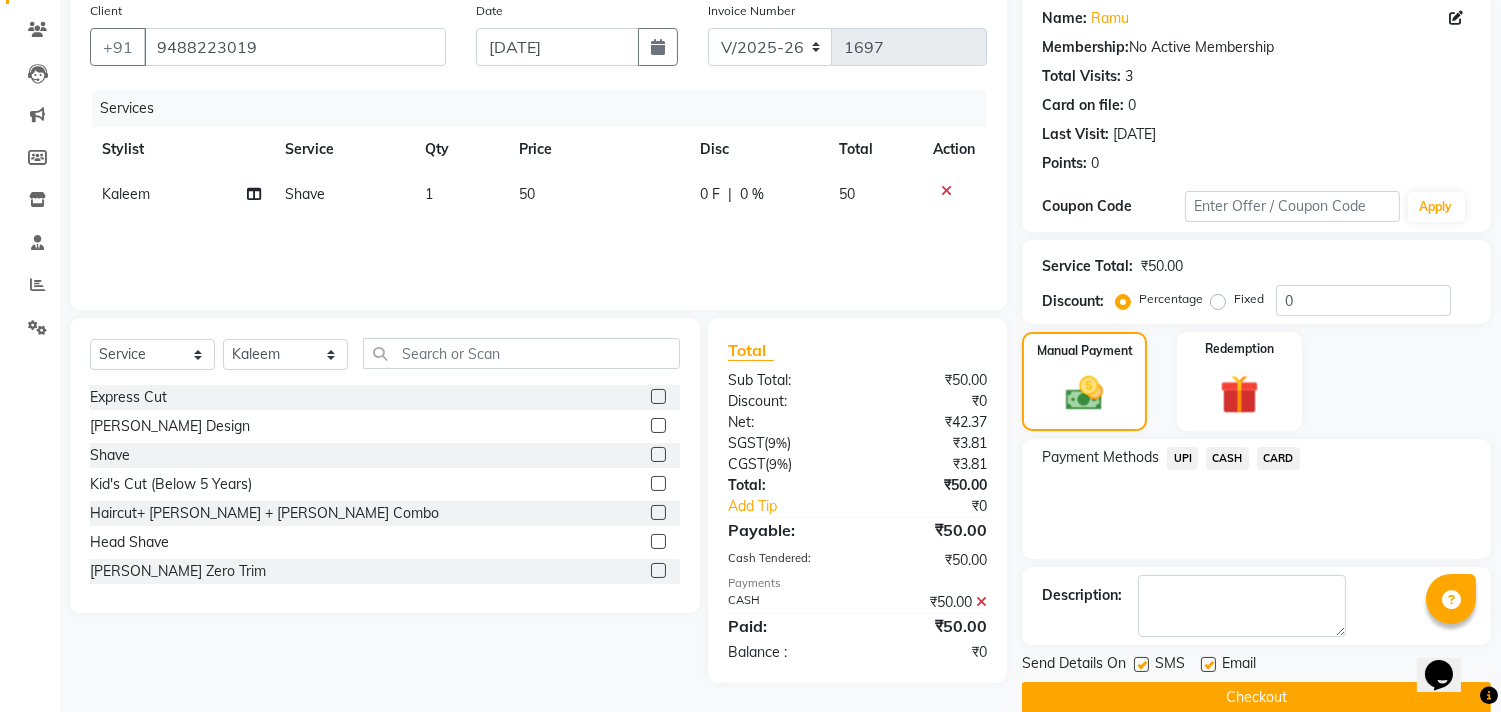 scroll, scrollTop: 187, scrollLeft: 0, axis: vertical 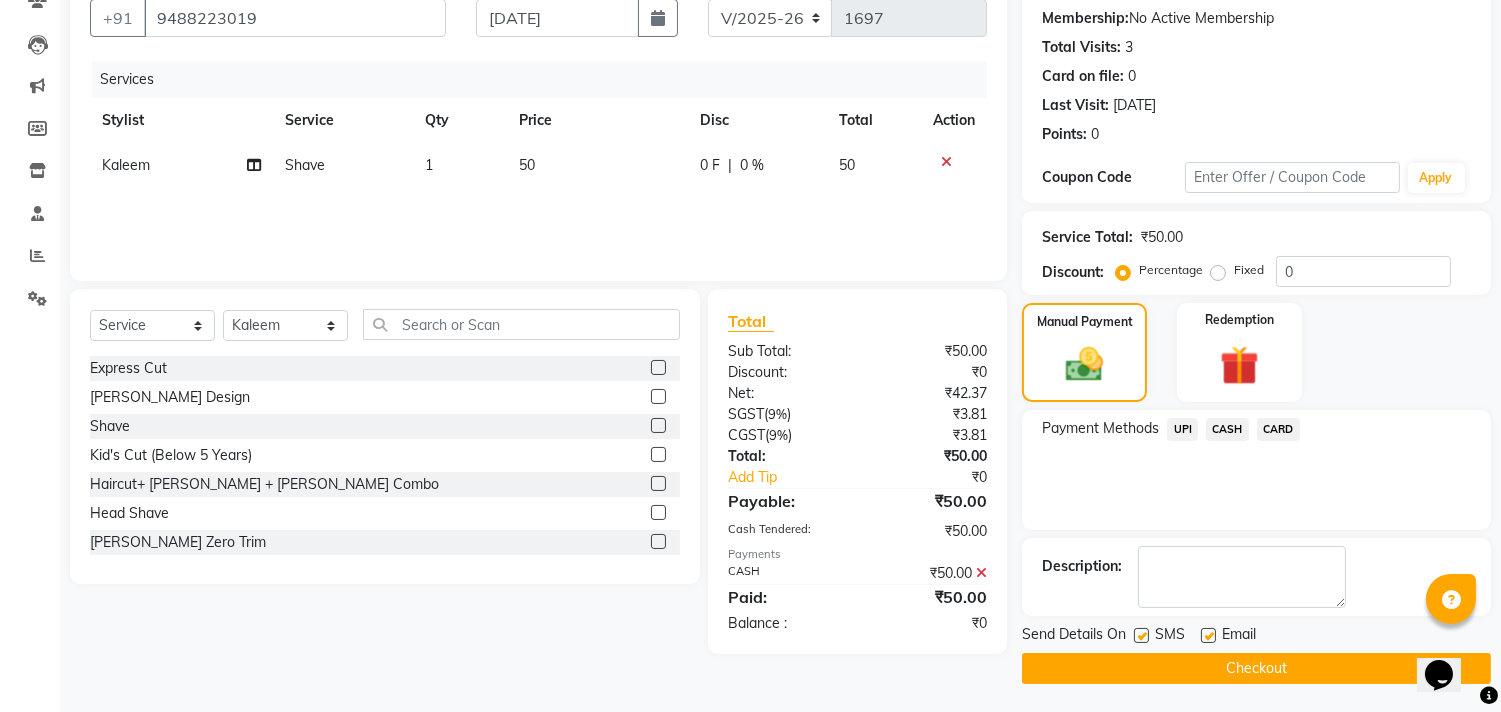 click on "Checkout" 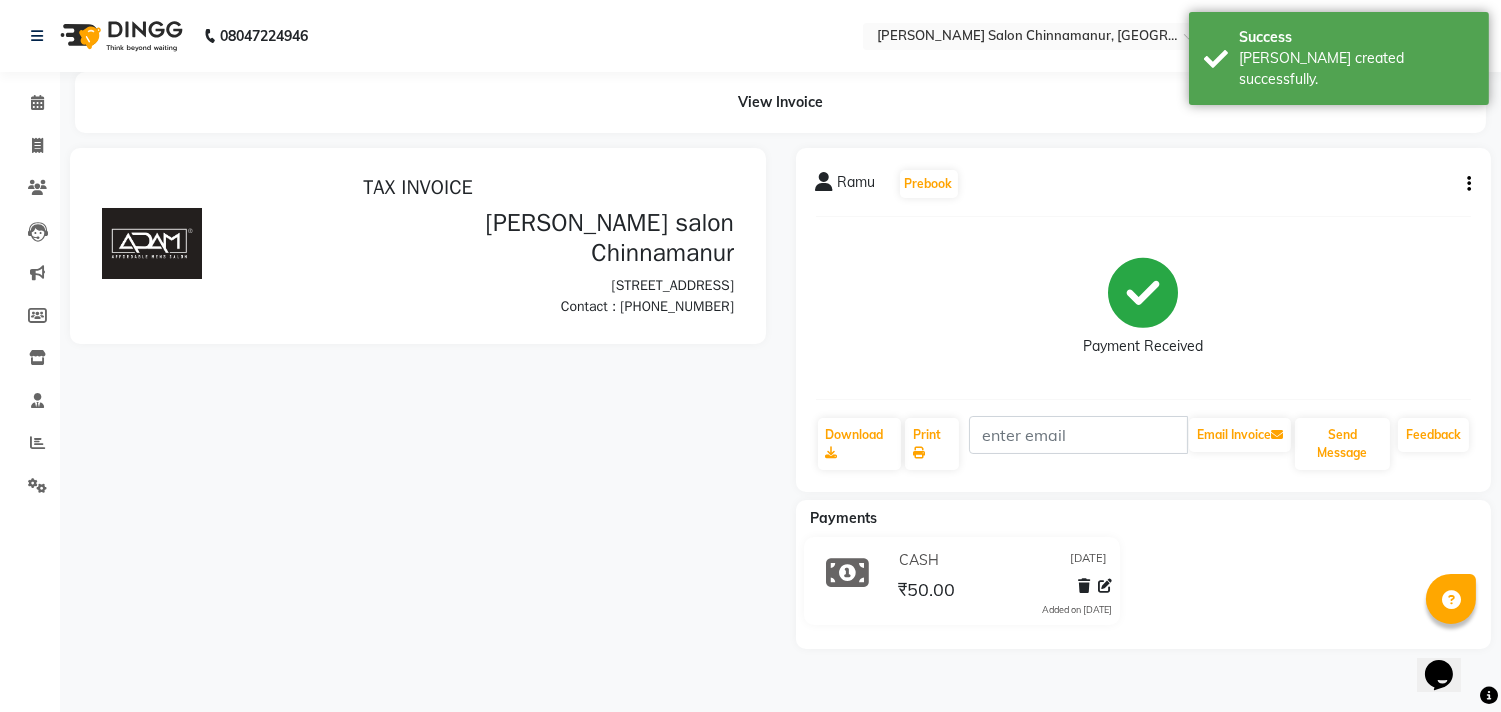 scroll, scrollTop: 0, scrollLeft: 0, axis: both 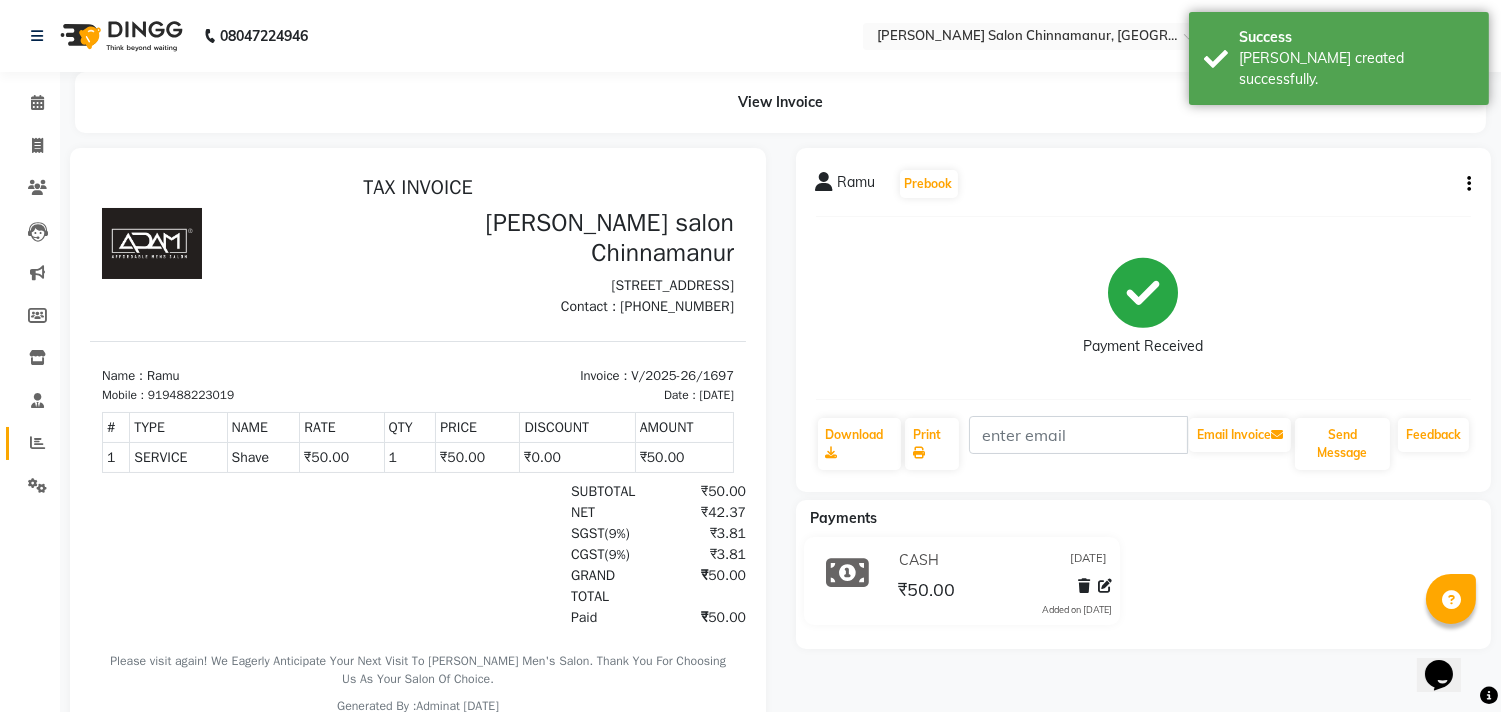 click on "Reports" 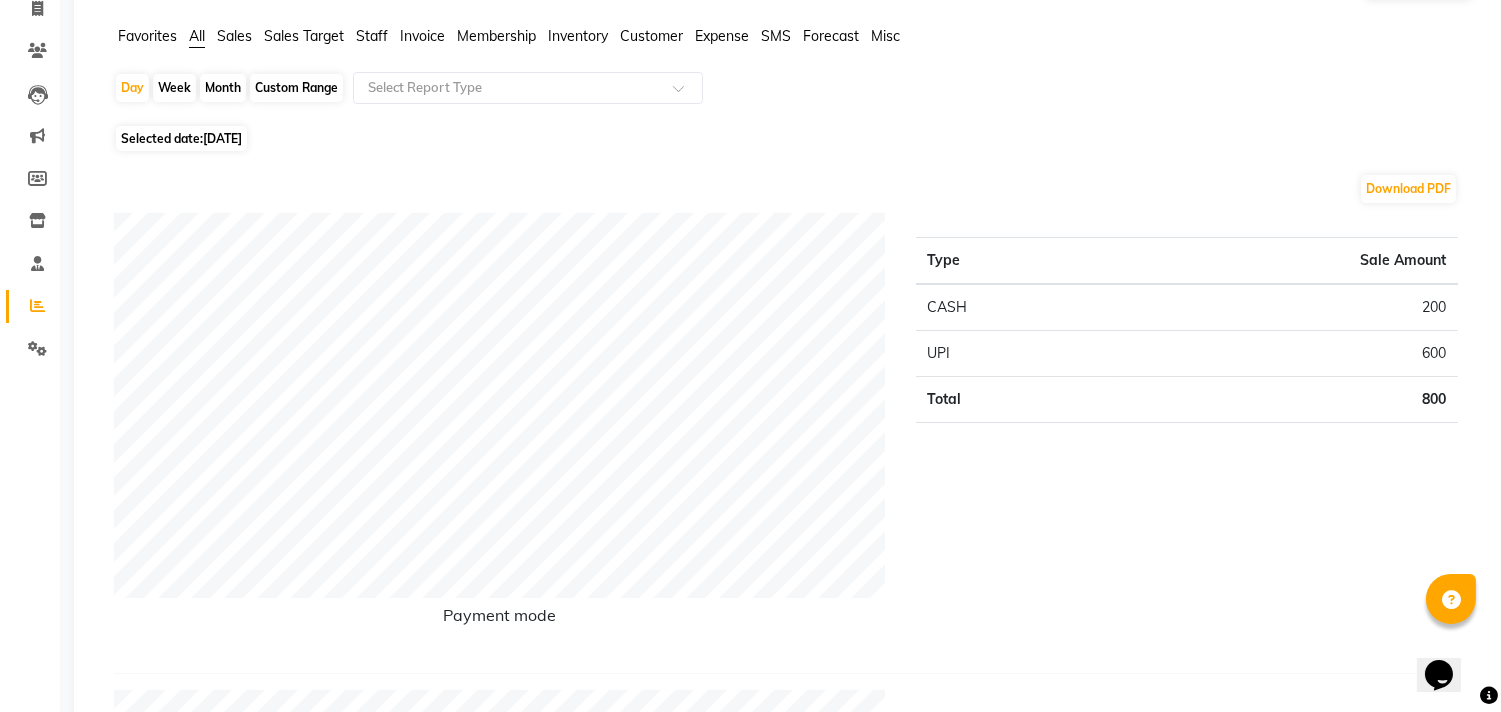 scroll, scrollTop: 0, scrollLeft: 0, axis: both 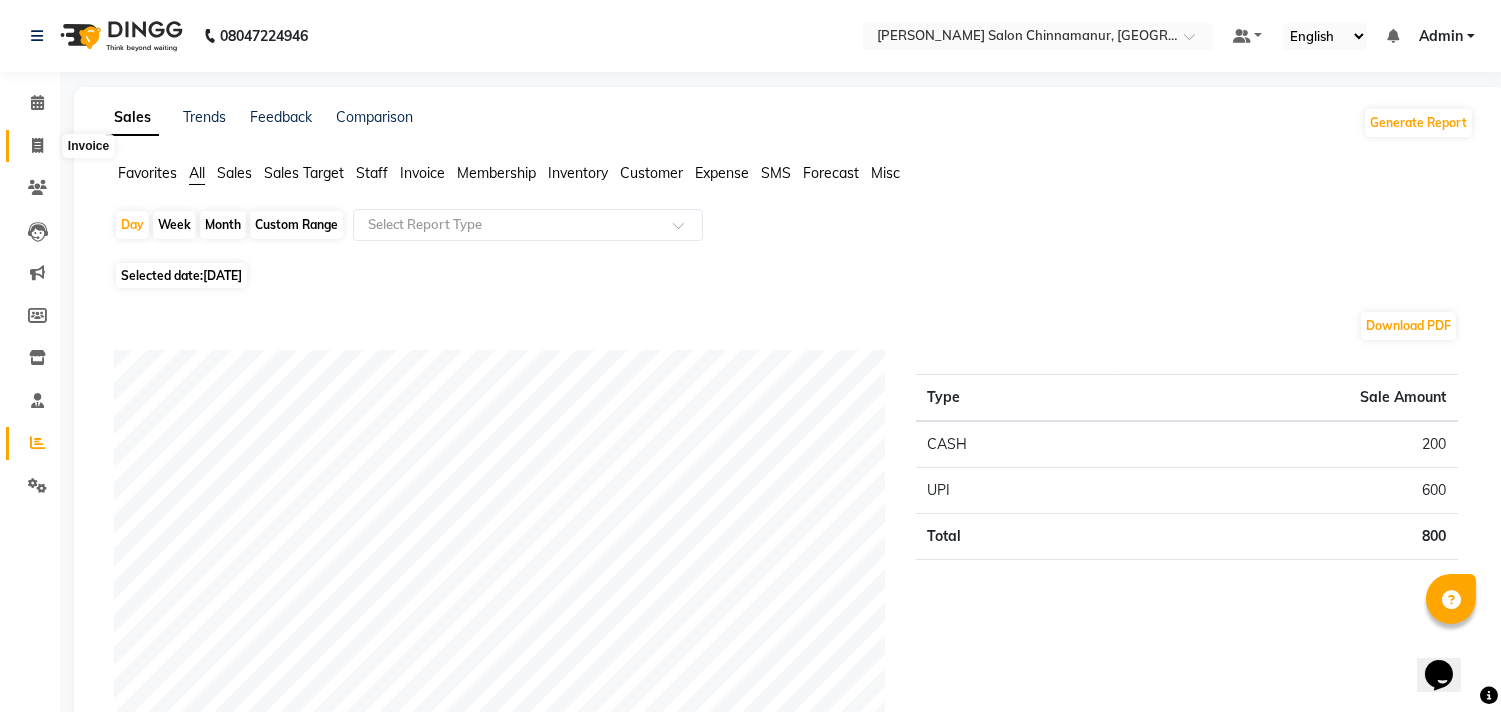 click 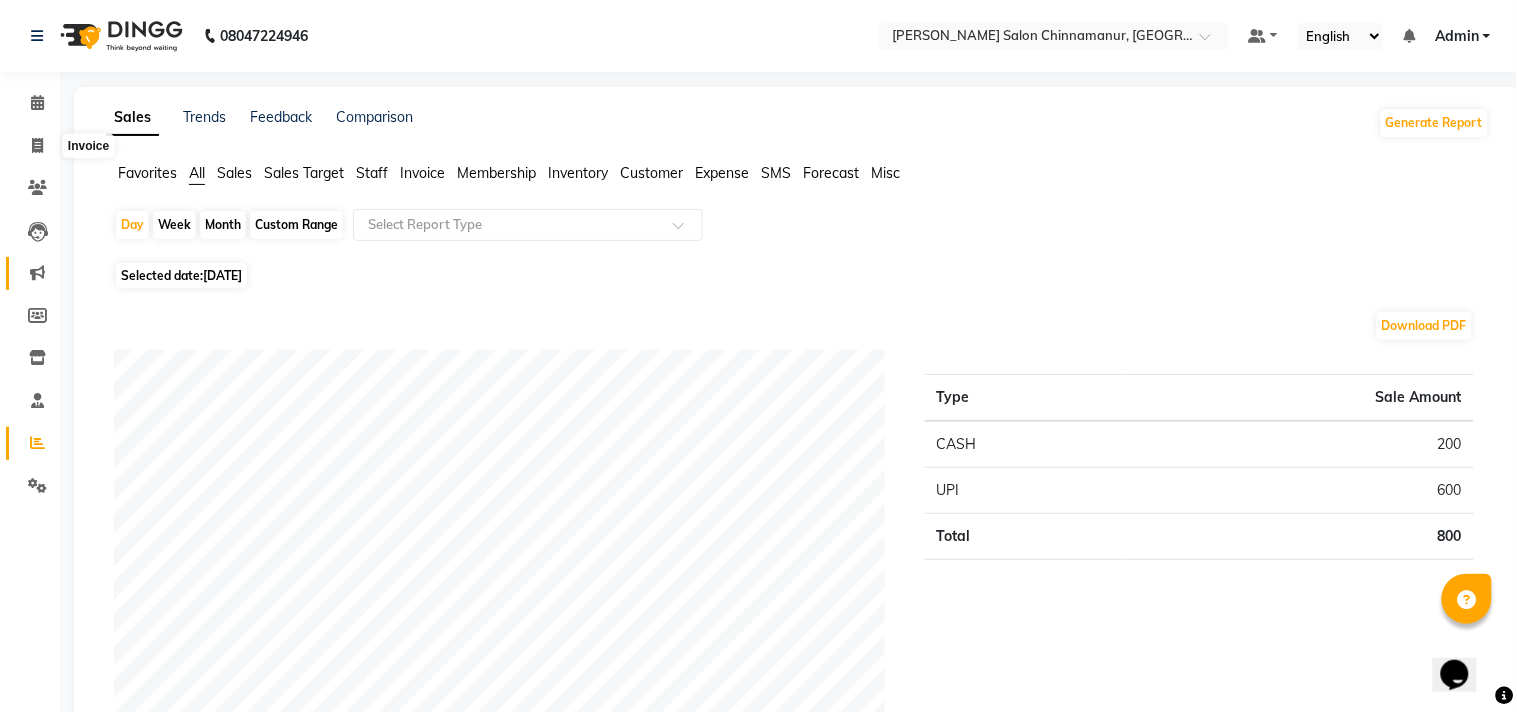 select on "8329" 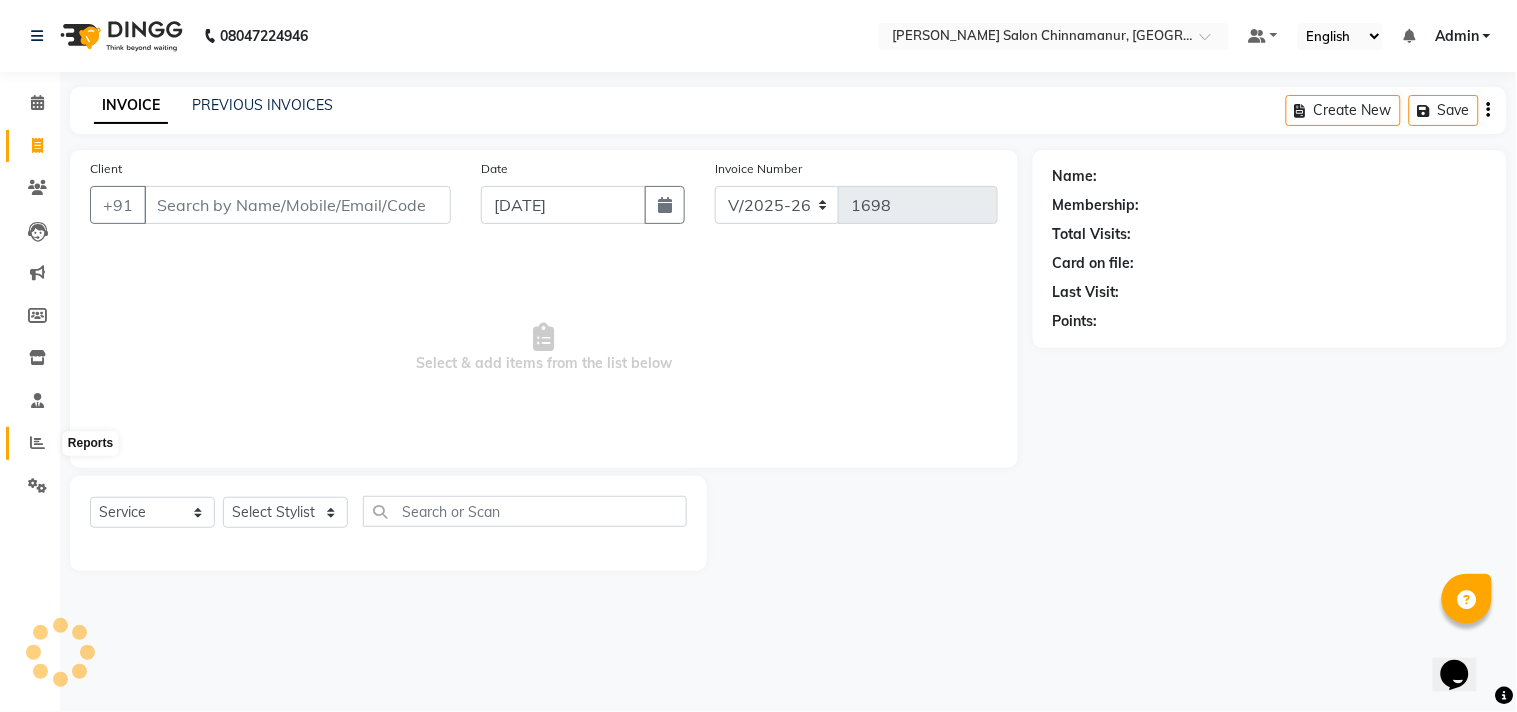 click 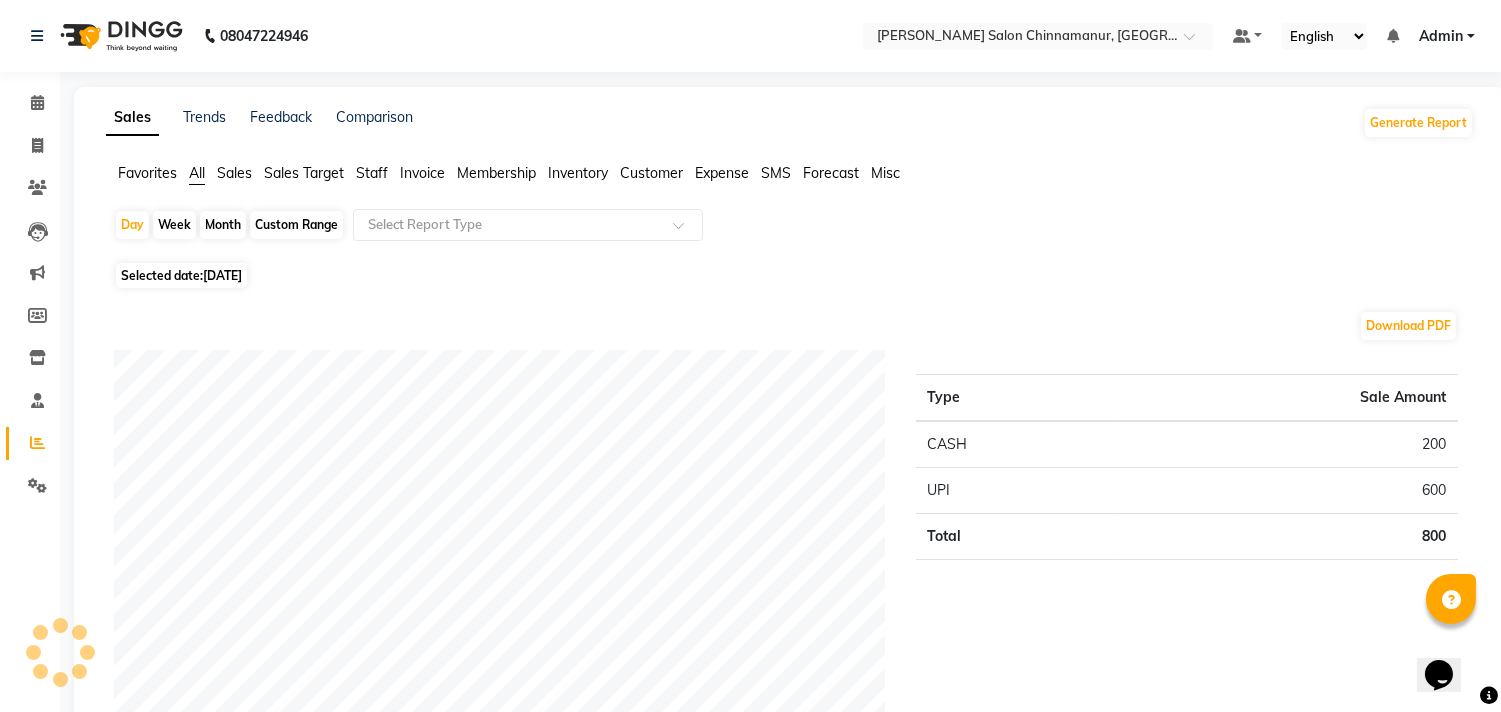 click on "[DATE]" 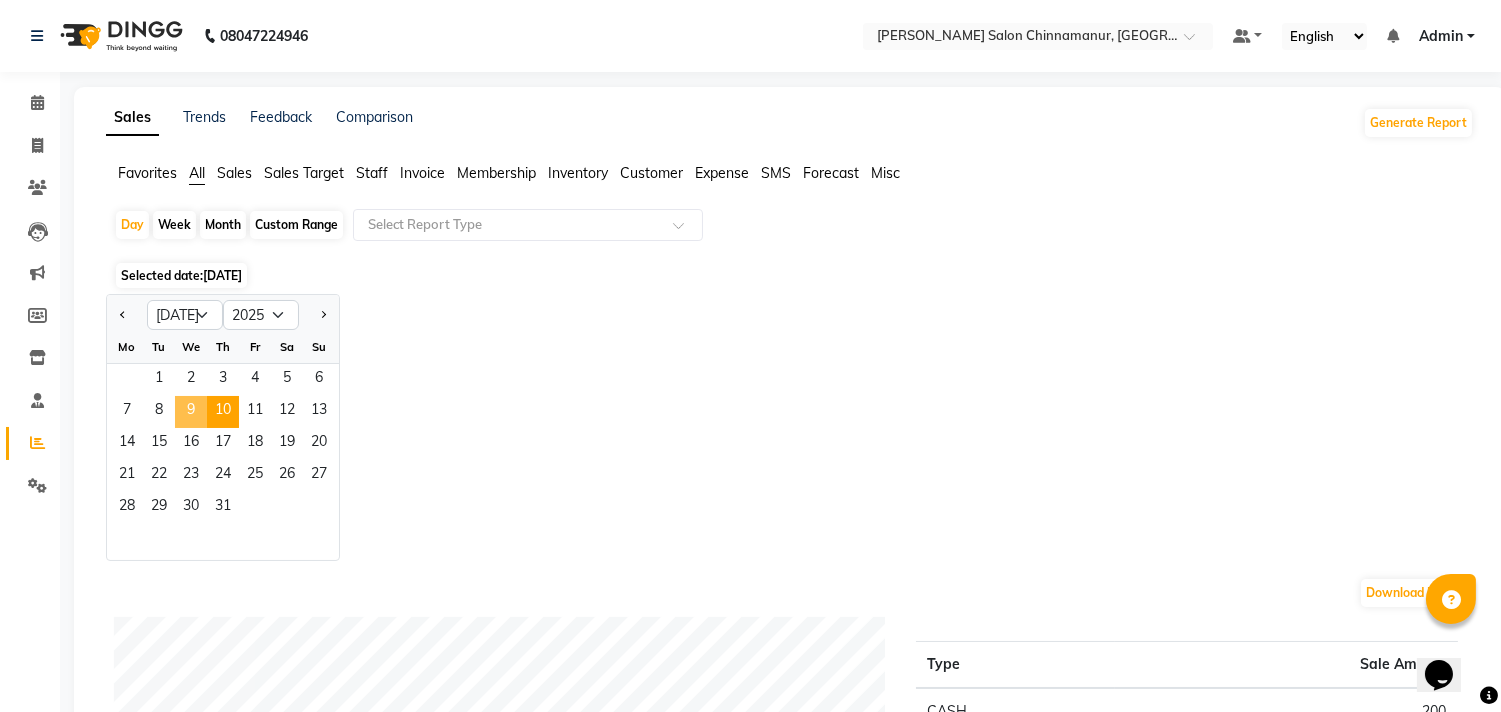 click on "9" 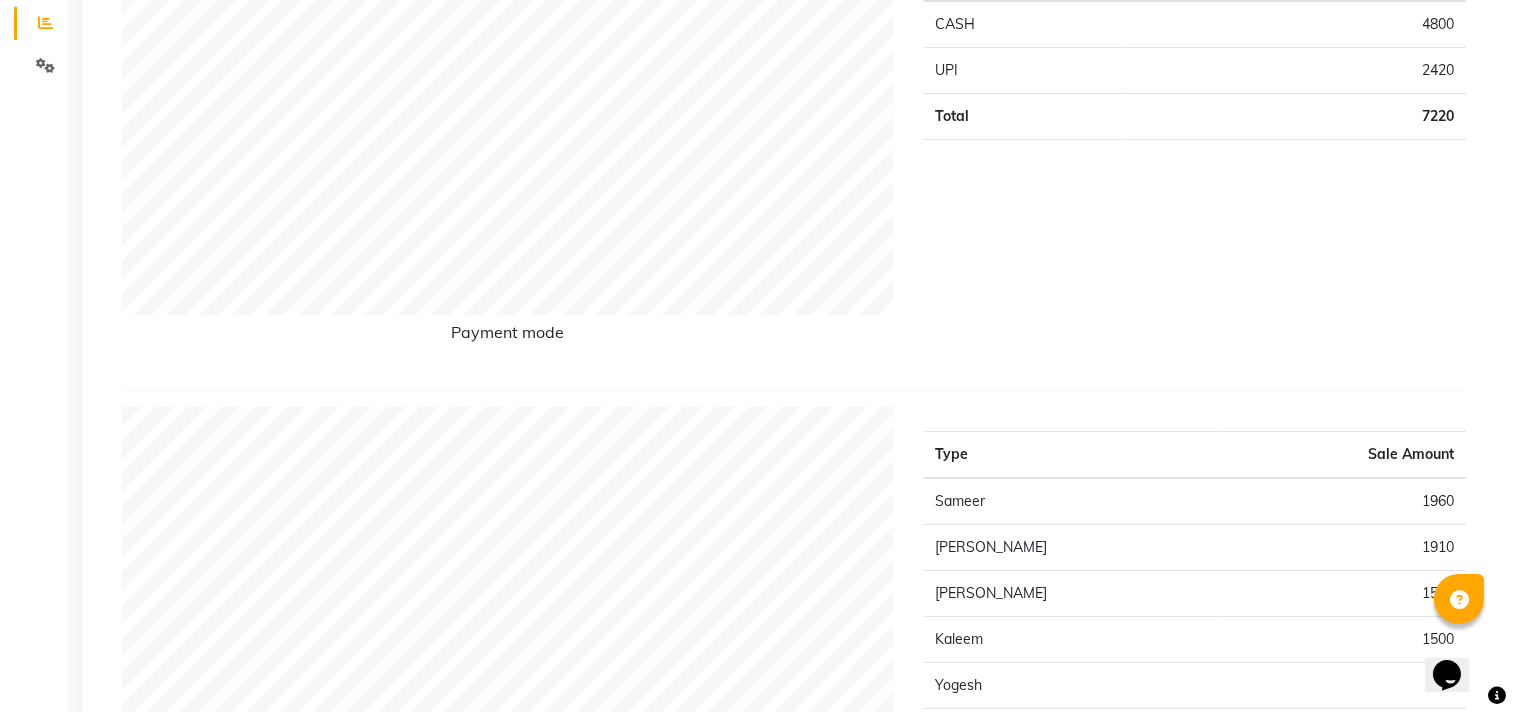 scroll, scrollTop: 0, scrollLeft: 0, axis: both 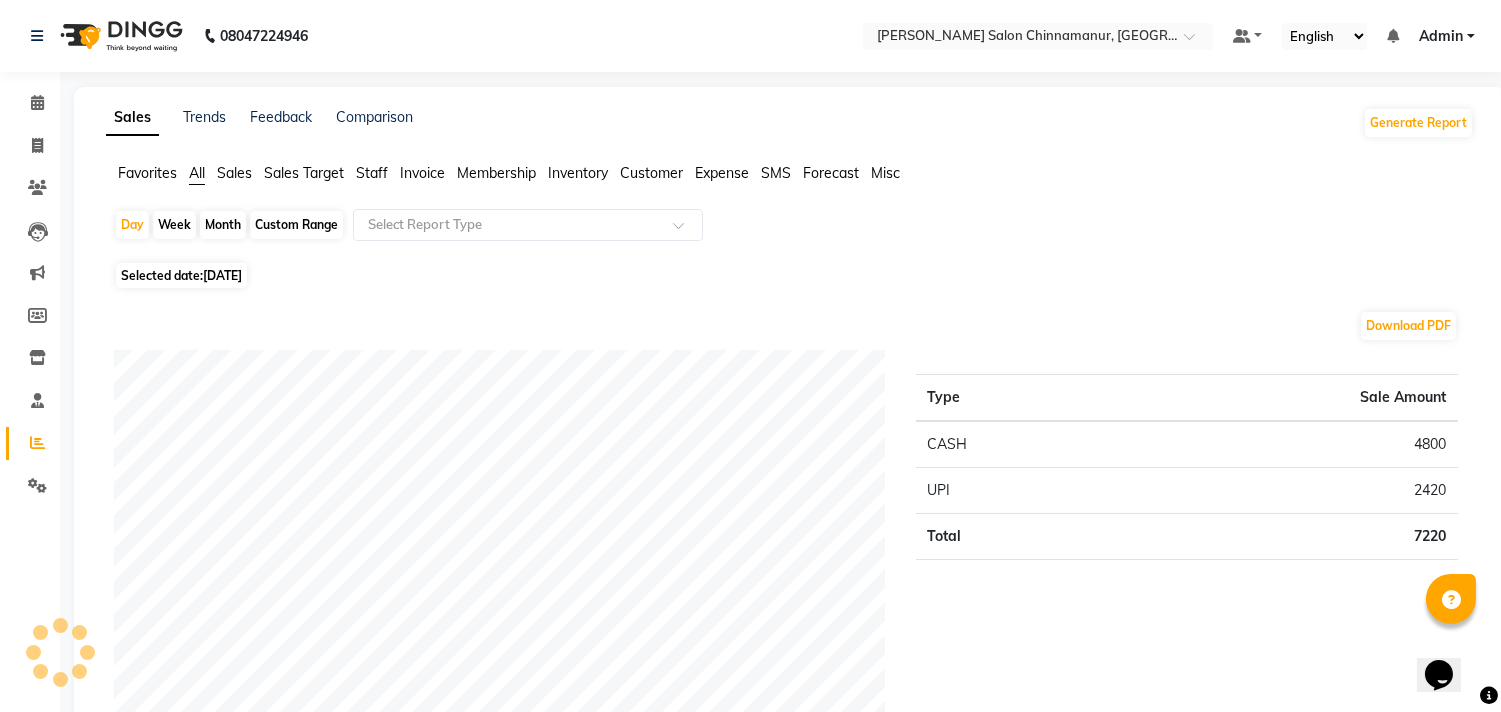 click on "Staff" 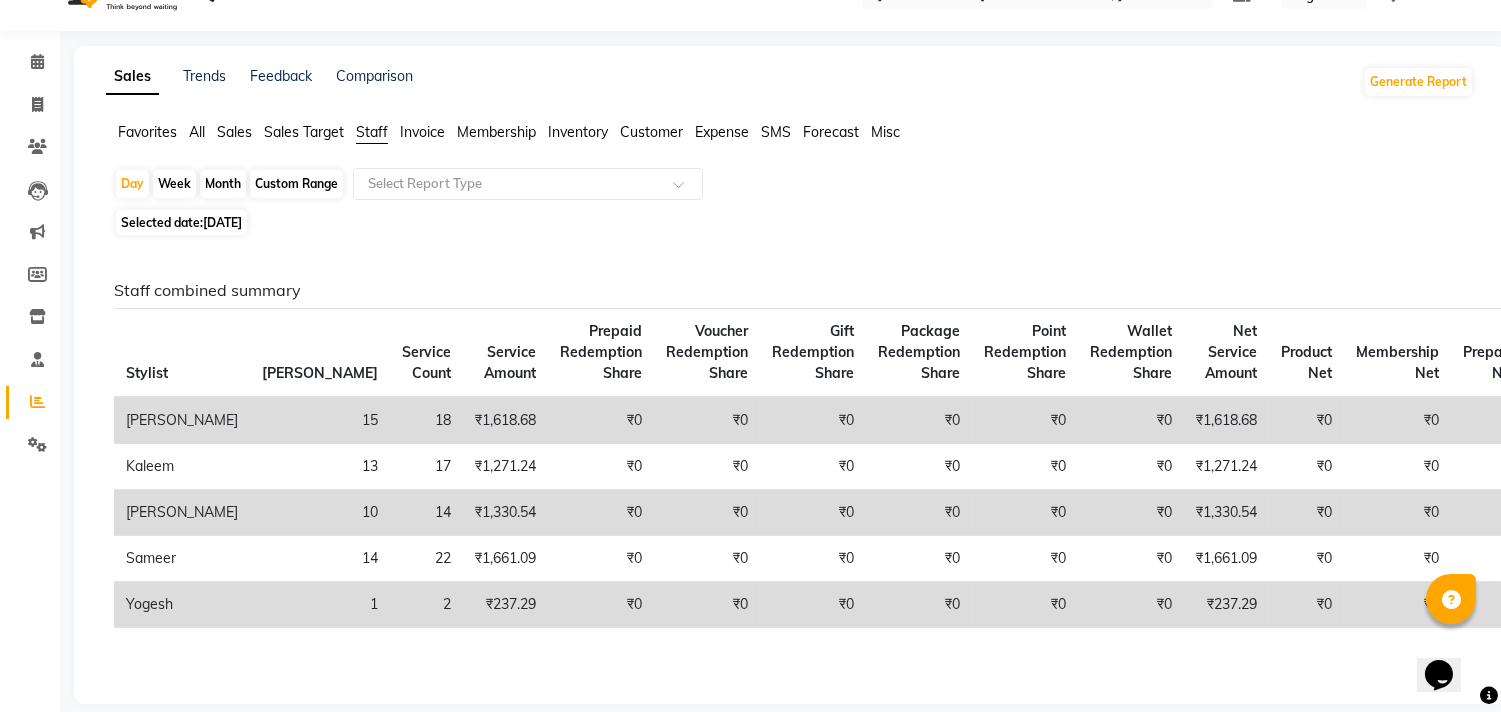 scroll, scrollTop: 63, scrollLeft: 0, axis: vertical 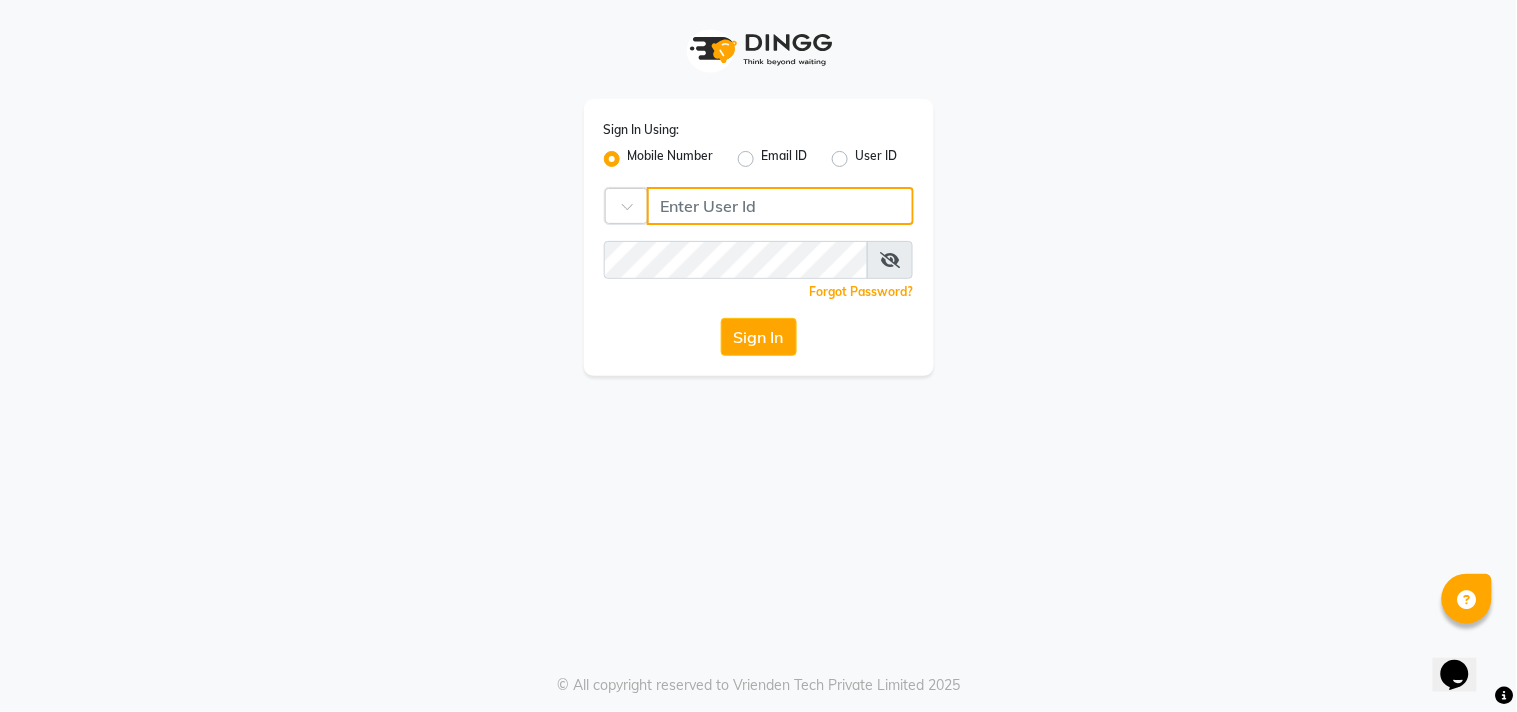 type on "9071277127" 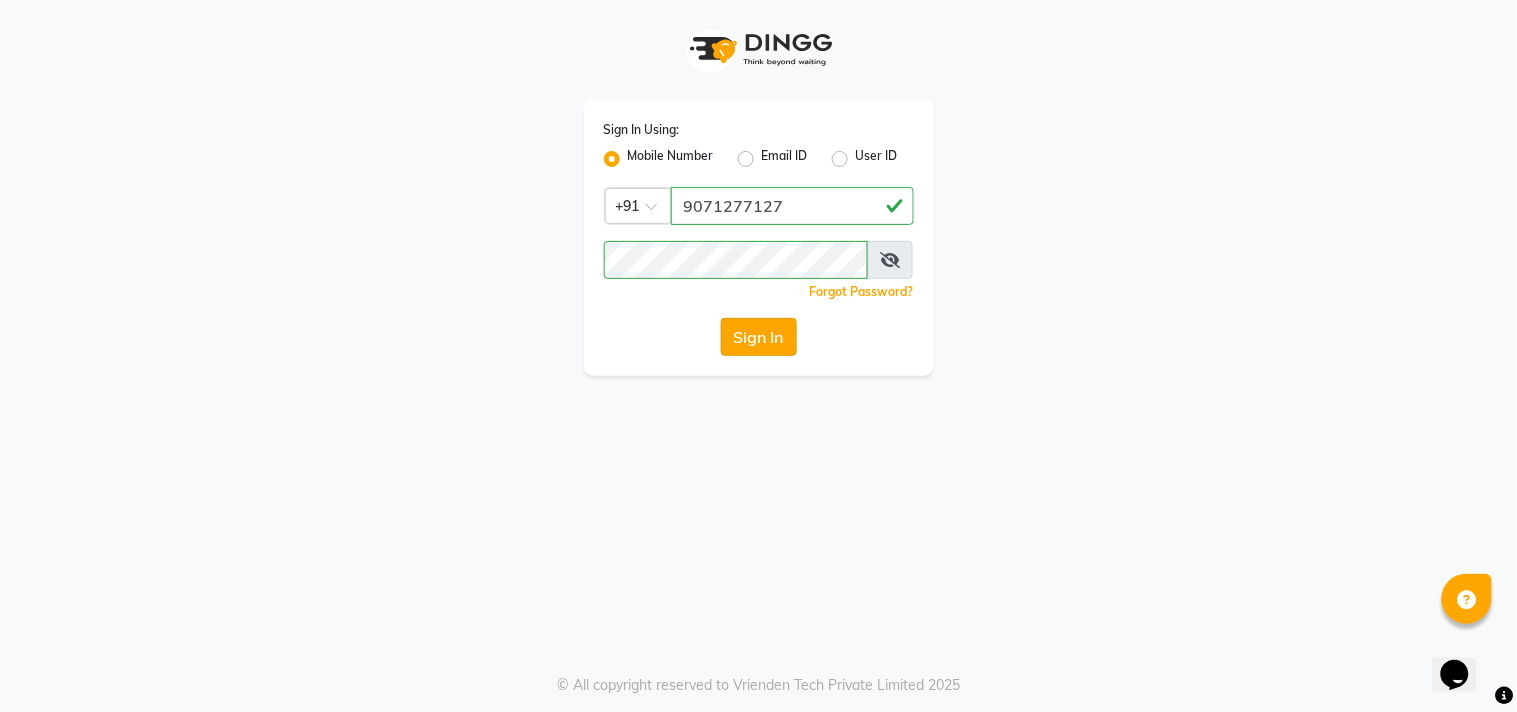 click on "Sign In" 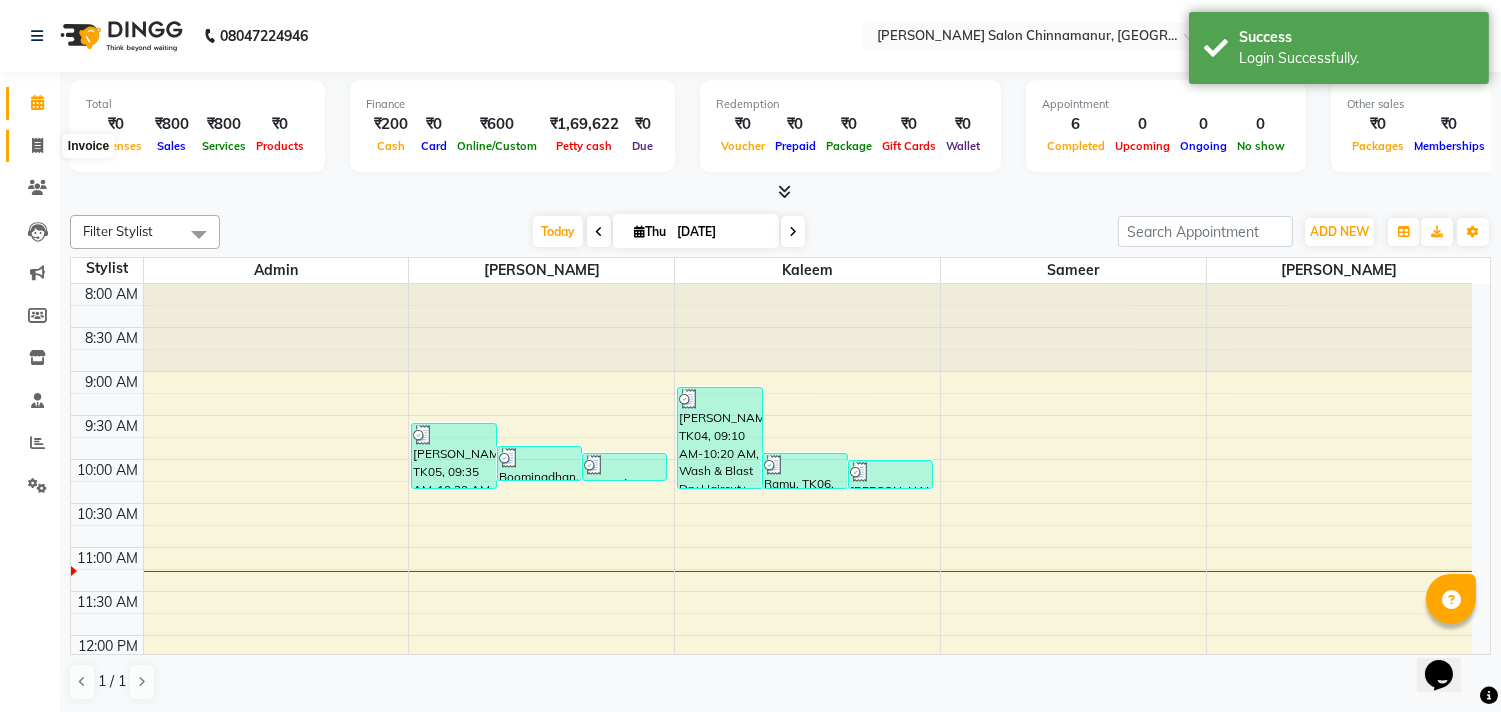 click 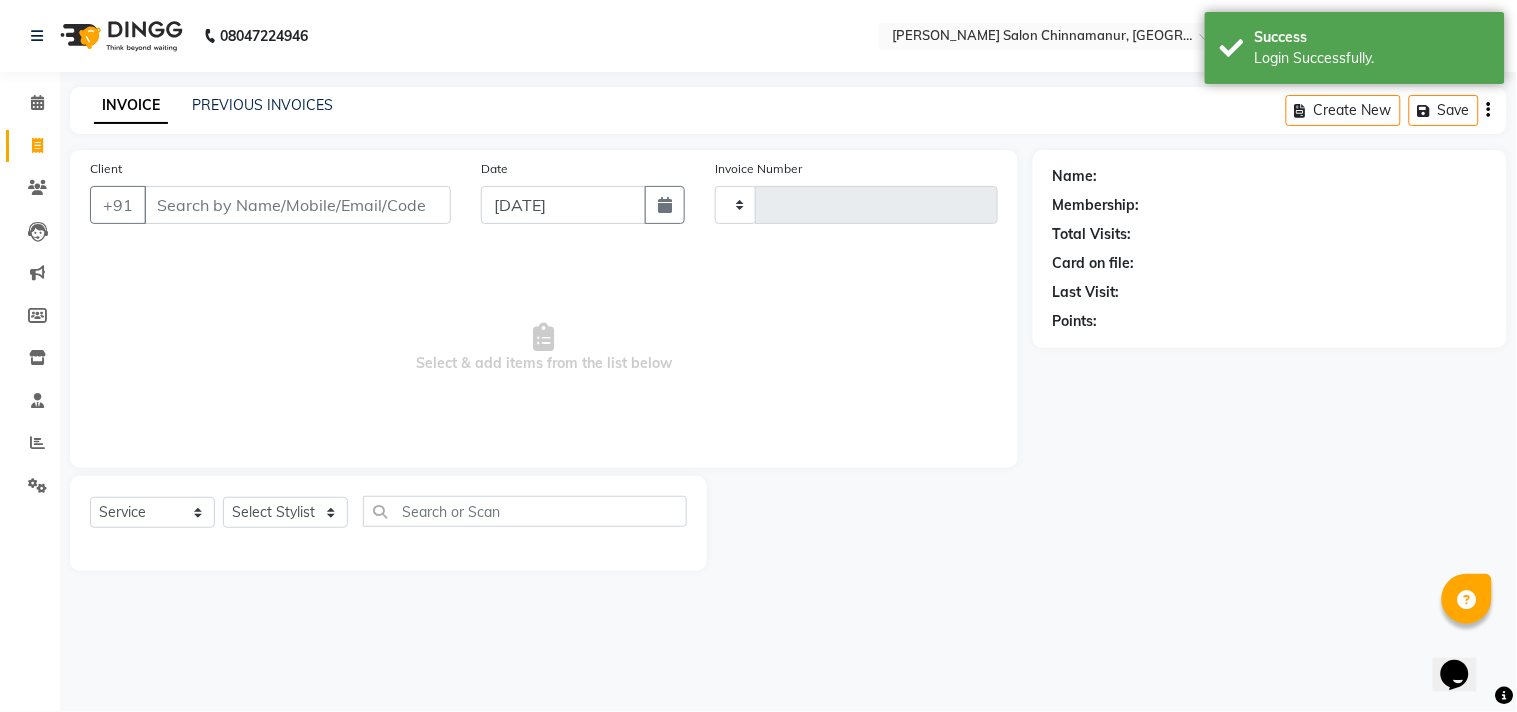 type on "1698" 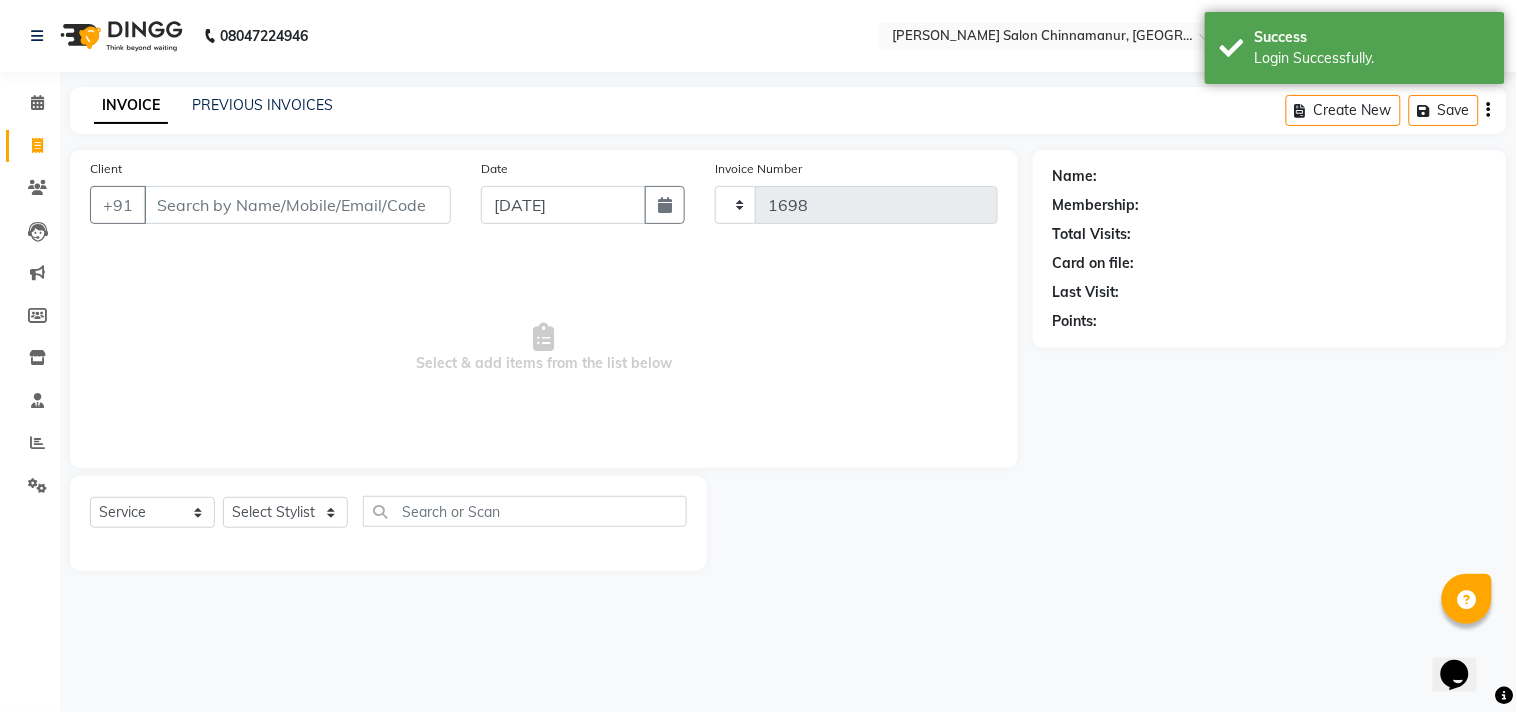 select on "8329" 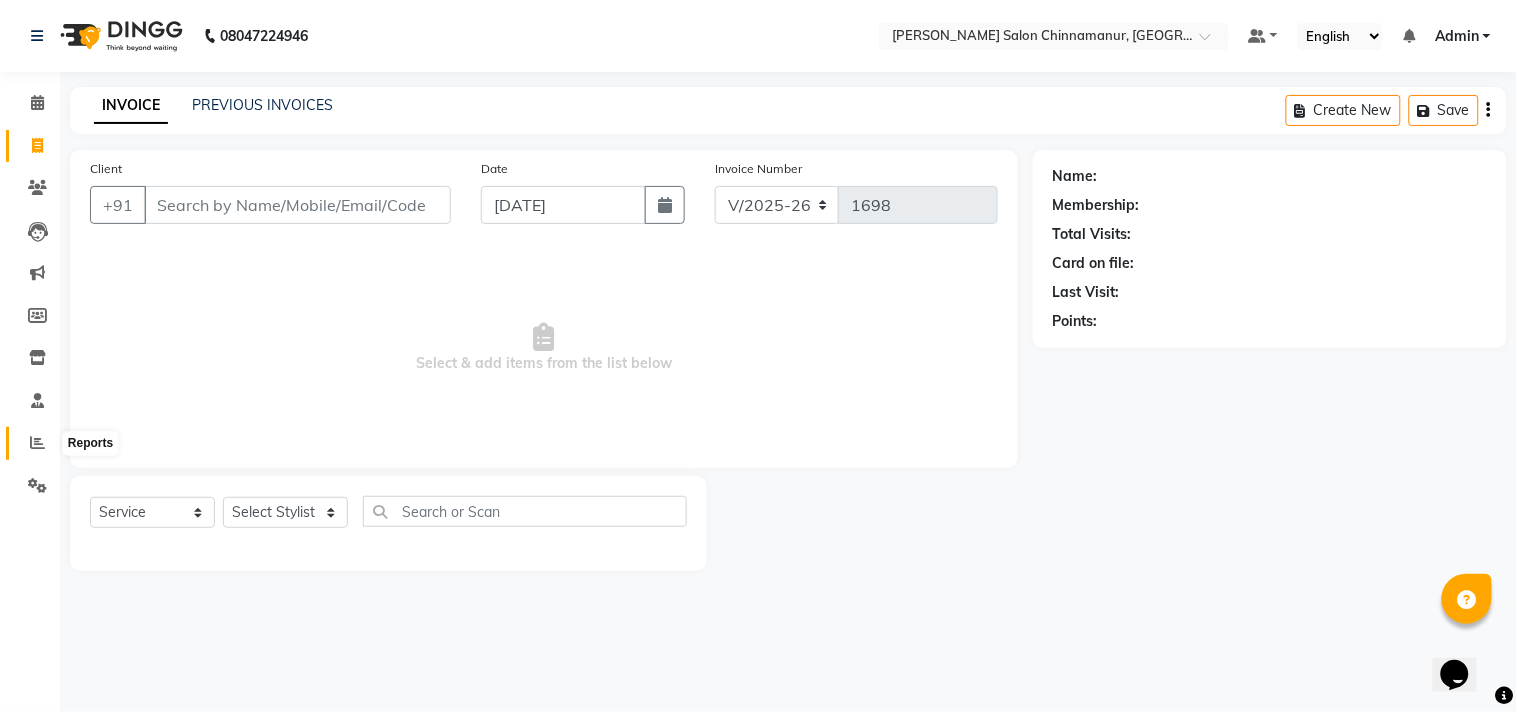 click 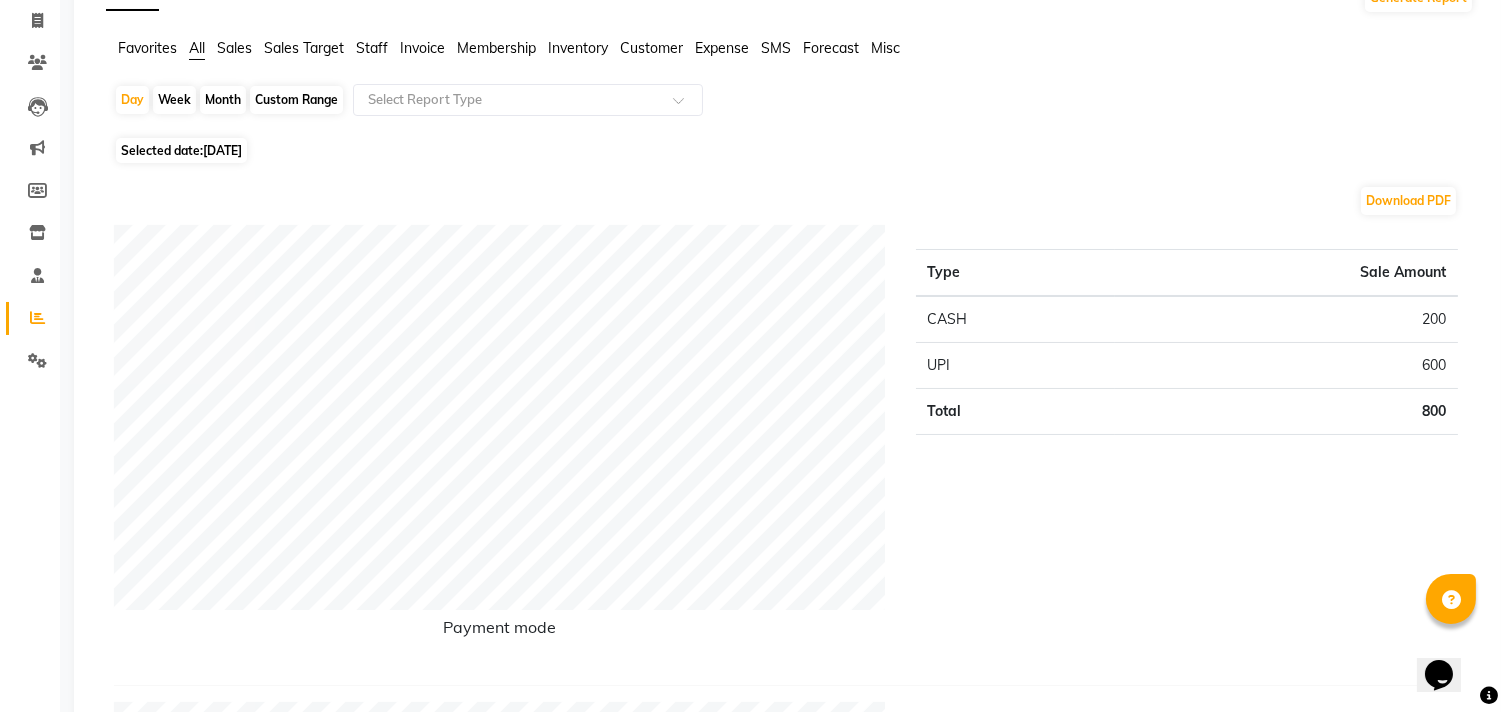 scroll, scrollTop: 0, scrollLeft: 0, axis: both 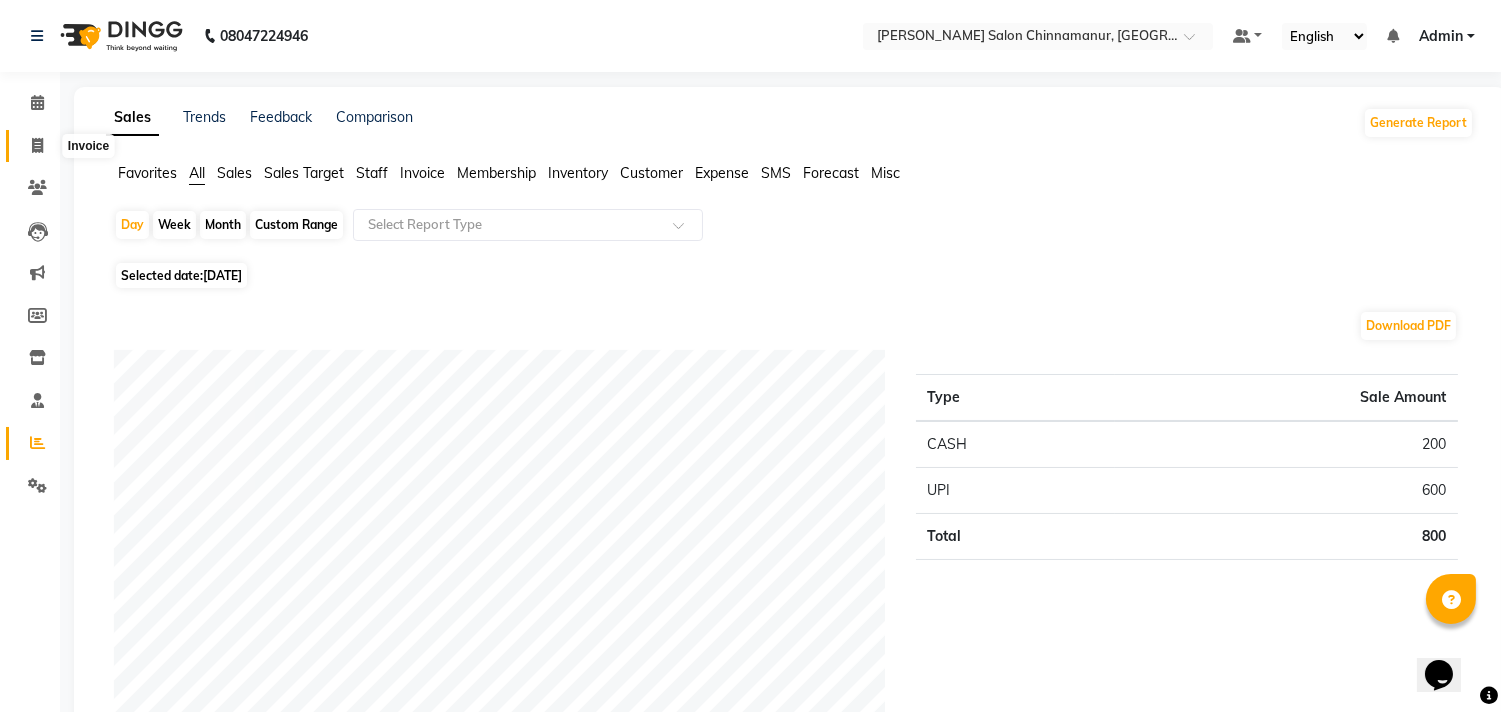 click 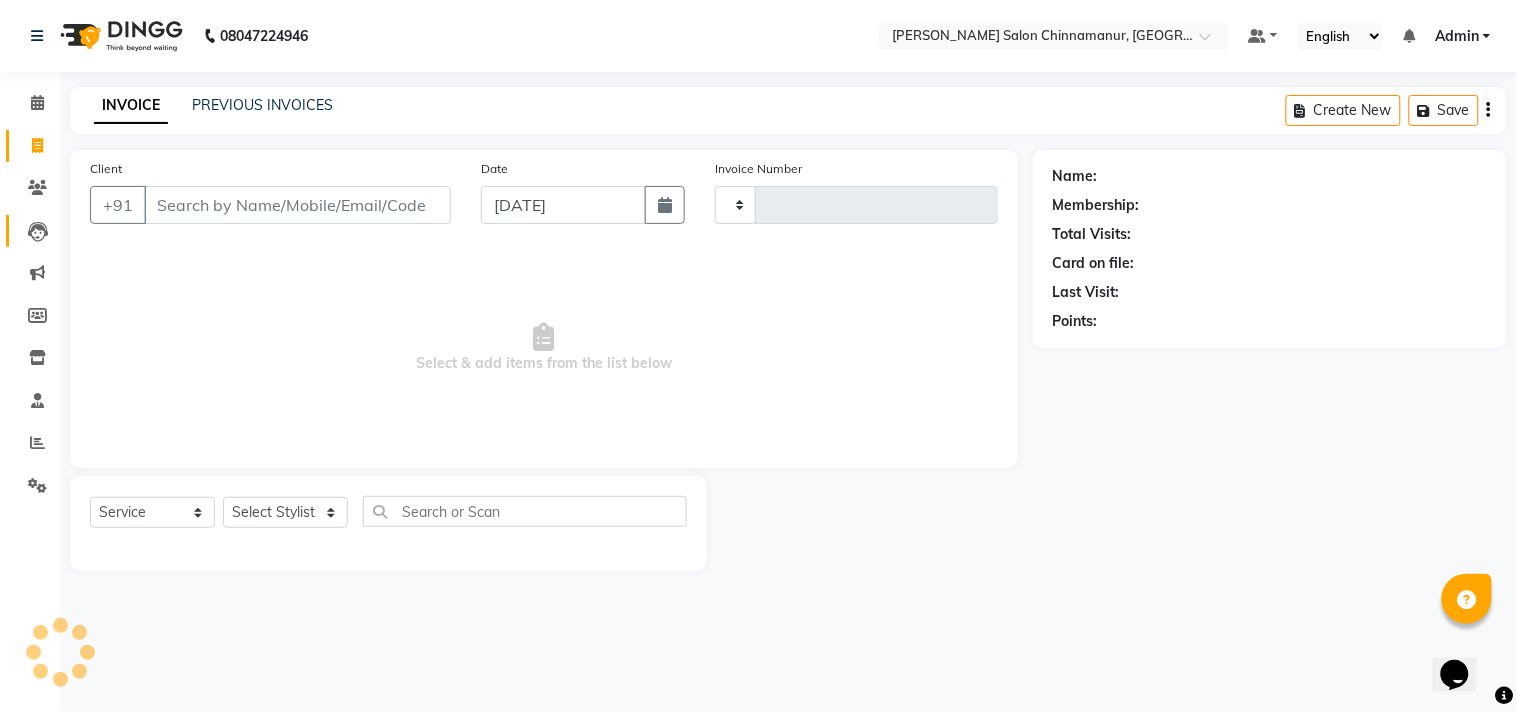 type on "1698" 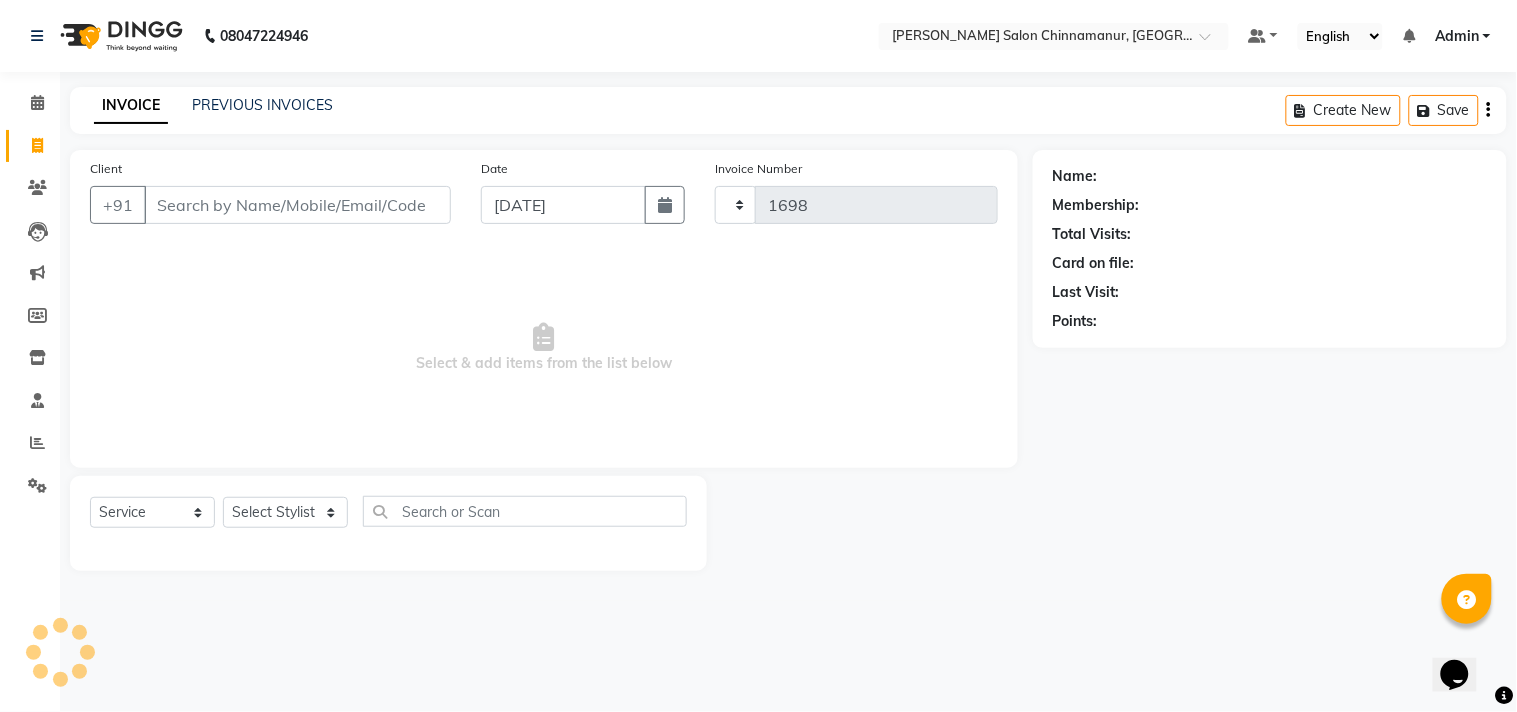 select on "8329" 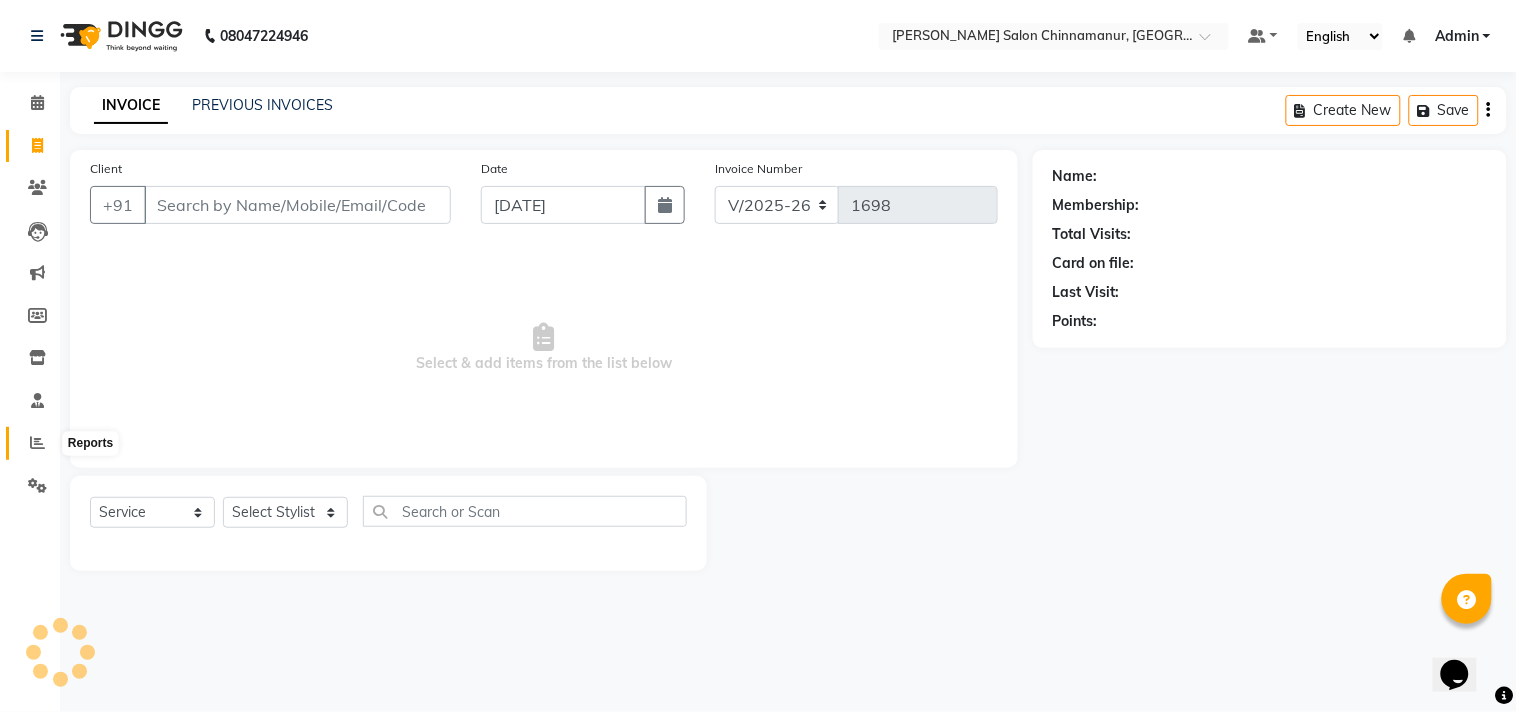 click 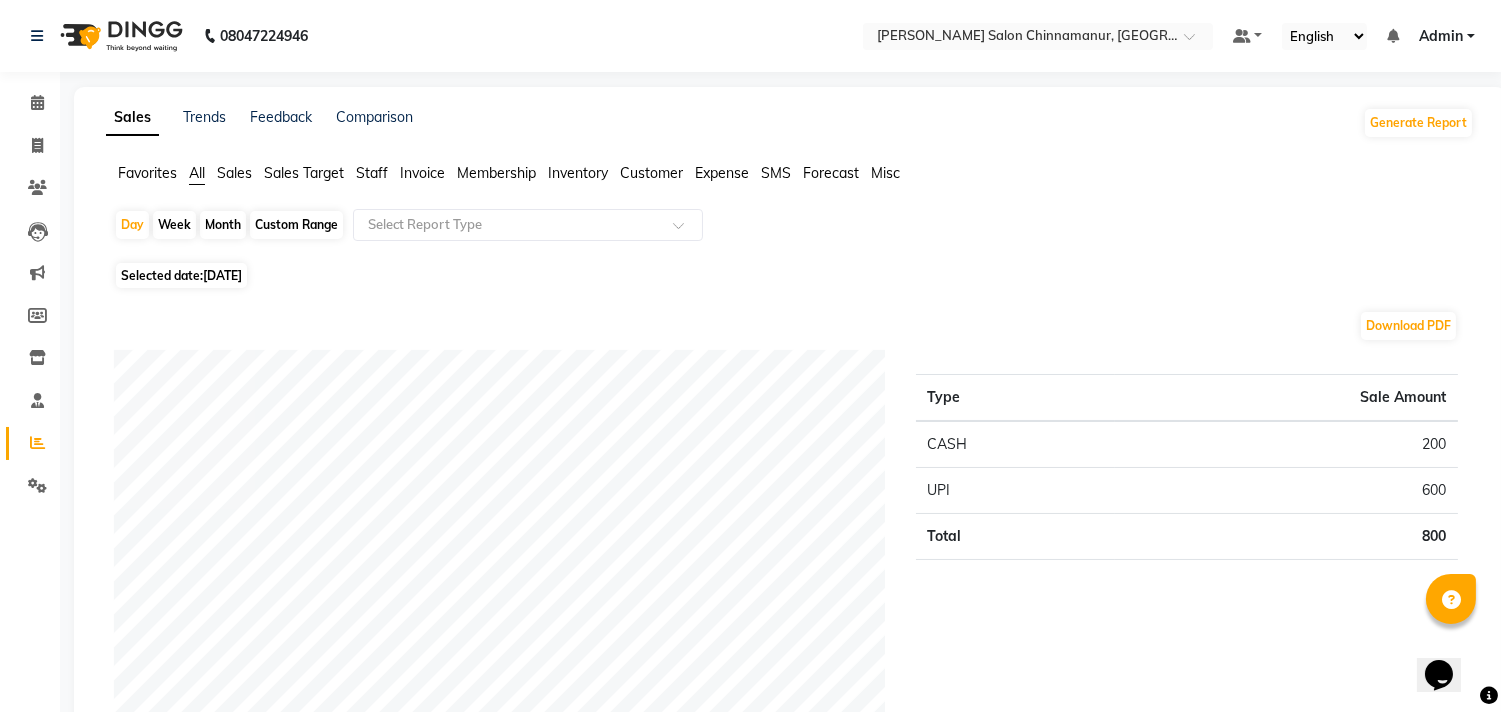 click on "[DATE]" 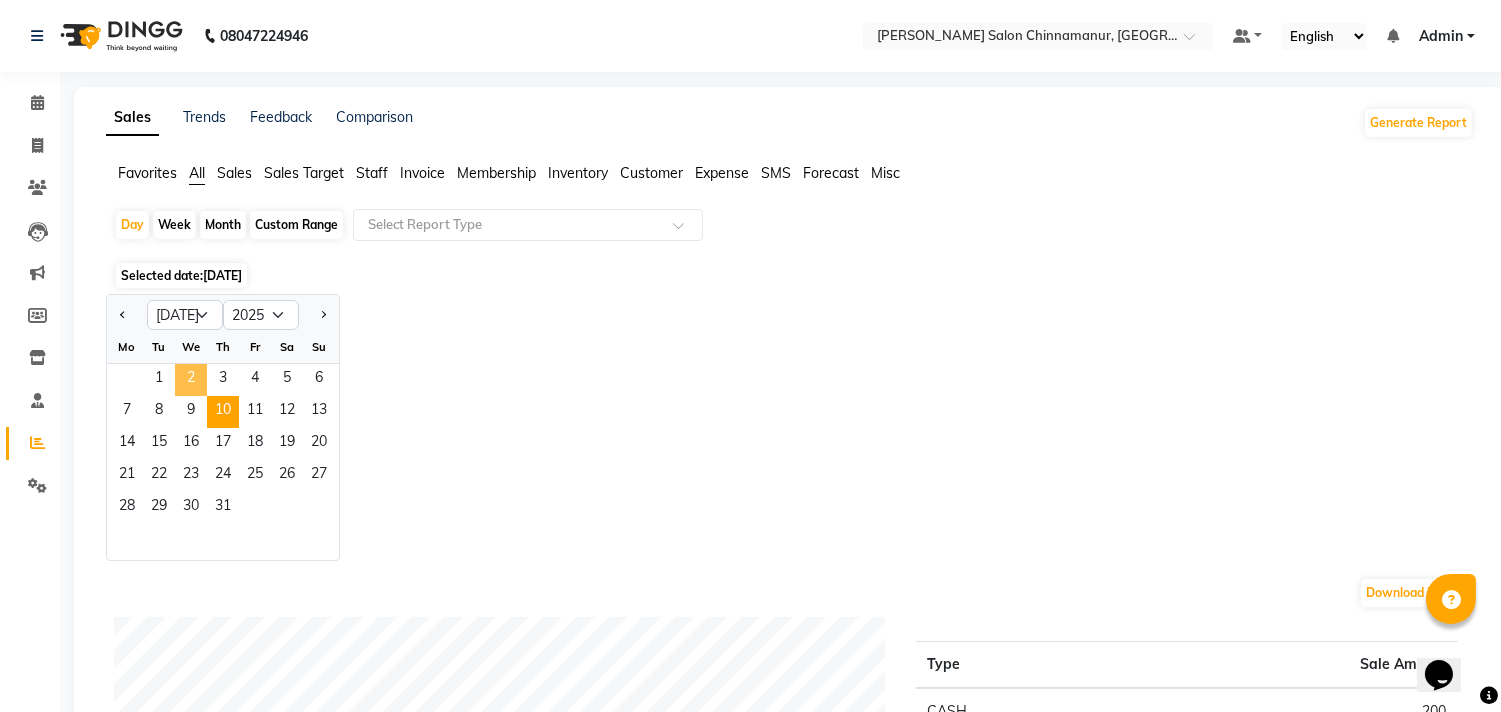 click on "2" 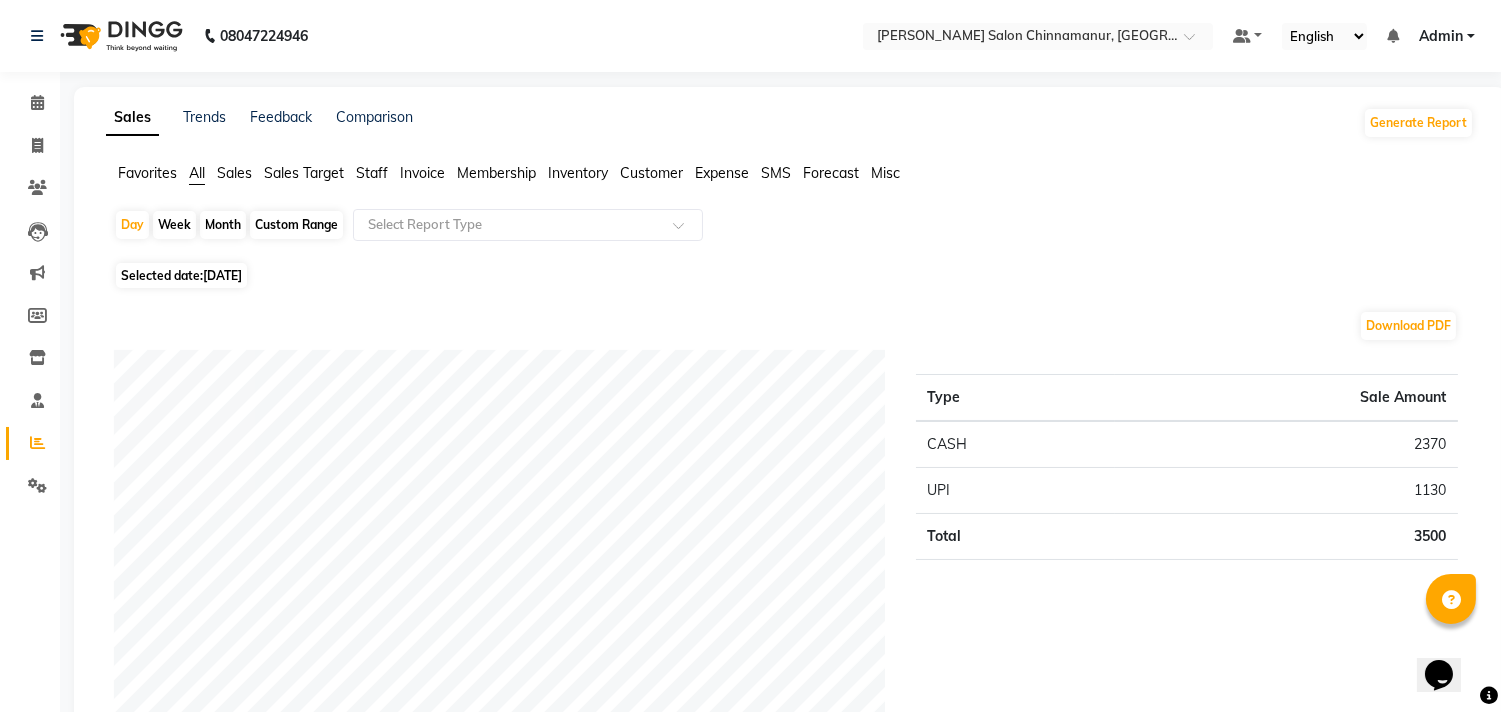 click on "Day   Week   Month   Custom Range  Select Report Type Selected date:  [DATE]  Download PDF Payment mode Type Sale Amount CASH 2370 UPI 1130 Total 3500 Staff summary Type Sale Amount Atif Ali 1300 Sunny 1010 Kiran 760 Yogesh 430 Total 3500 Sales summary Type Sale Amount Memberships 0 Vouchers 0 Gift card 0 Products 0 Packages 0 Tips 0 Prepaid 0 Services 3500 Fee 0 Total 3500 Service by category Type Sale Amount Hair & [PERSON_NAME] 3500 Total 3500 Service sales Type Sale Amount Express Cut 2300 [PERSON_NAME] Design 720 Shave 350 Kid's Cut (Below 5 Years) 80 [PERSON_NAME] Zero Trim 50 Total 3500 ★ Mark as Favorite  Choose how you'd like to save "" report to favorites  Save to Personal Favorites:   Only you can see this report in your favorites tab. Share with Organization:   Everyone in your organization can see this report in their favorites tab.  Save to Favorites" 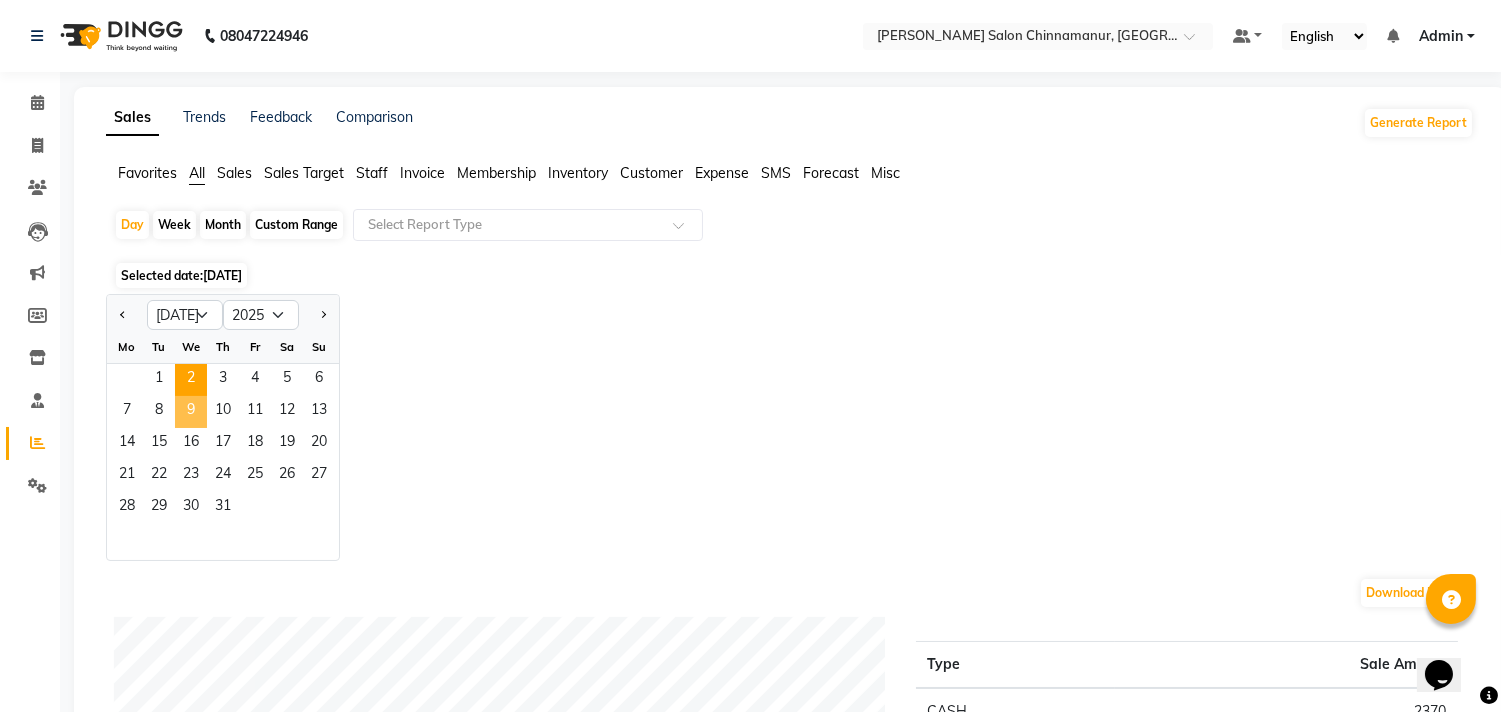 click on "9" 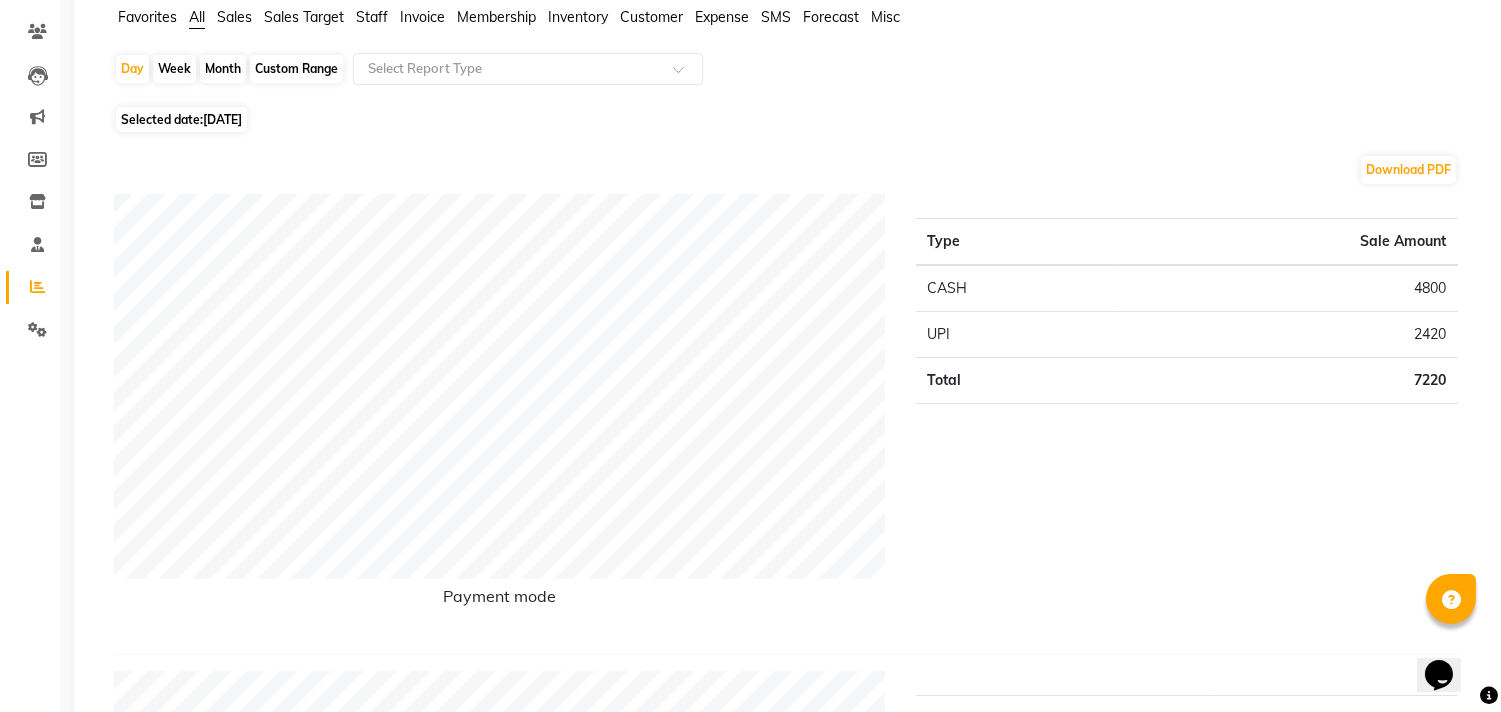 scroll, scrollTop: 0, scrollLeft: 0, axis: both 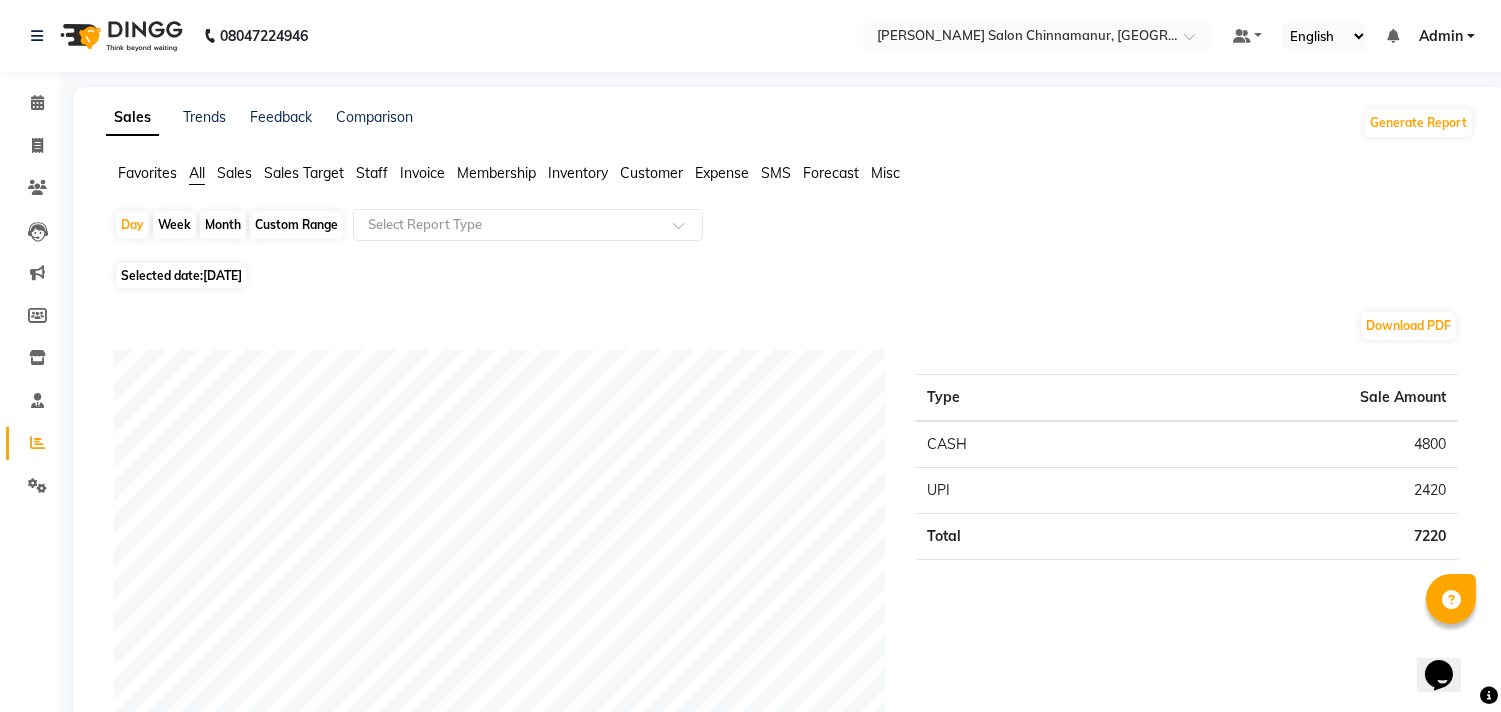 click on "Favorites All Sales Sales Target Staff Invoice Membership Inventory Customer Expense SMS Forecast Misc" 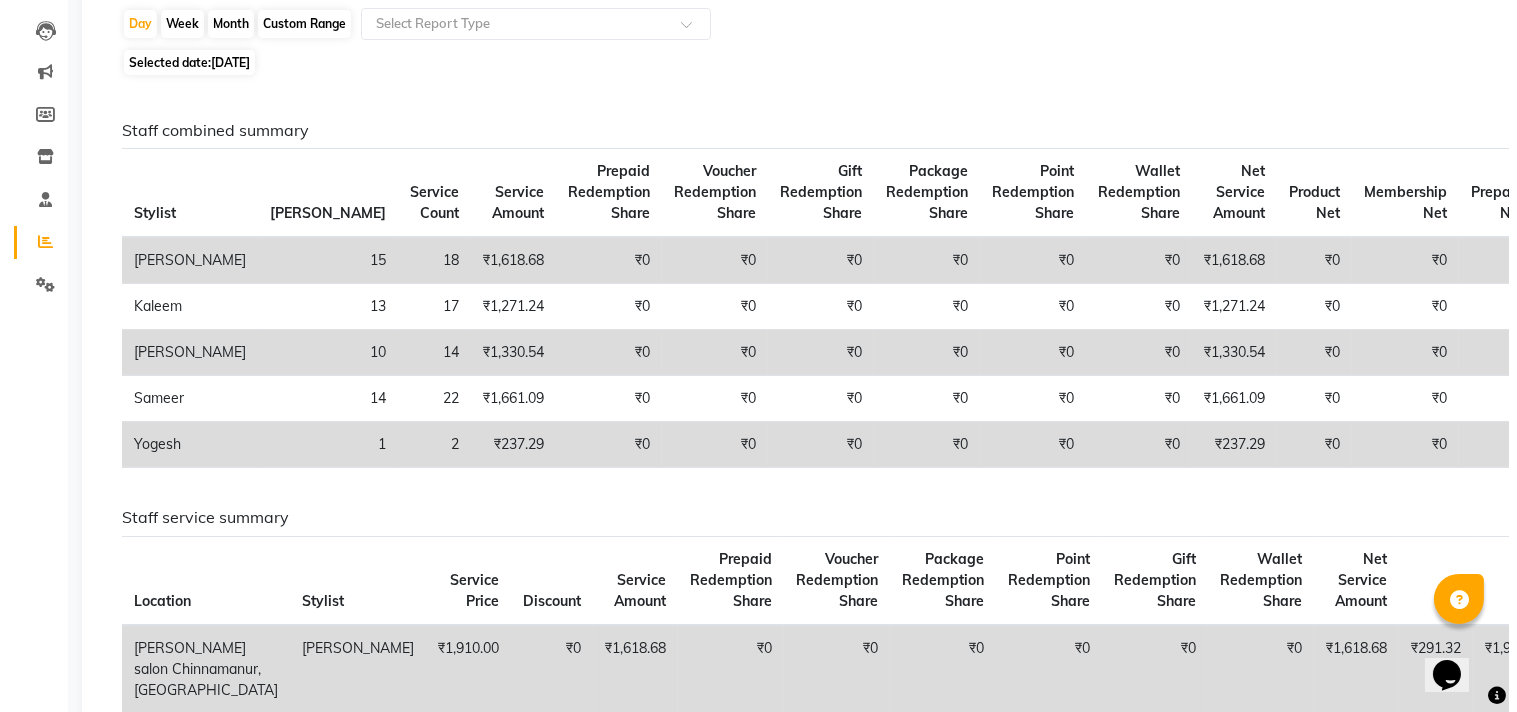 scroll, scrollTop: 0, scrollLeft: 0, axis: both 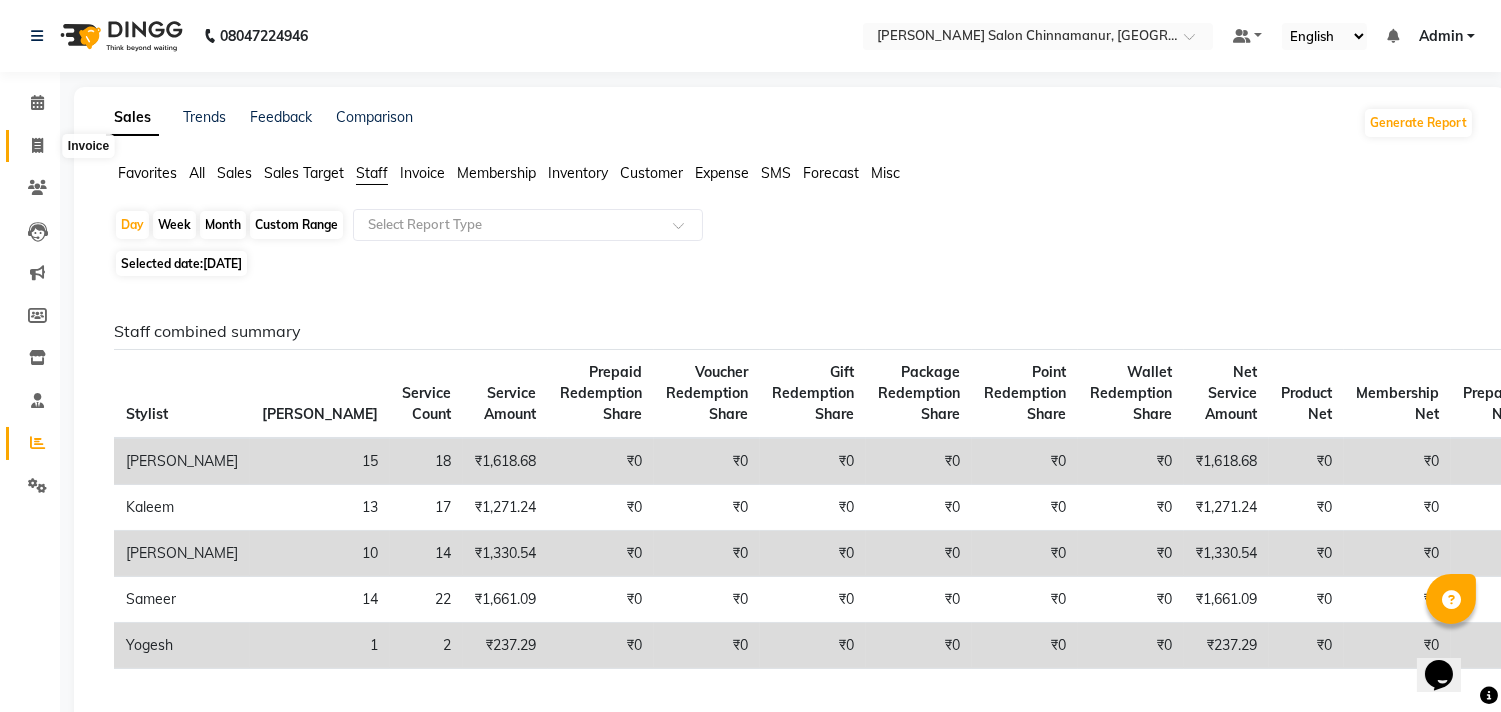 click 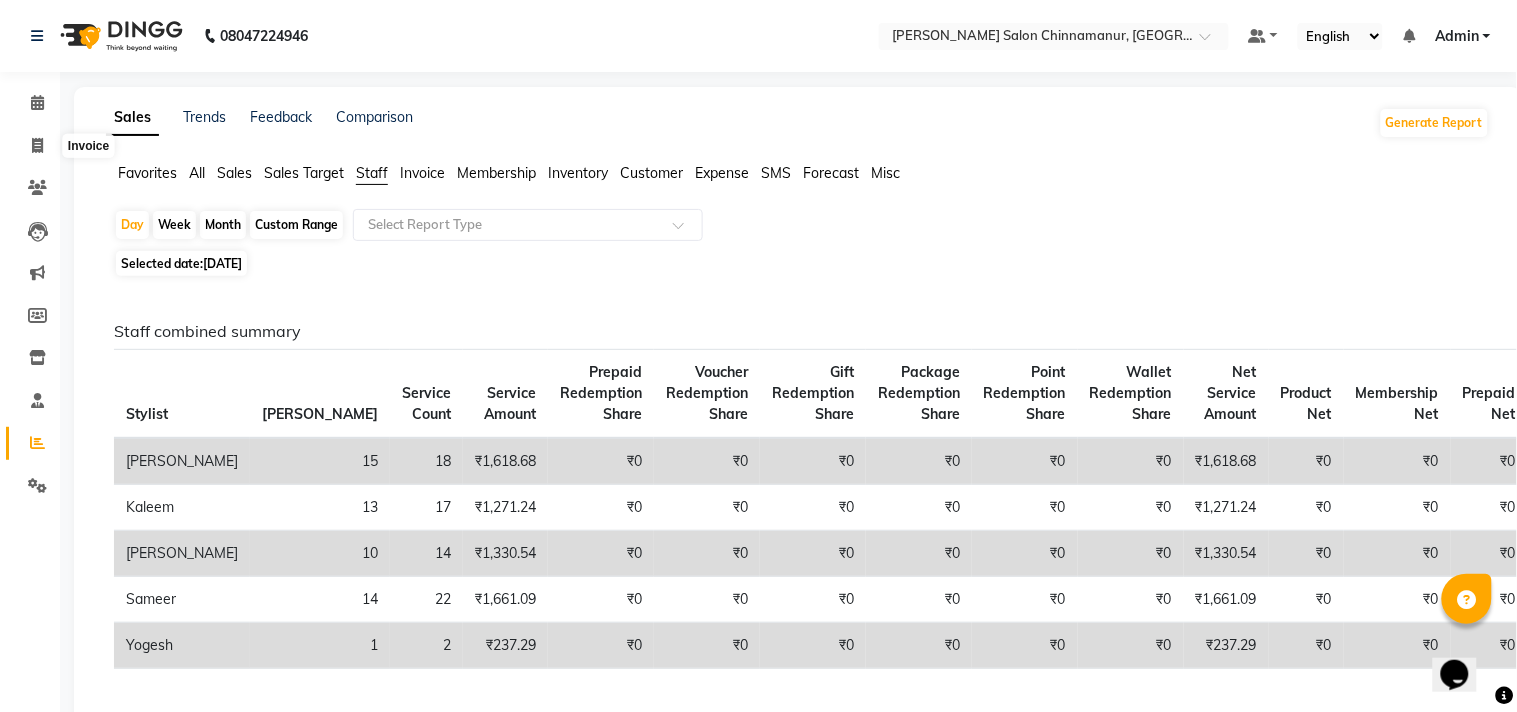 select on "service" 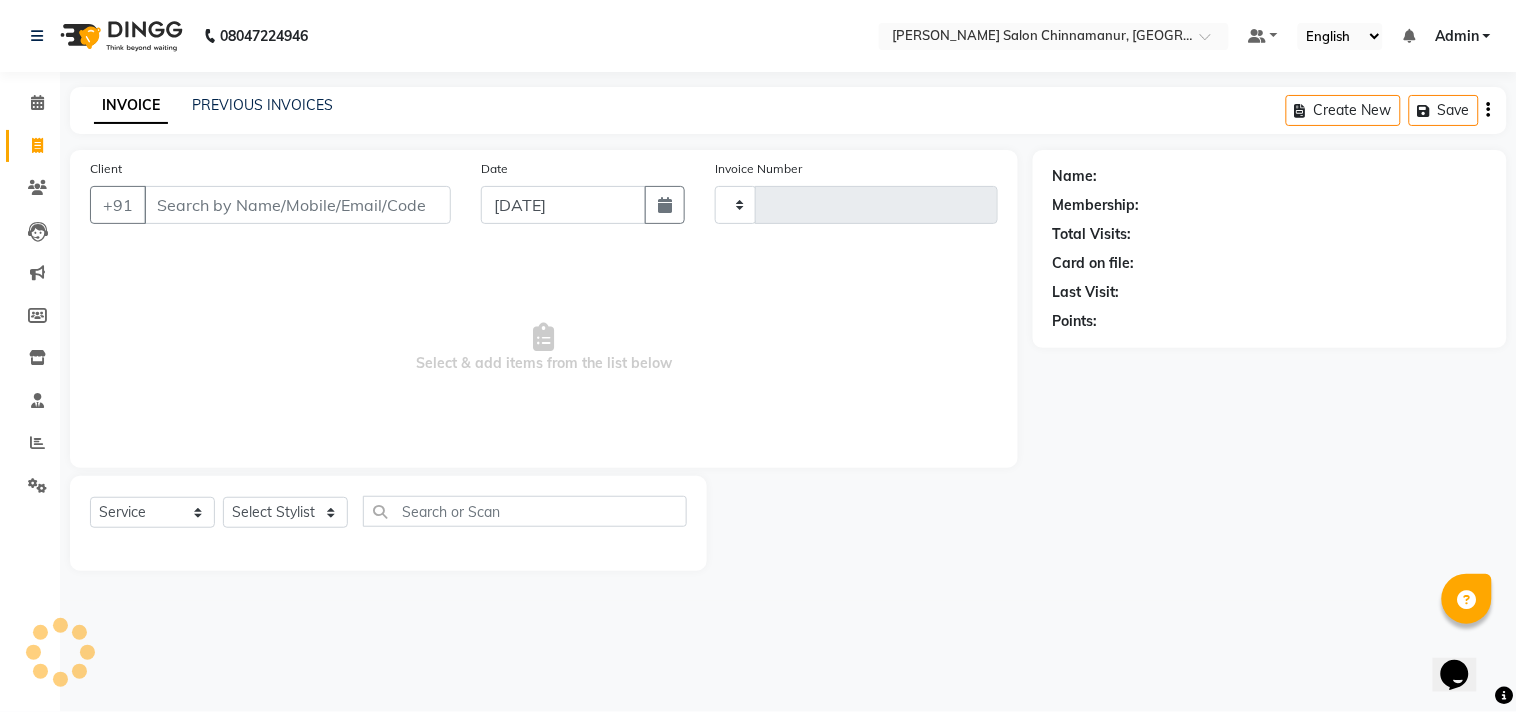 type on "1698" 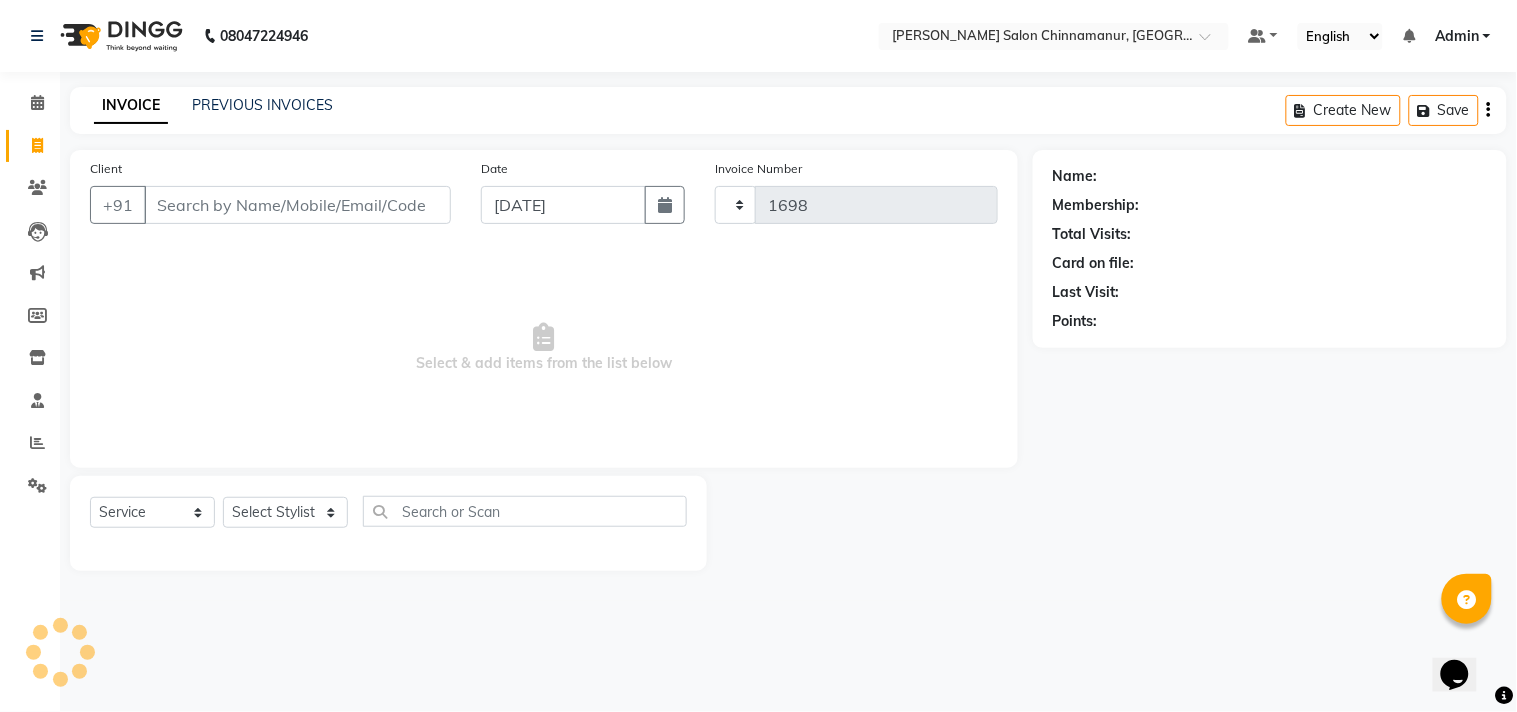 select on "8329" 